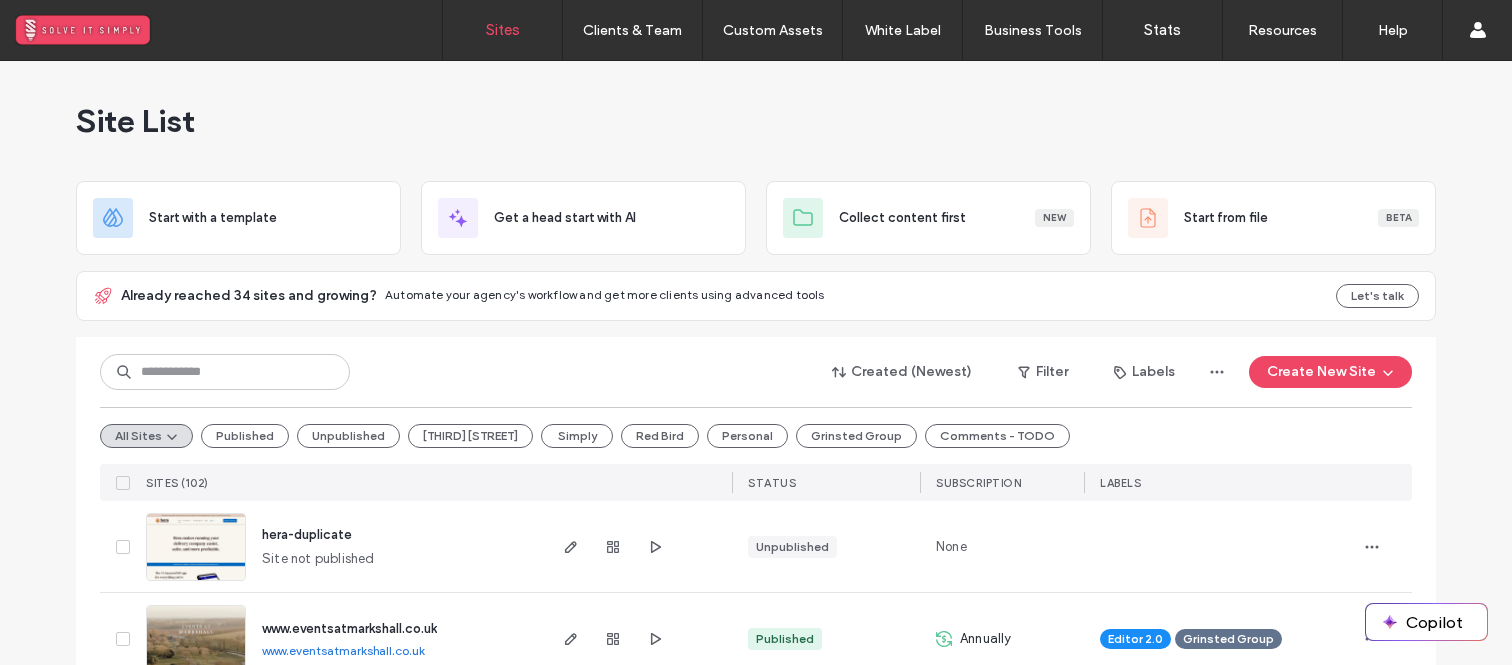 scroll, scrollTop: 0, scrollLeft: 0, axis: both 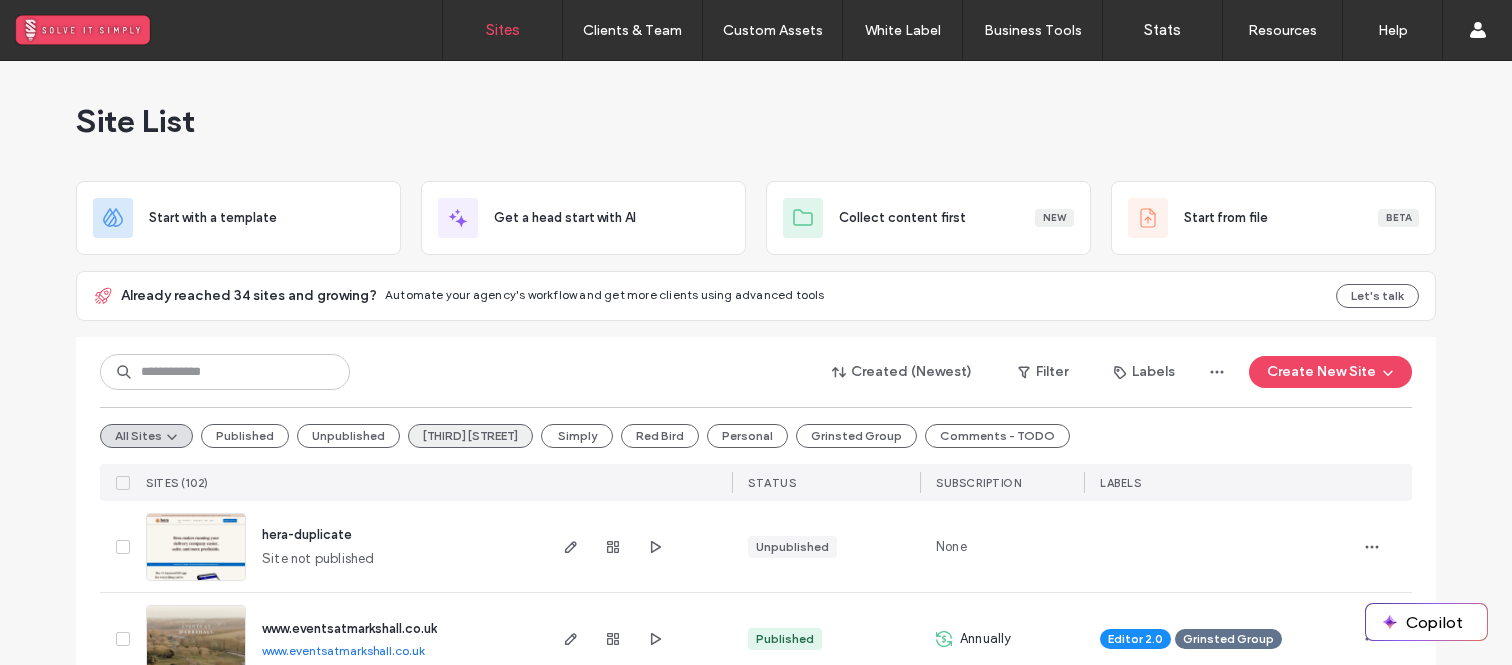 click on "Third Street" at bounding box center (470, 436) 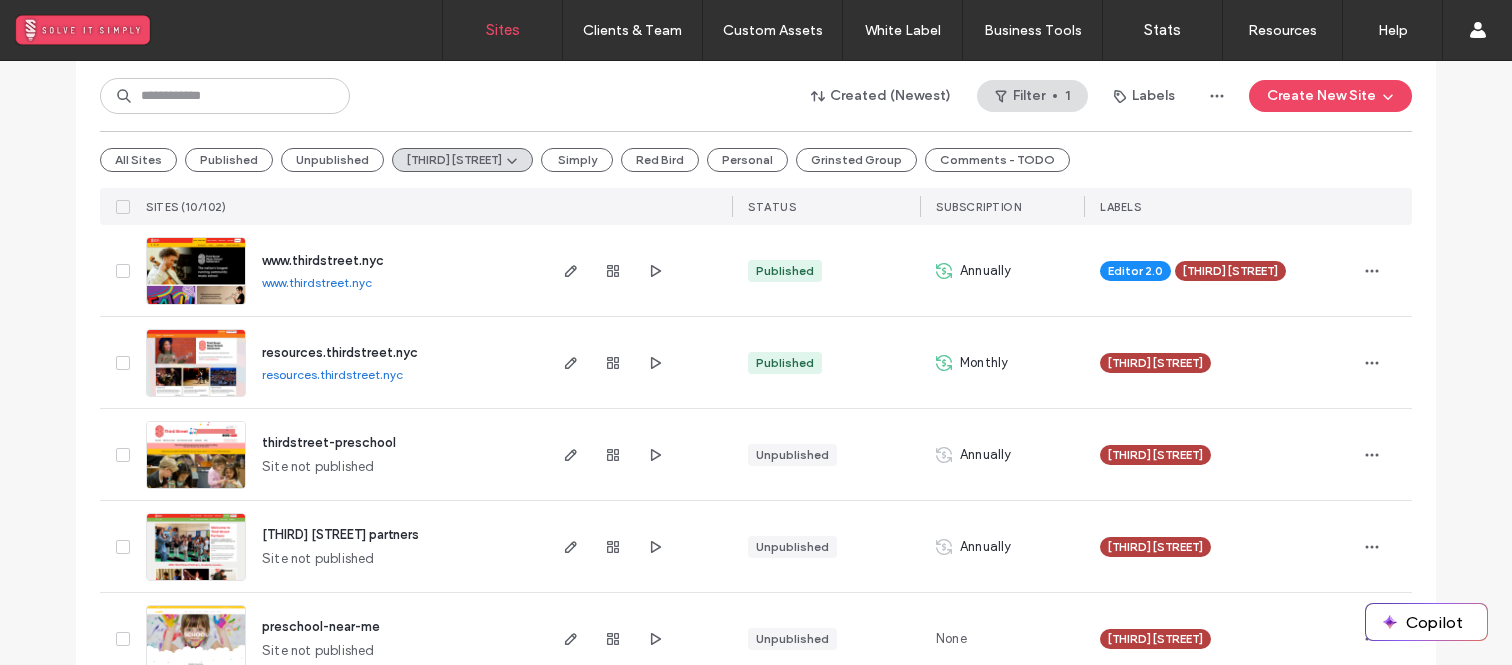scroll, scrollTop: 362, scrollLeft: 0, axis: vertical 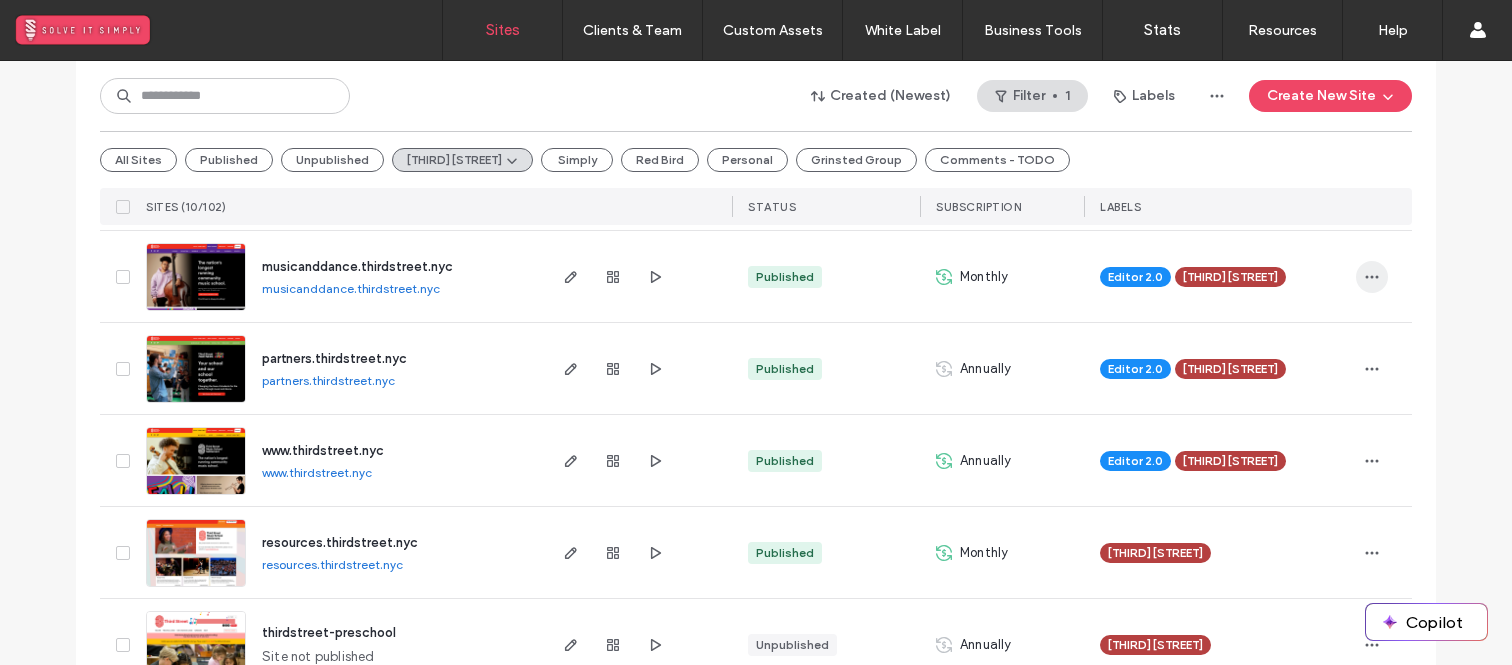 click 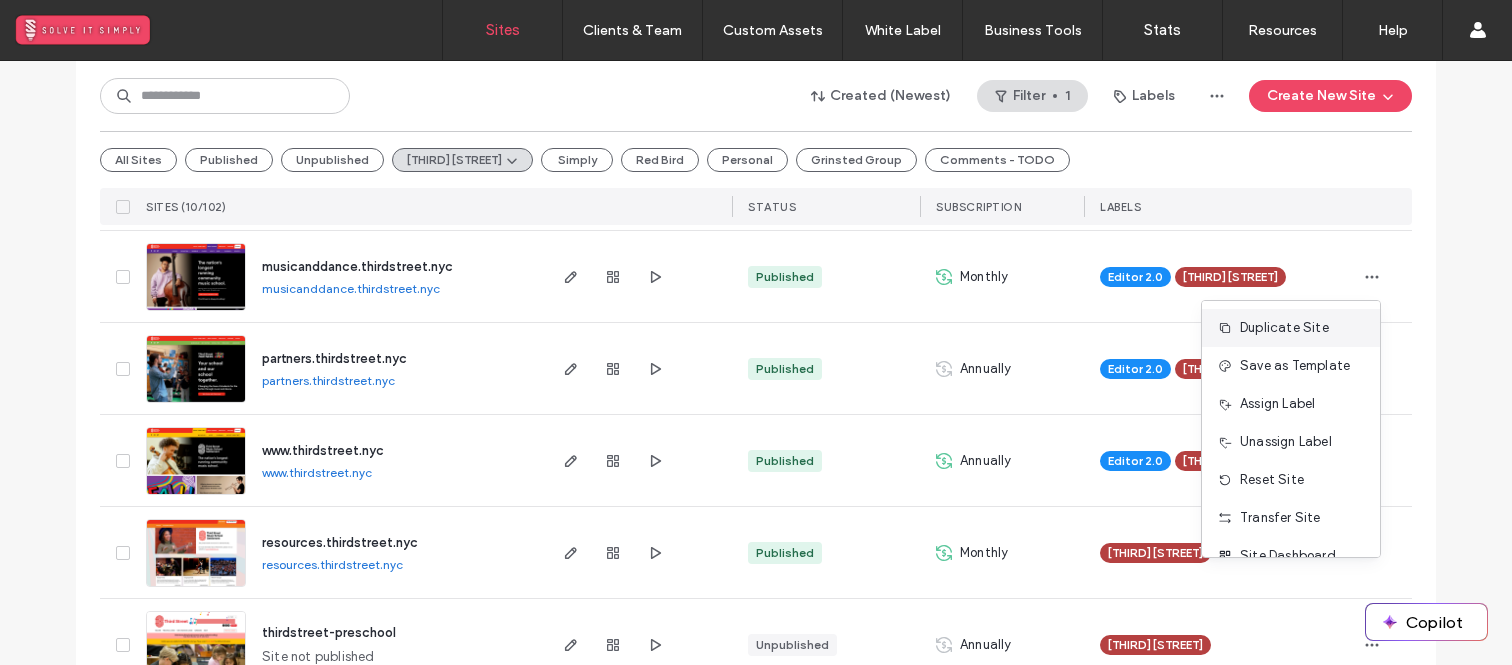 click on "Duplicate Site" at bounding box center [1284, 328] 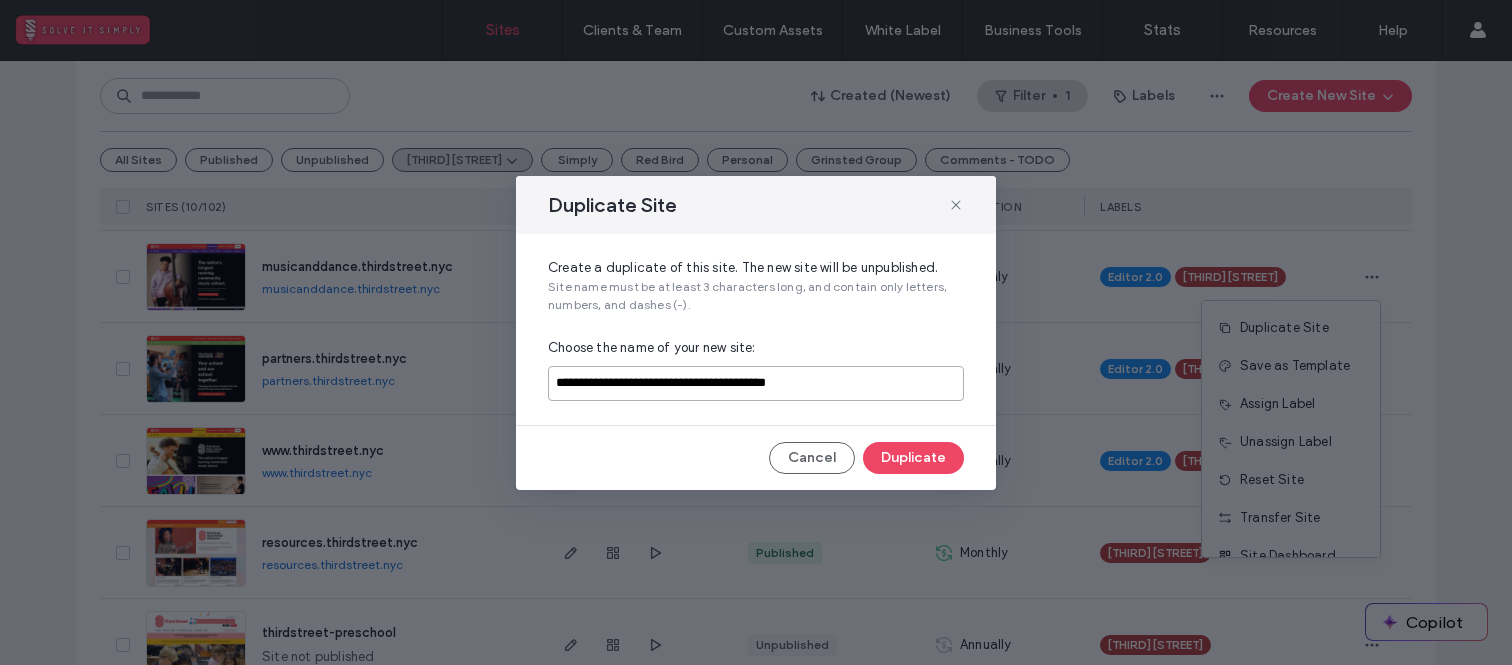 click on "**********" at bounding box center [756, 383] 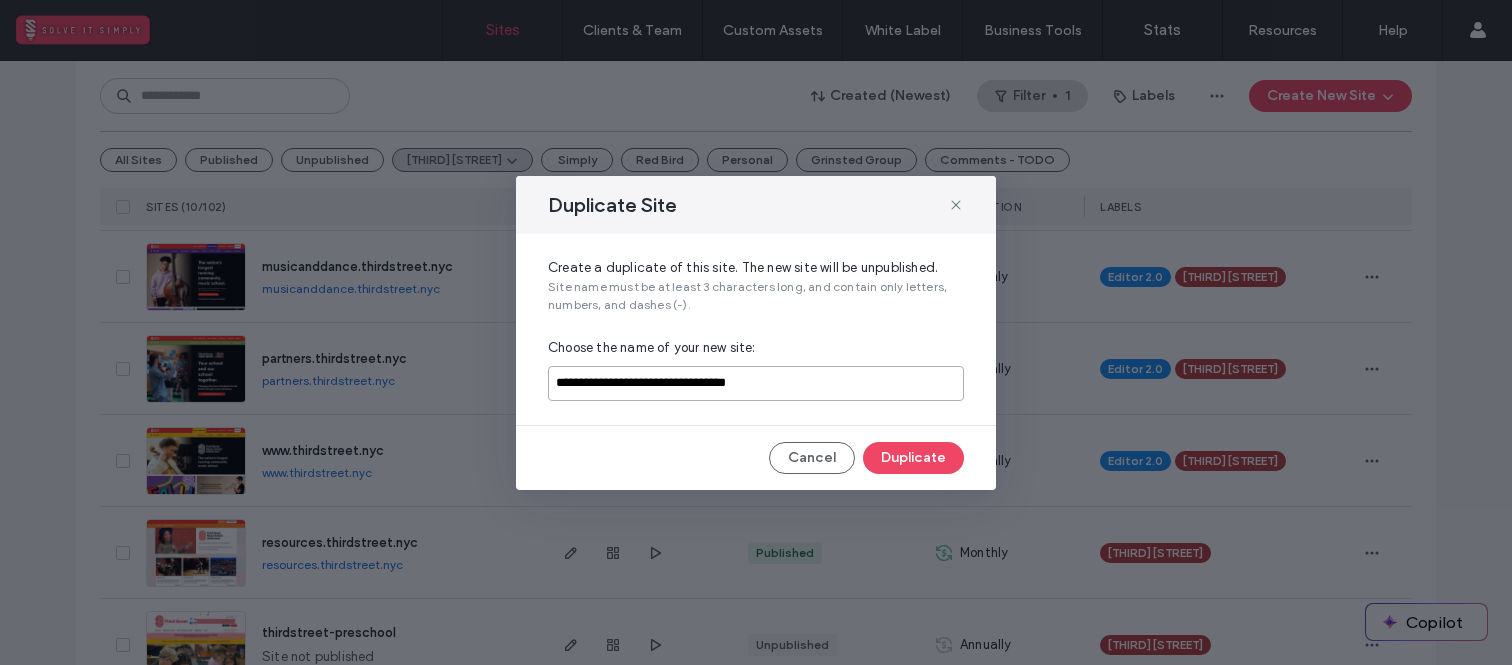 drag, startPoint x: 691, startPoint y: 384, endPoint x: 877, endPoint y: 392, distance: 186.17197 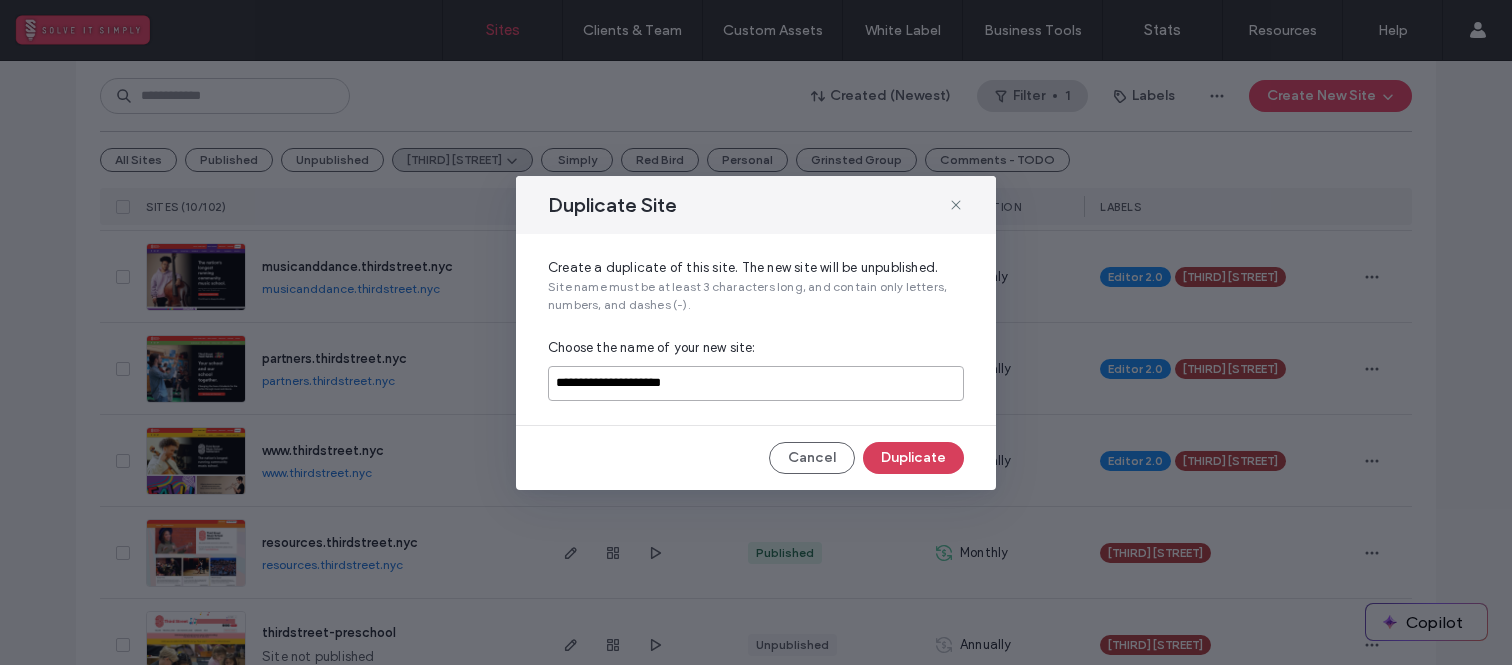 type on "**********" 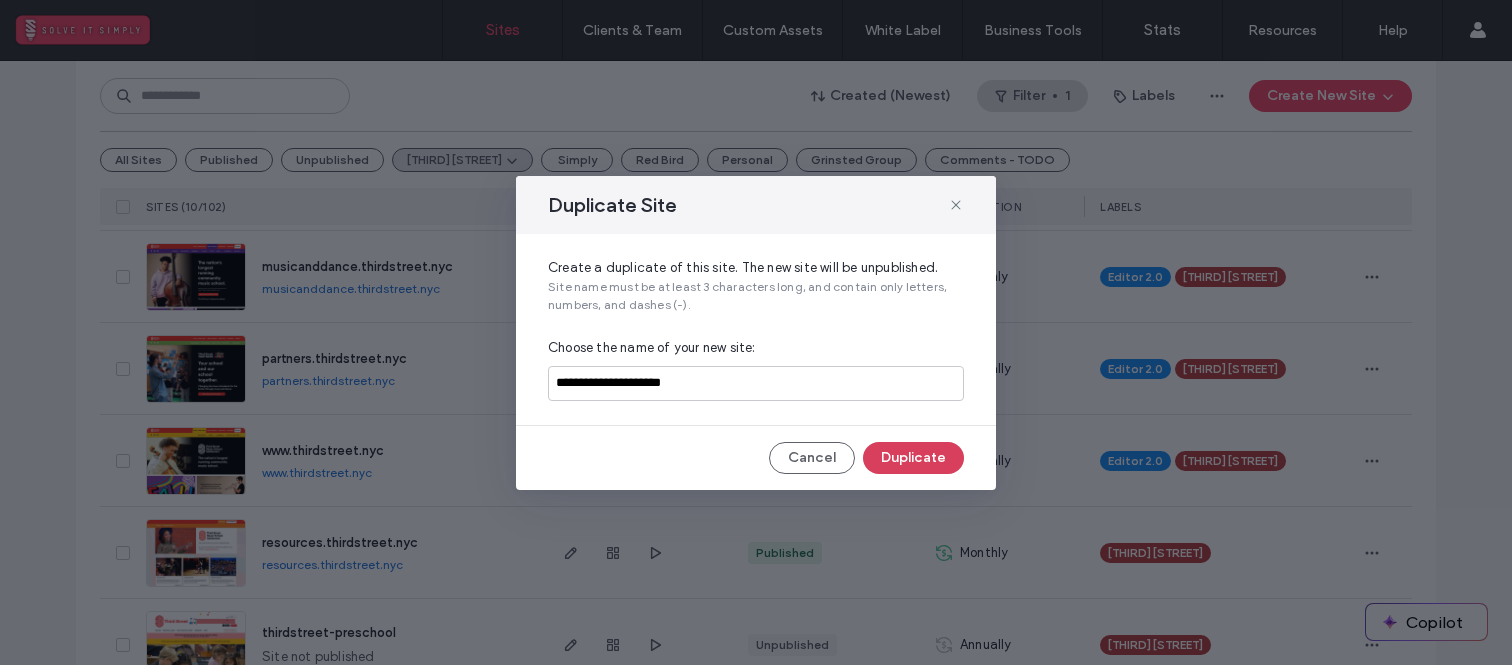 click on "Duplicate" at bounding box center [913, 458] 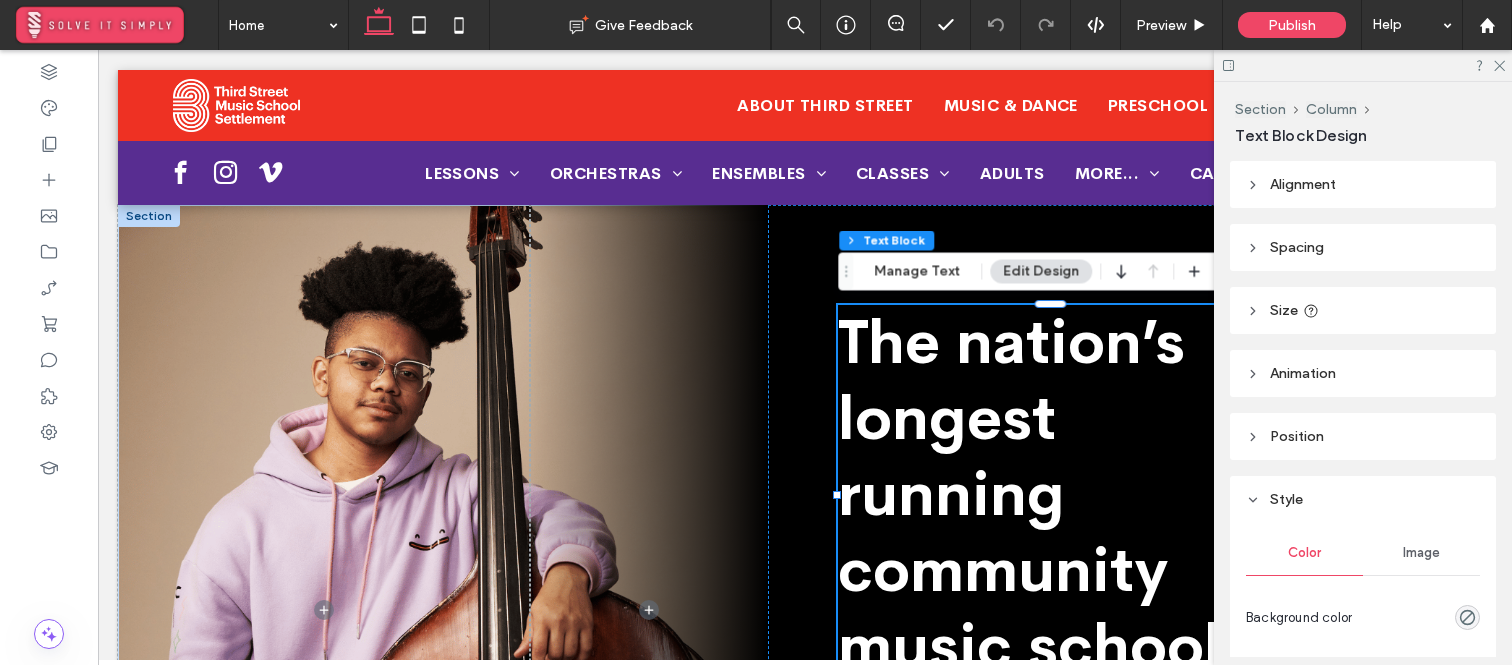 scroll, scrollTop: 0, scrollLeft: 0, axis: both 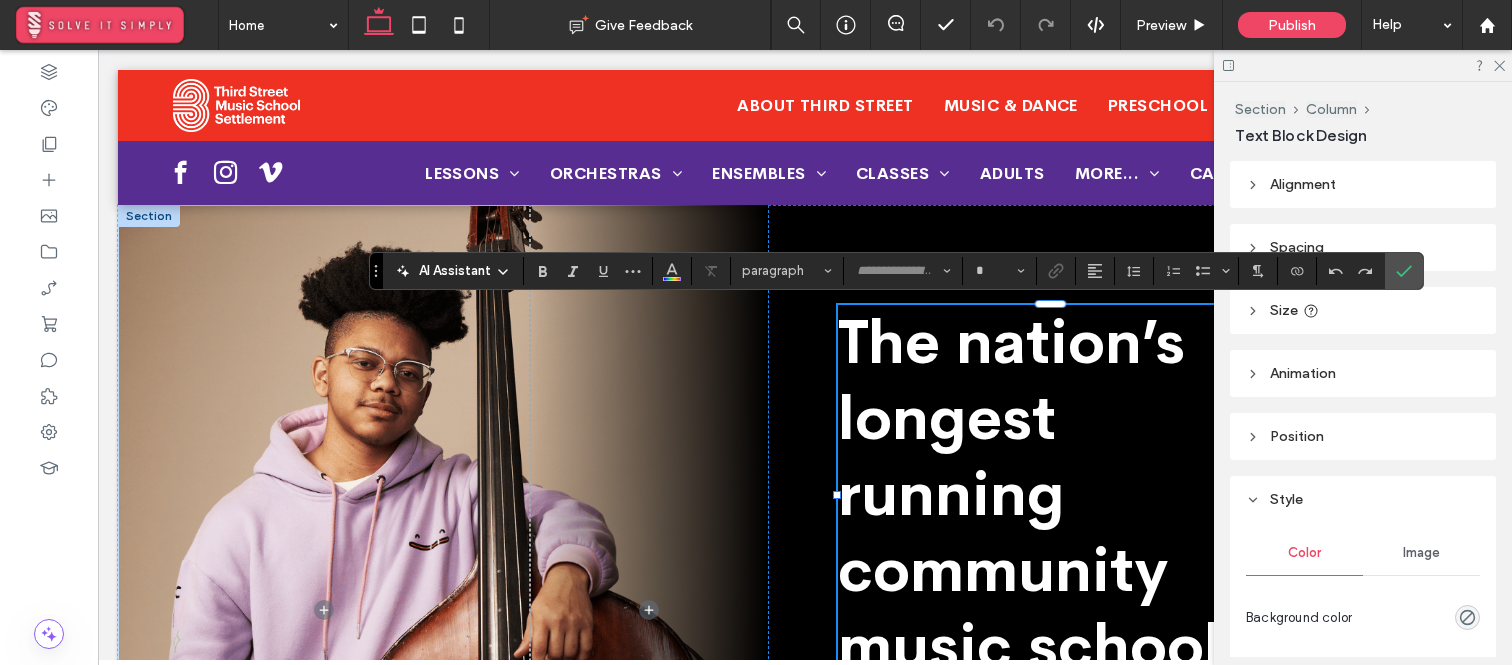 type on "**********" 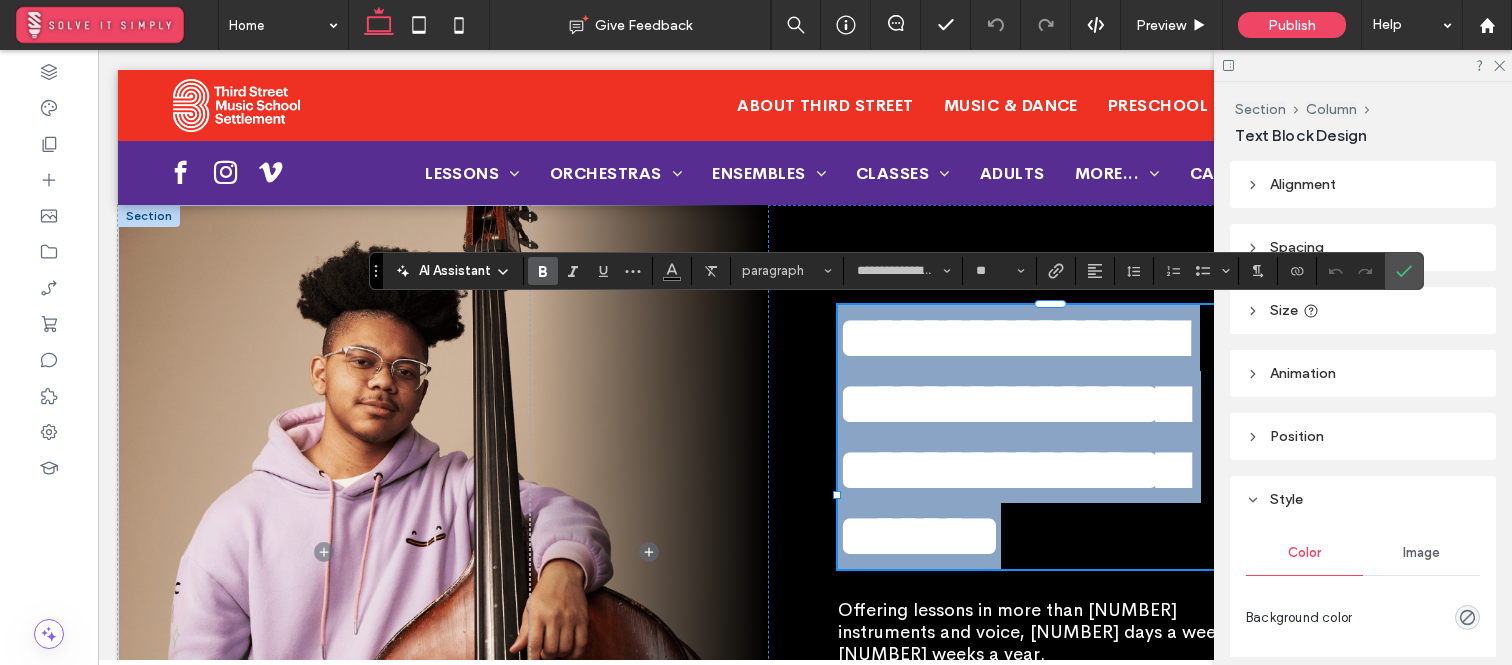 type 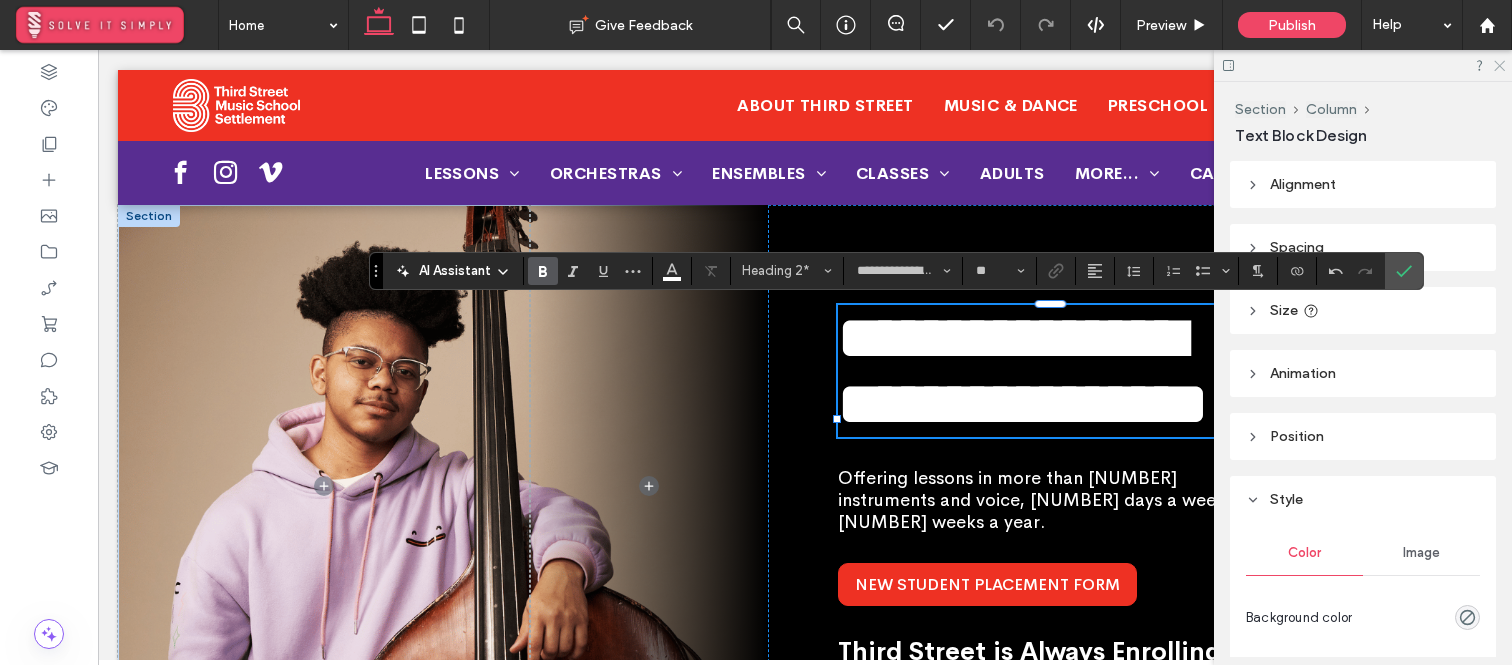 click 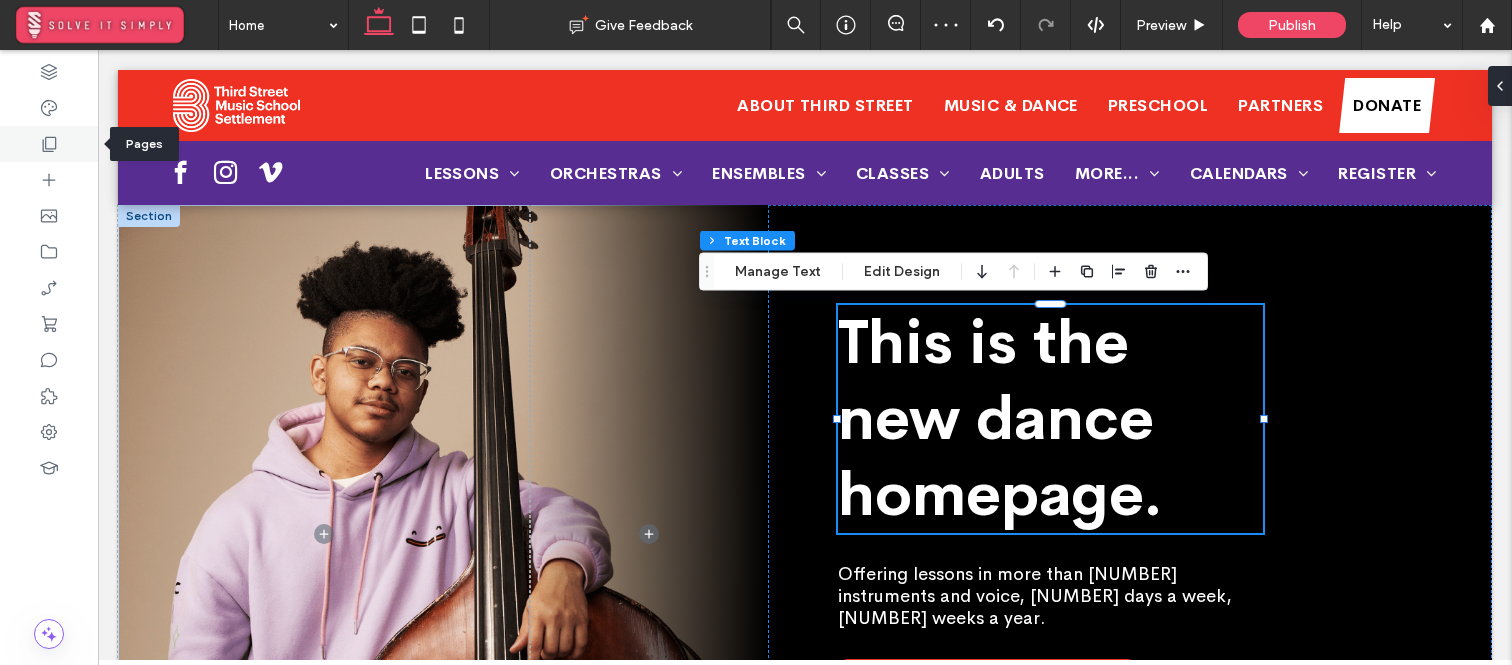 click at bounding box center [49, 144] 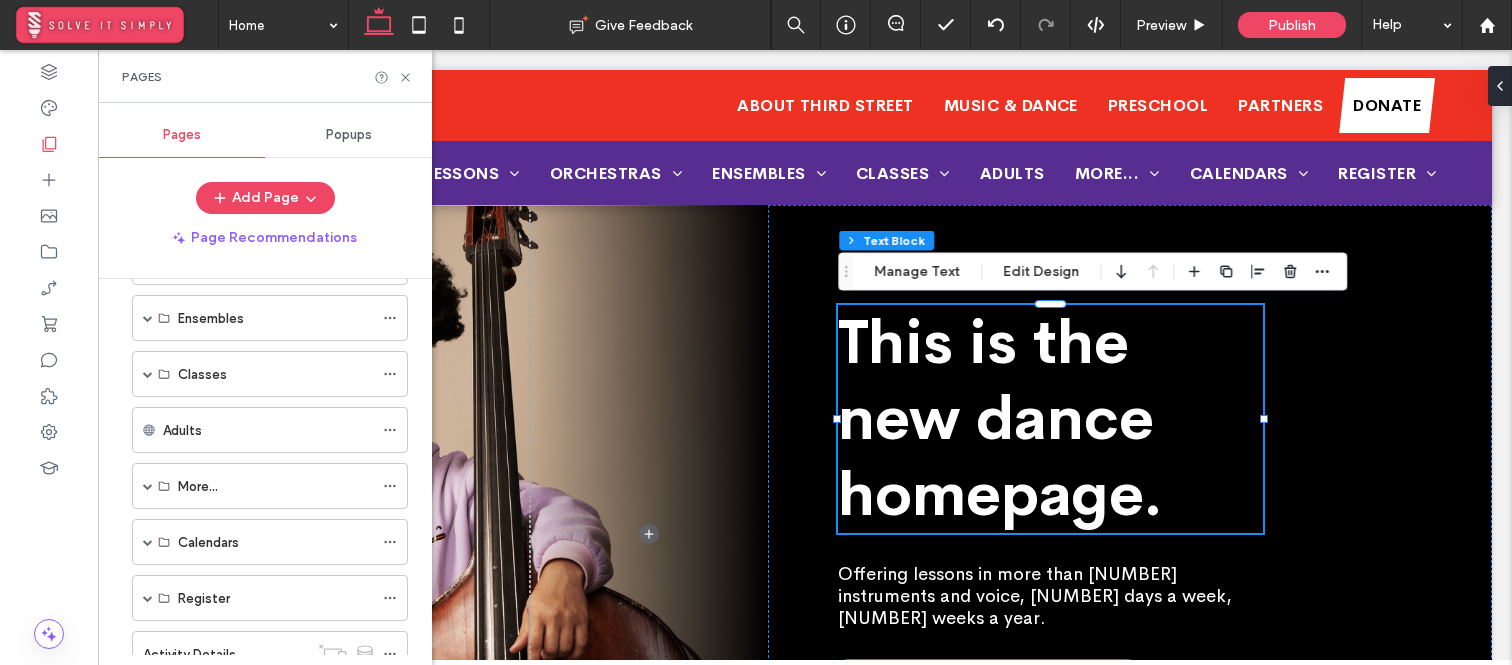 scroll, scrollTop: 0, scrollLeft: 0, axis: both 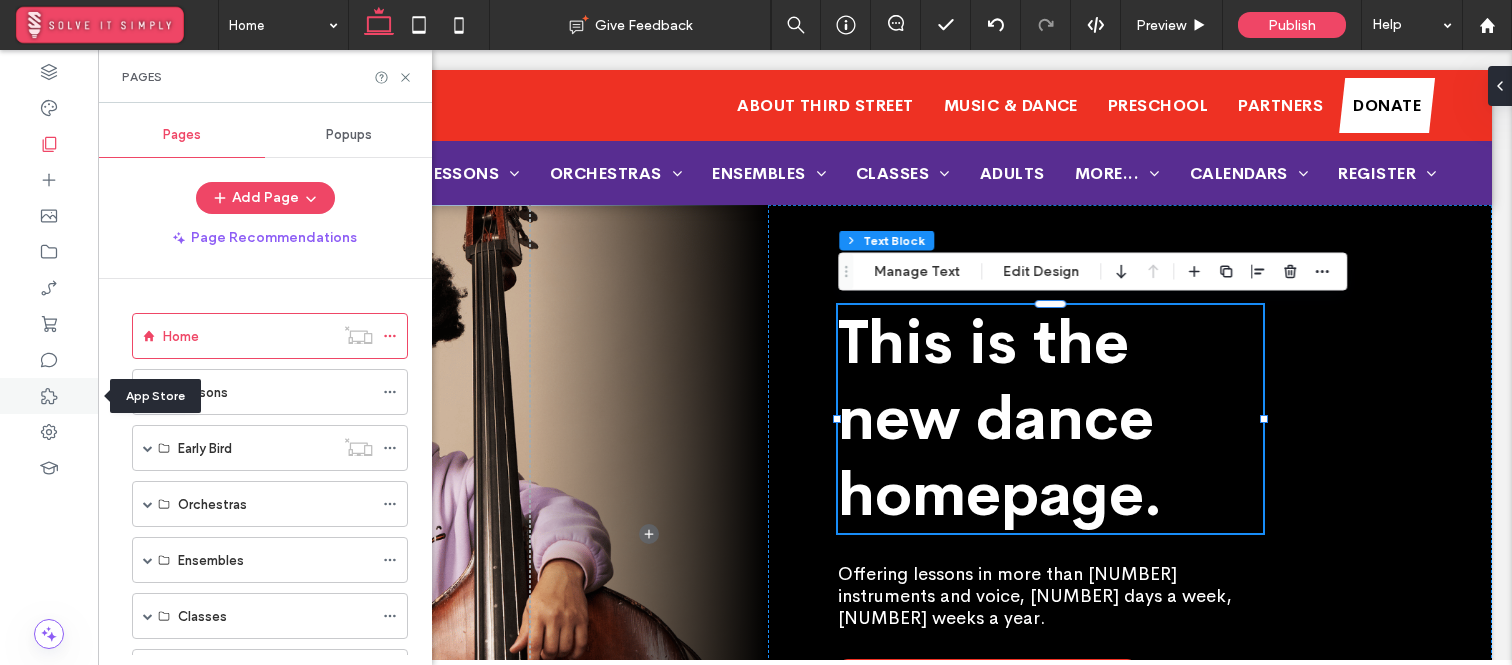 click at bounding box center (49, 396) 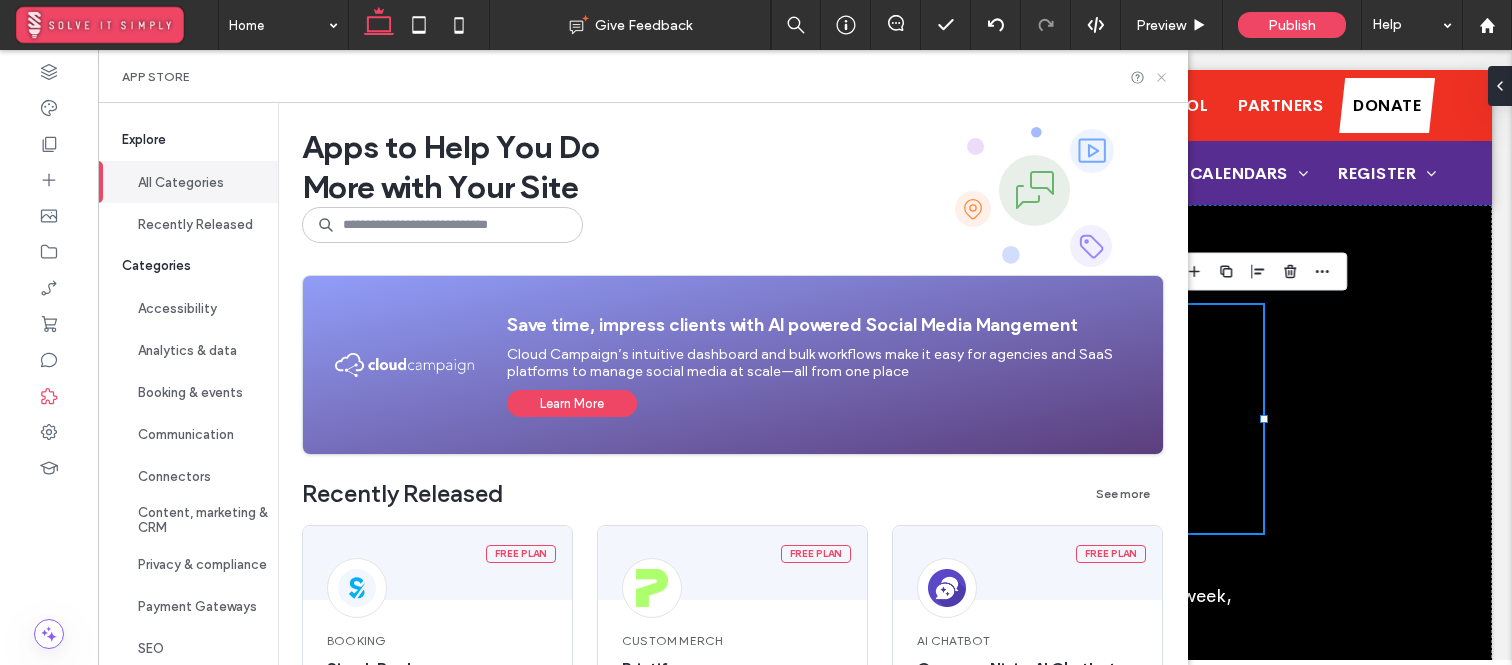 click 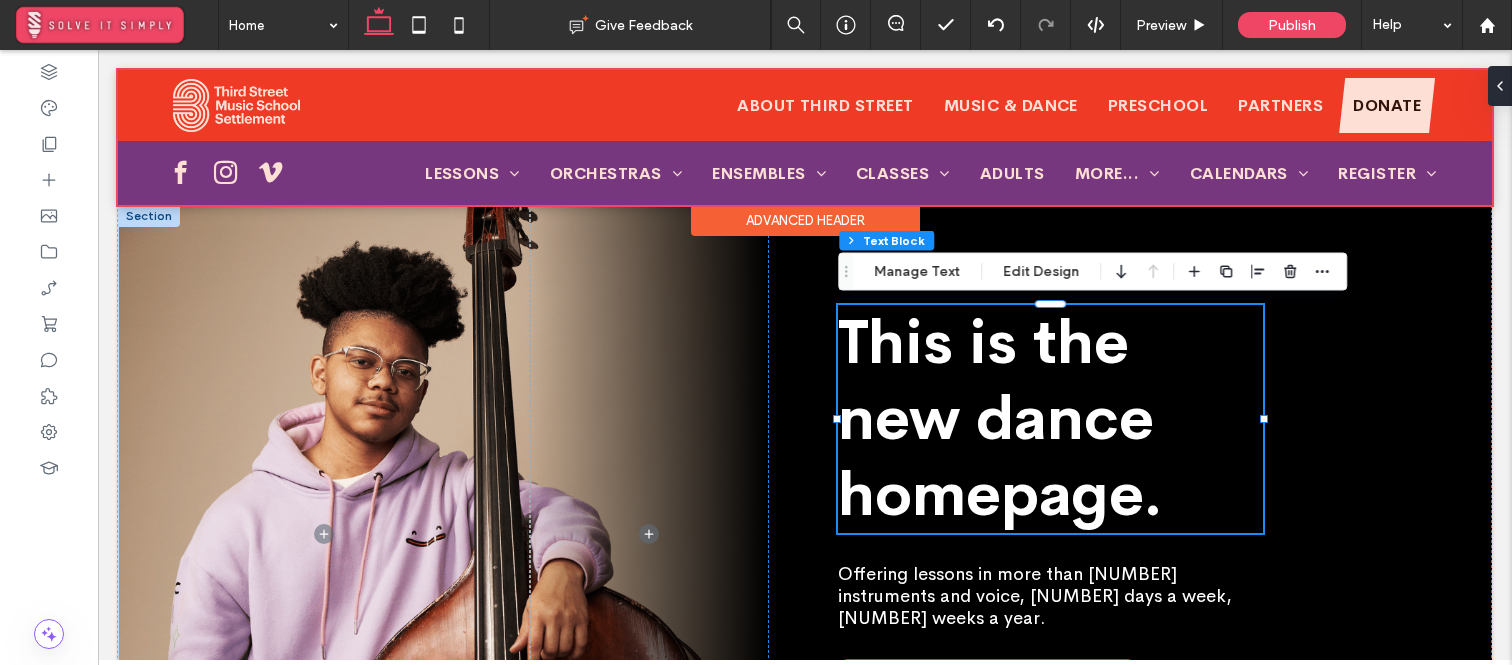 click at bounding box center [805, 137] 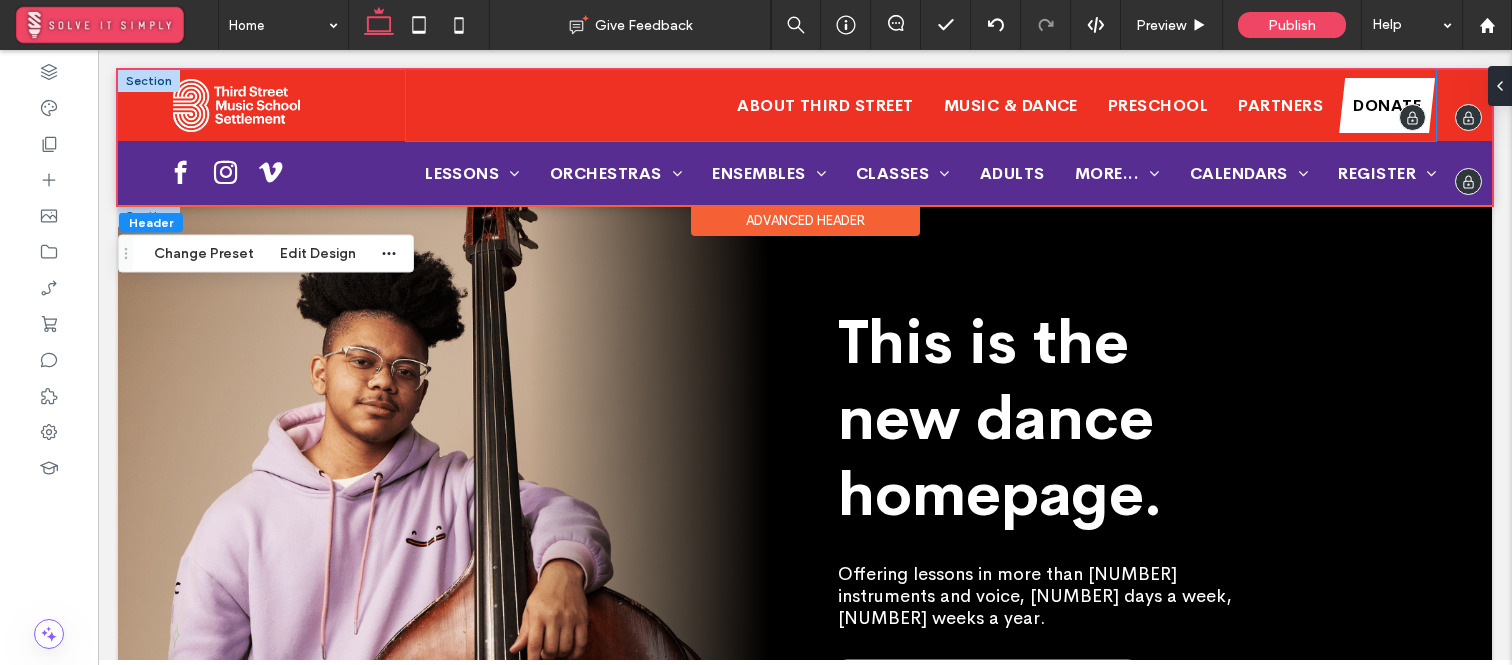 click on "ABOUT THIRD STREET
MUSIC & DANCE
Preschool
PARTNERS
Donate" at bounding box center (921, 105) 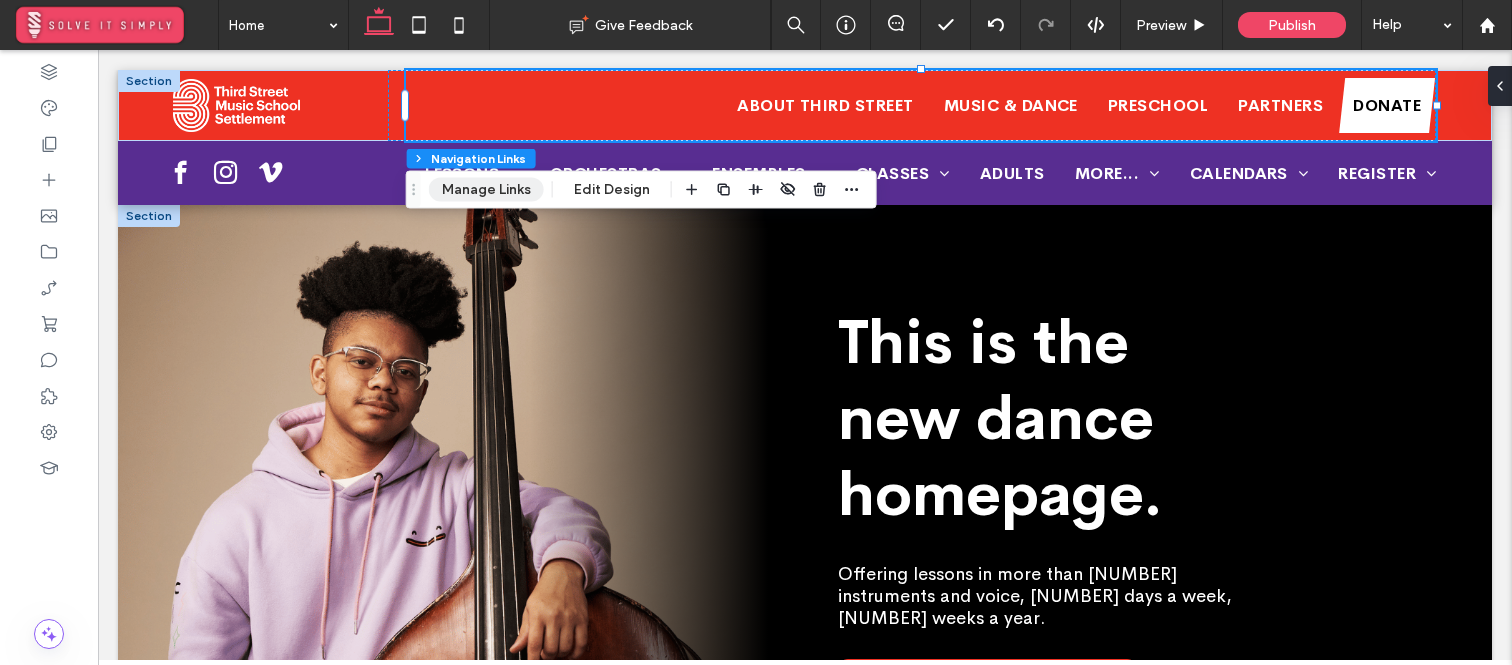 click on "Manage Links" at bounding box center [486, 190] 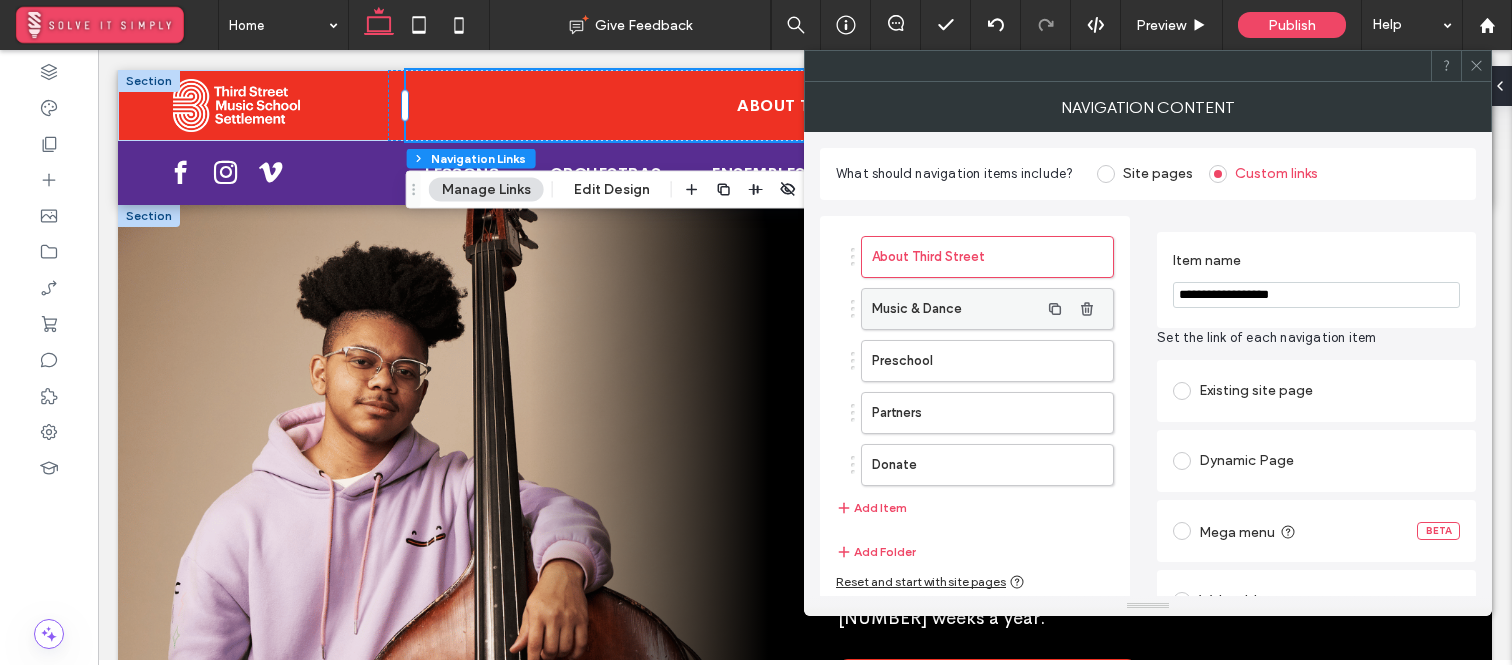 click on "Music & Dance" at bounding box center [955, 309] 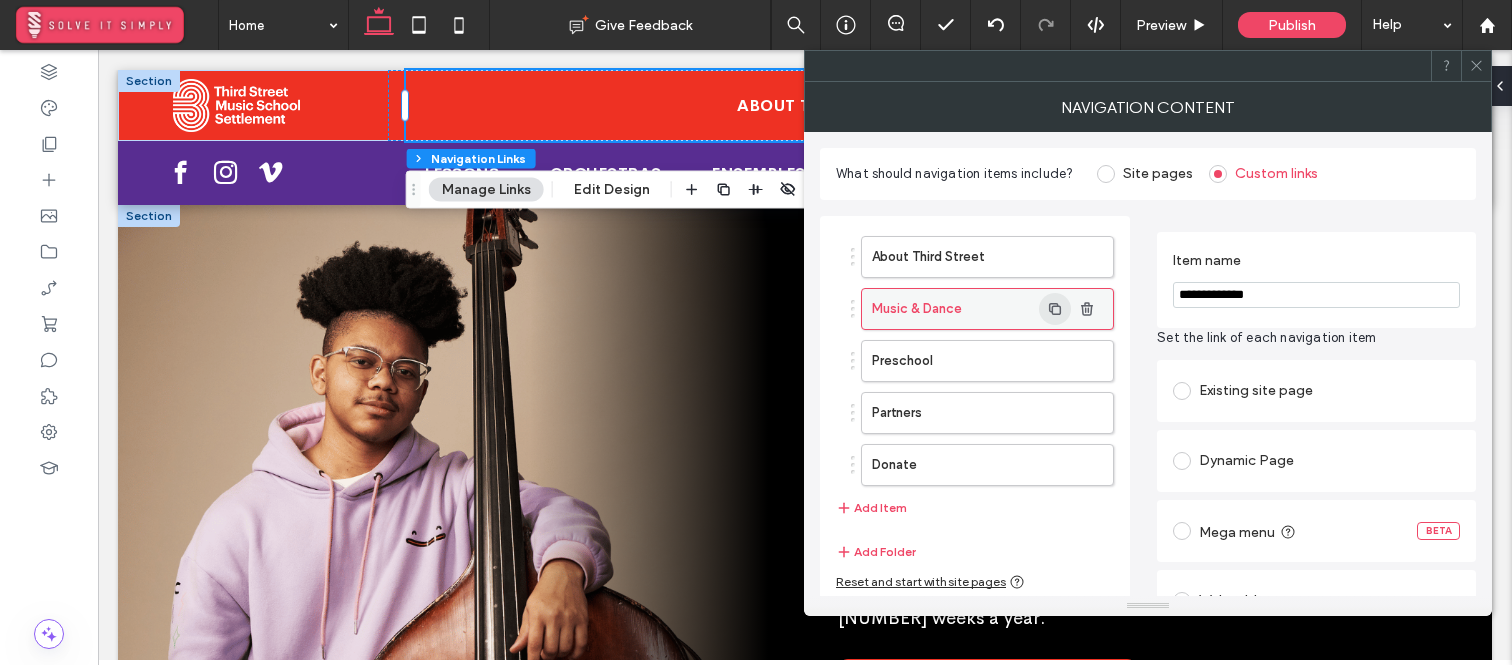 click 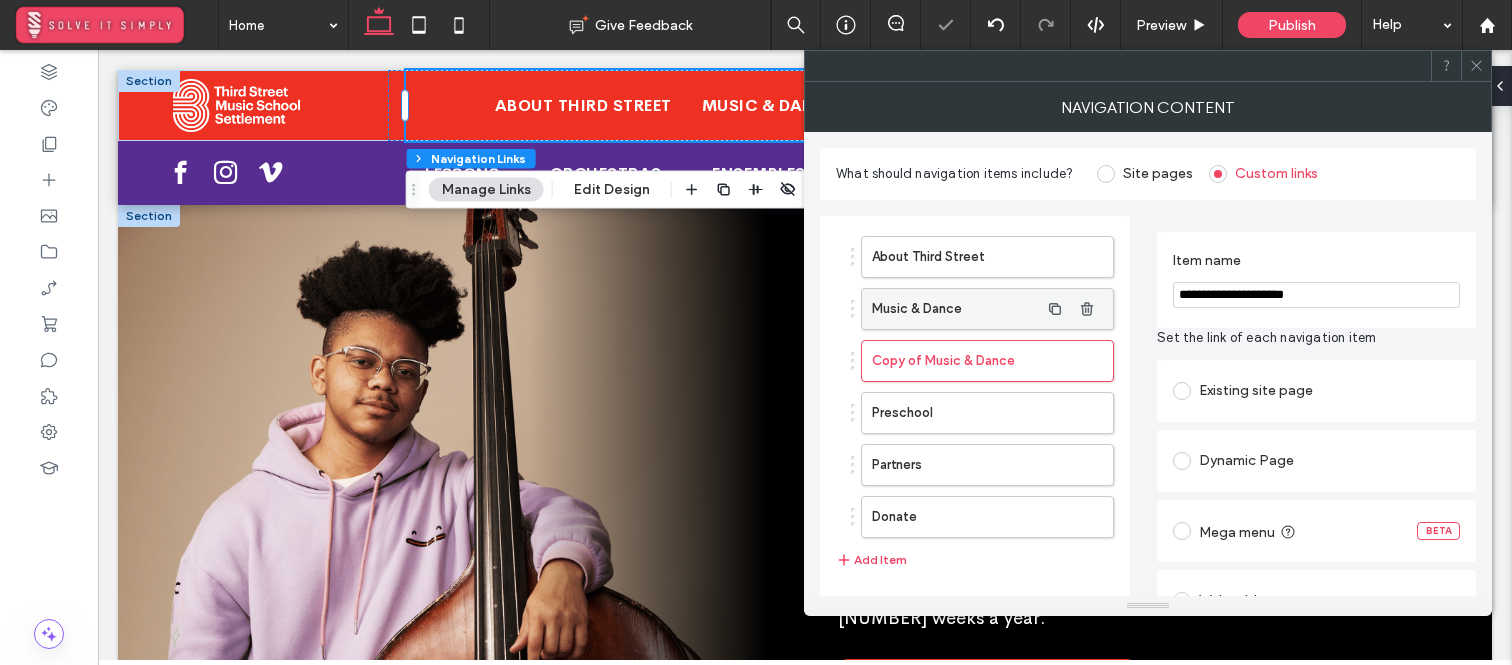 click on "Music & Dance" at bounding box center (955, 309) 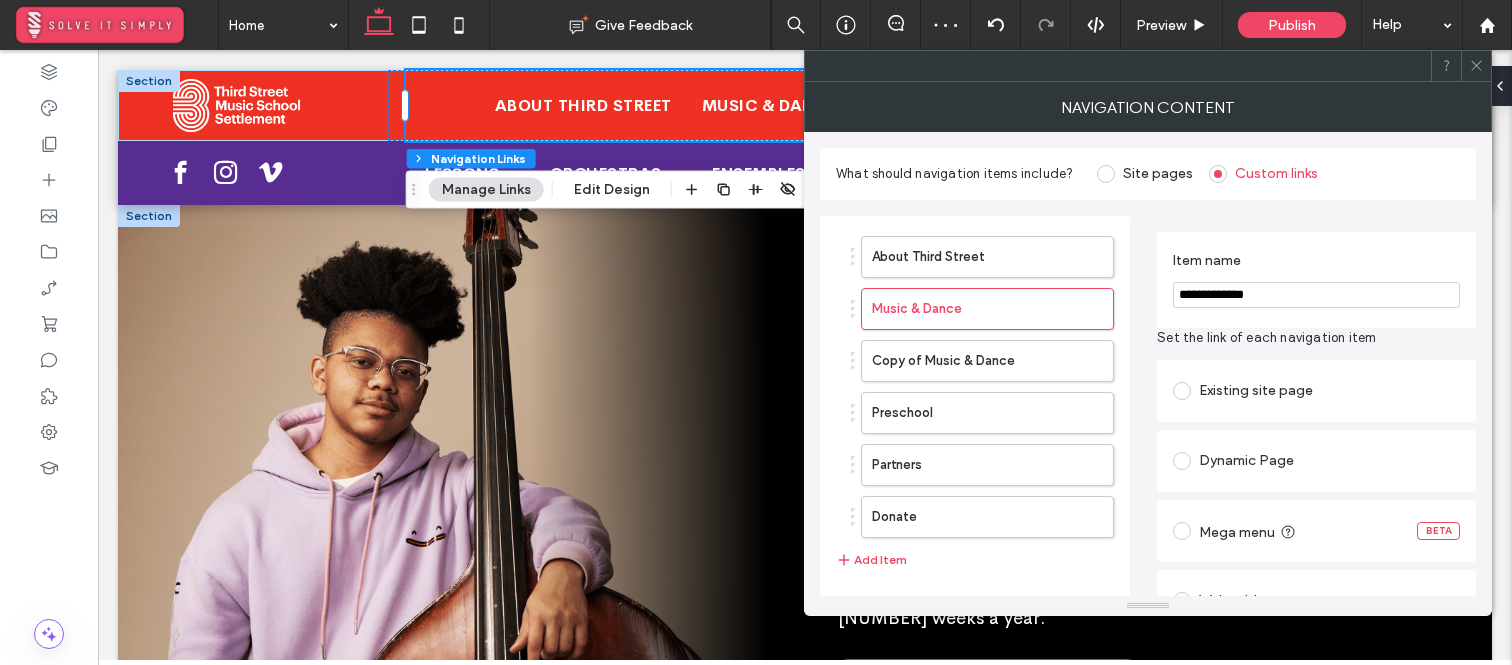 drag, startPoint x: 1208, startPoint y: 292, endPoint x: 1366, endPoint y: 305, distance: 158.5339 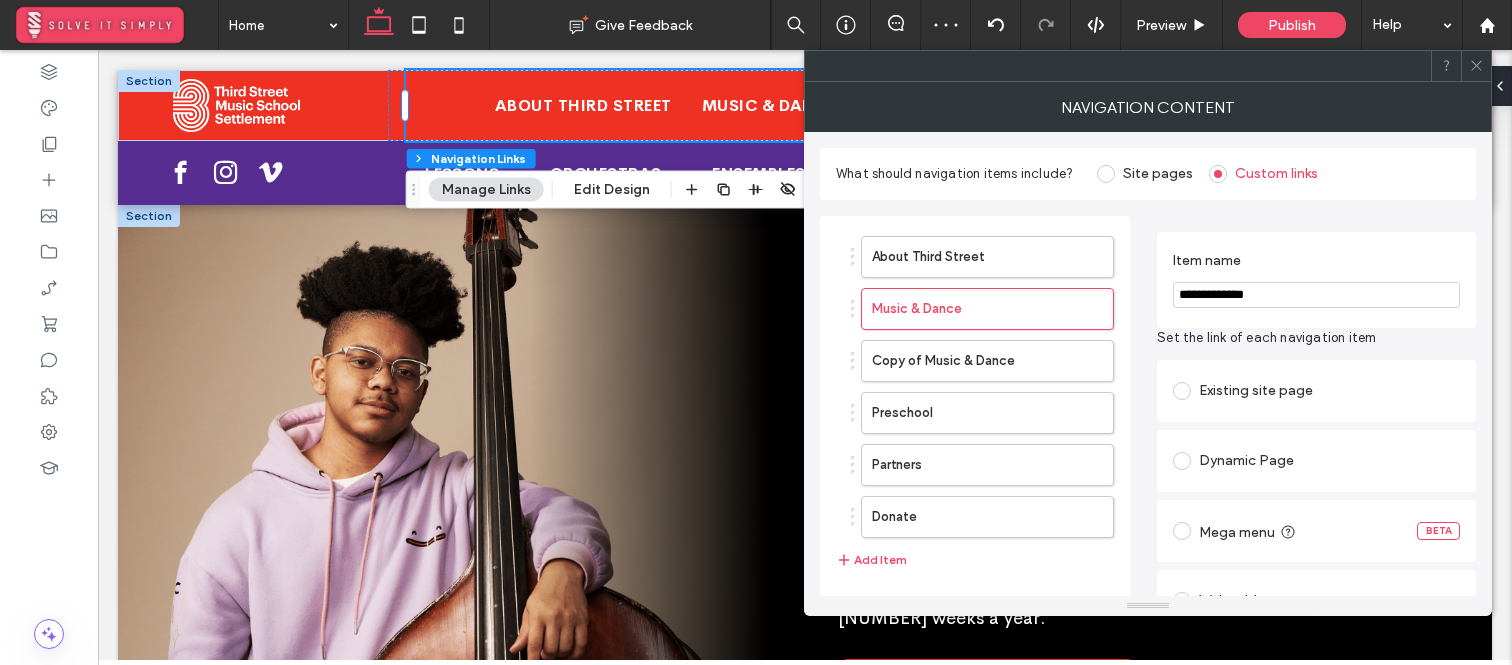 click on "**********" at bounding box center [1316, 295] 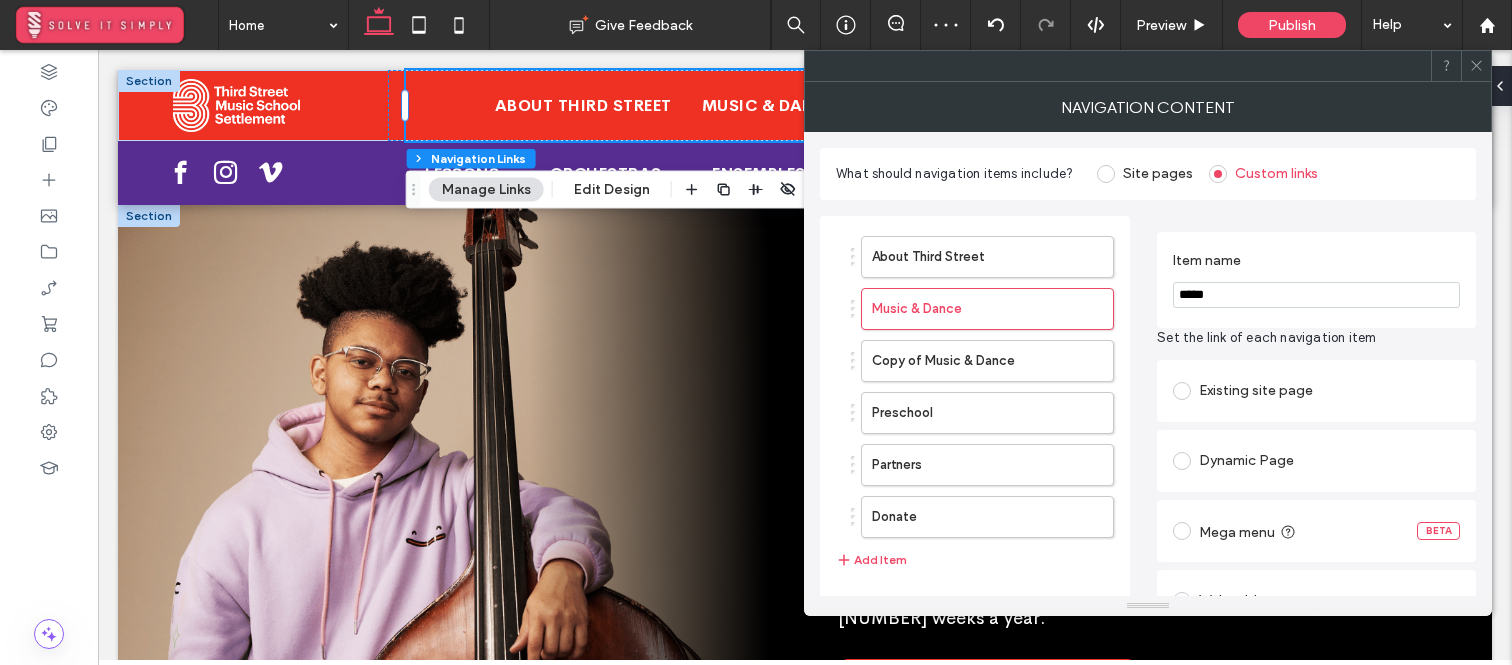 type on "*****" 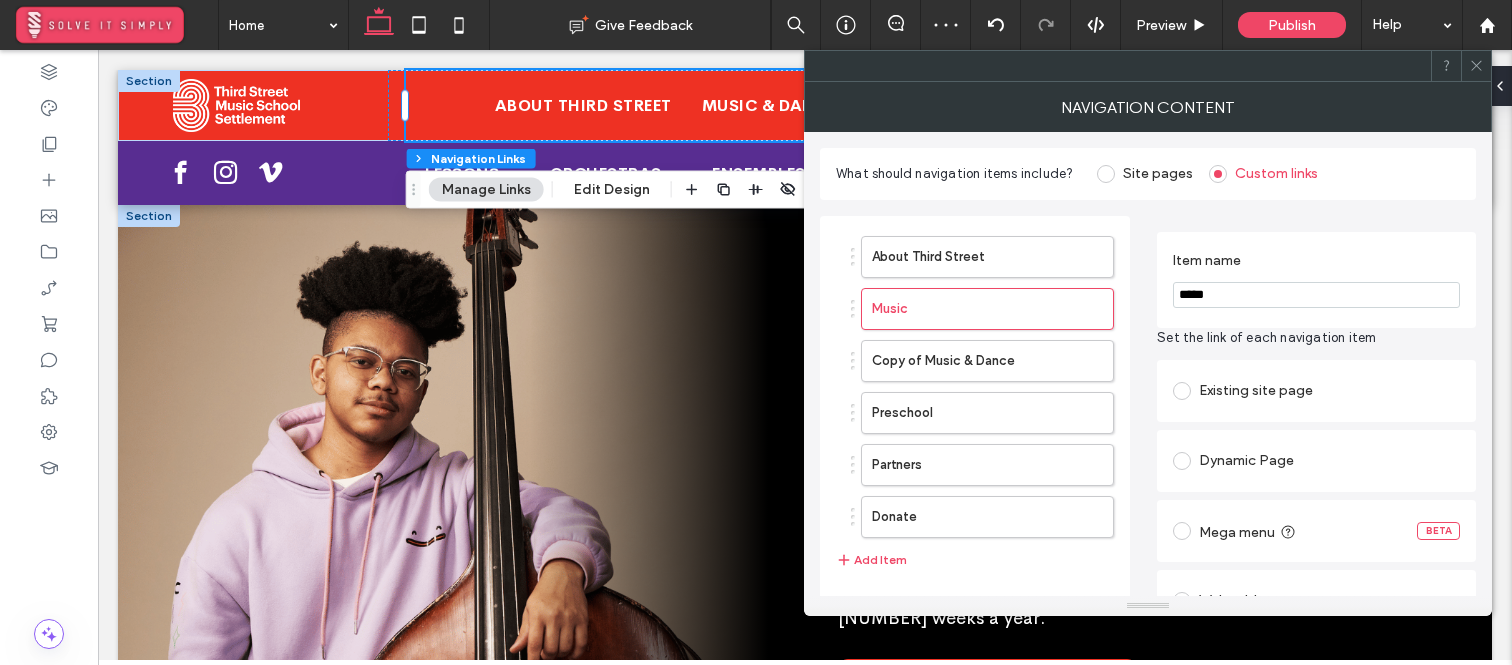 click on "Item name *****" at bounding box center (1316, 280) 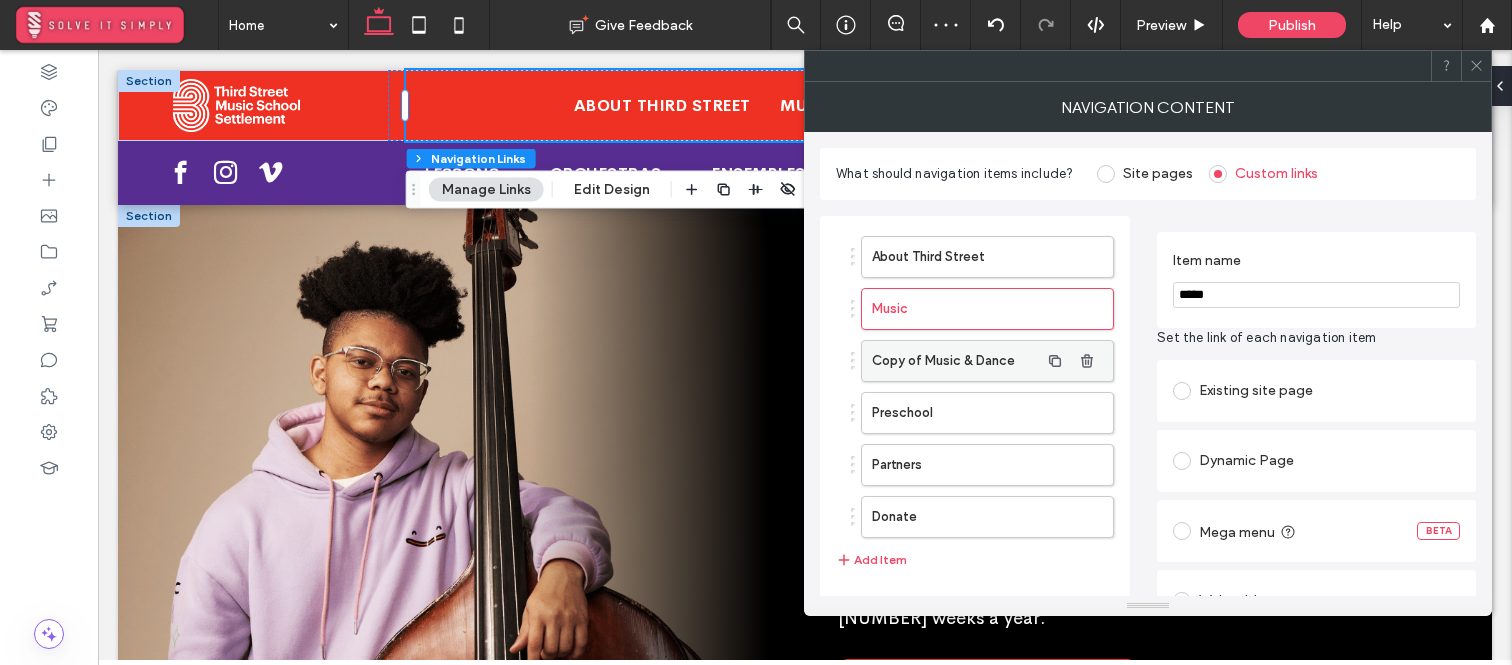 click on "Copy of Music & Dance" at bounding box center (955, 361) 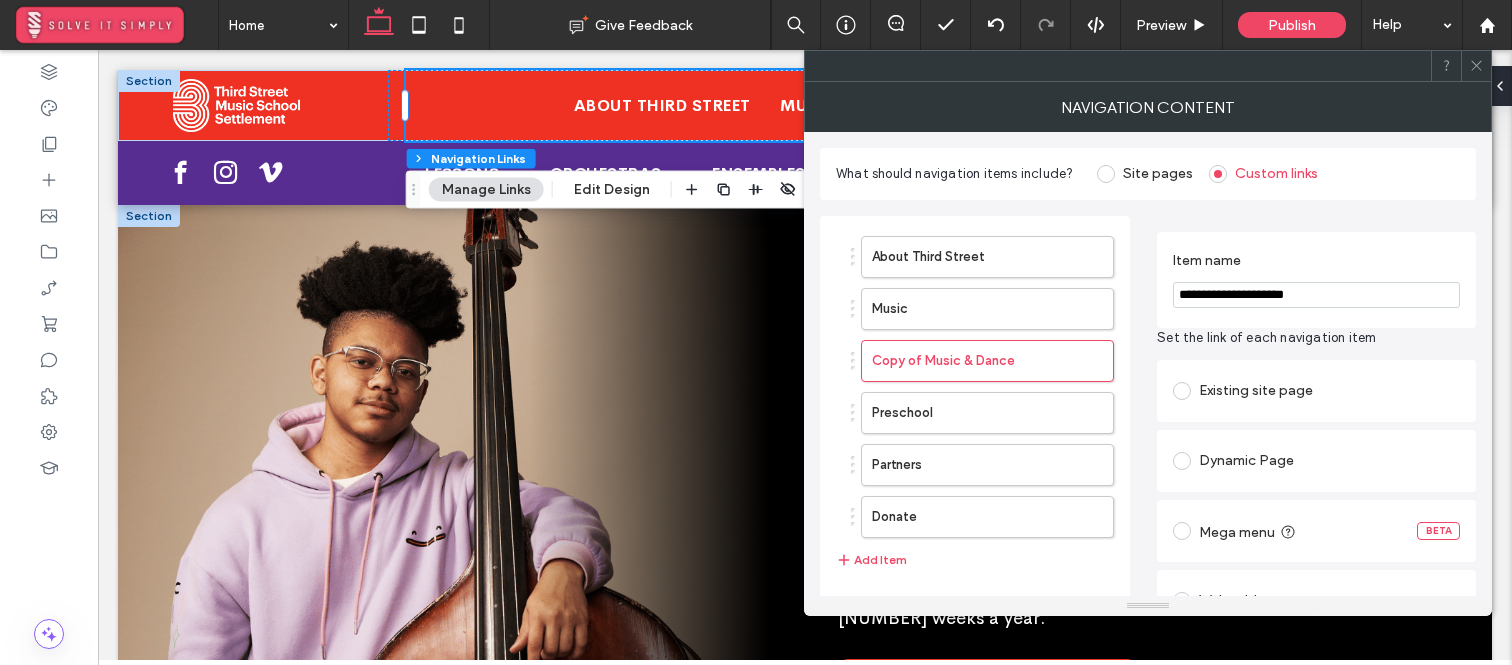 drag, startPoint x: 1279, startPoint y: 294, endPoint x: 1115, endPoint y: 294, distance: 164 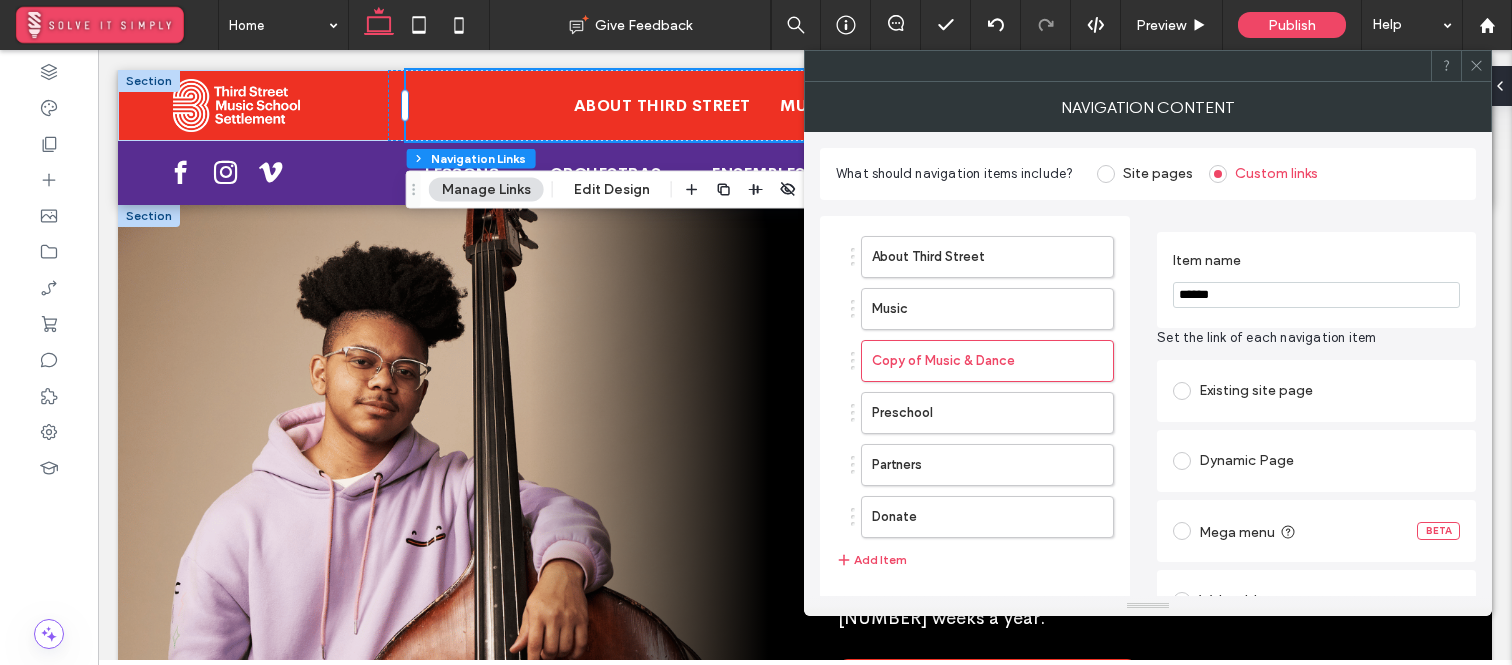 drag, startPoint x: 1184, startPoint y: 293, endPoint x: 1118, endPoint y: 293, distance: 66 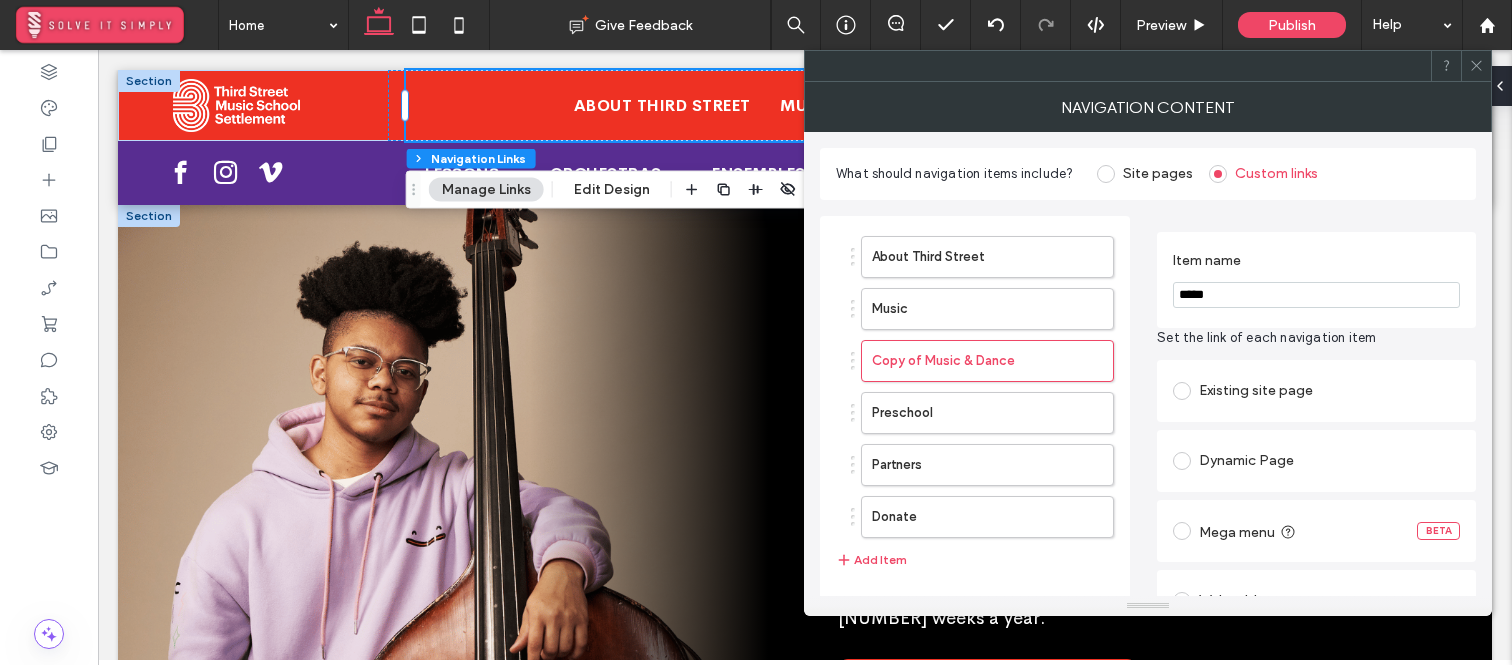 type on "*****" 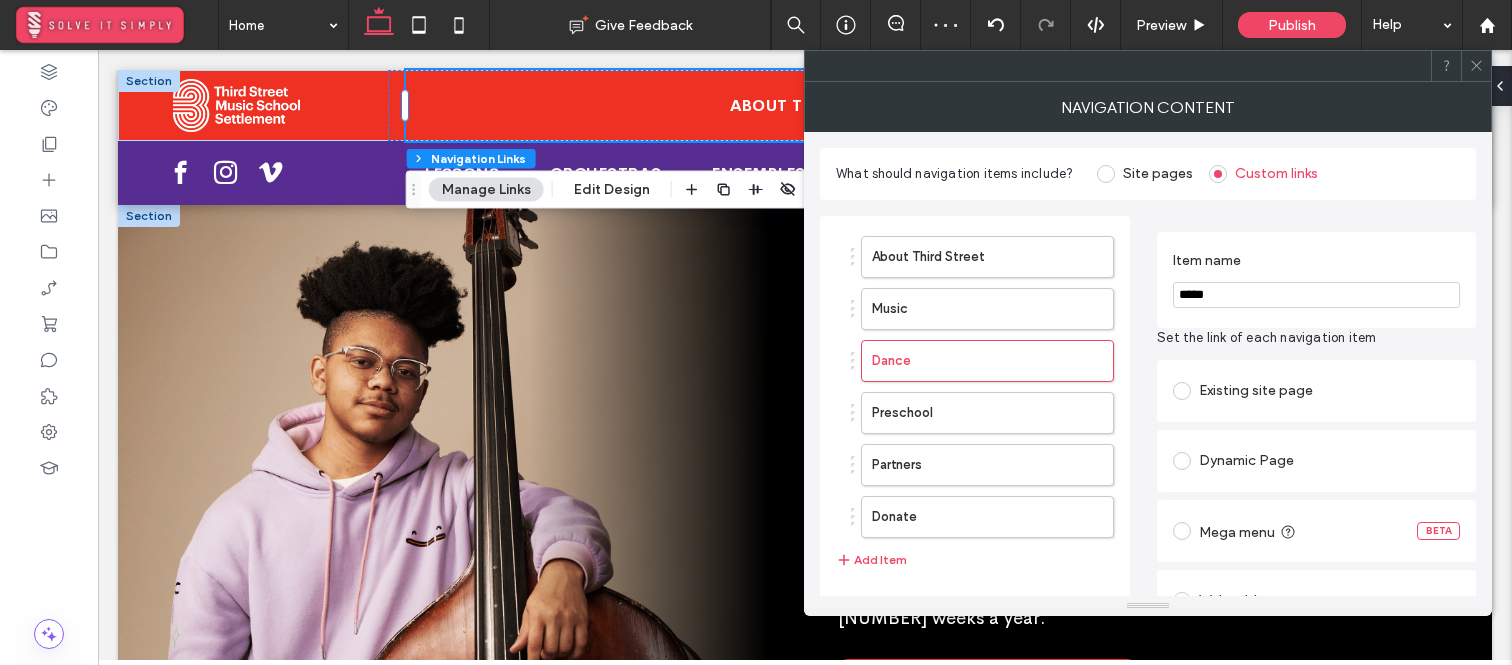 click on "Existing site page" at bounding box center (1316, 391) 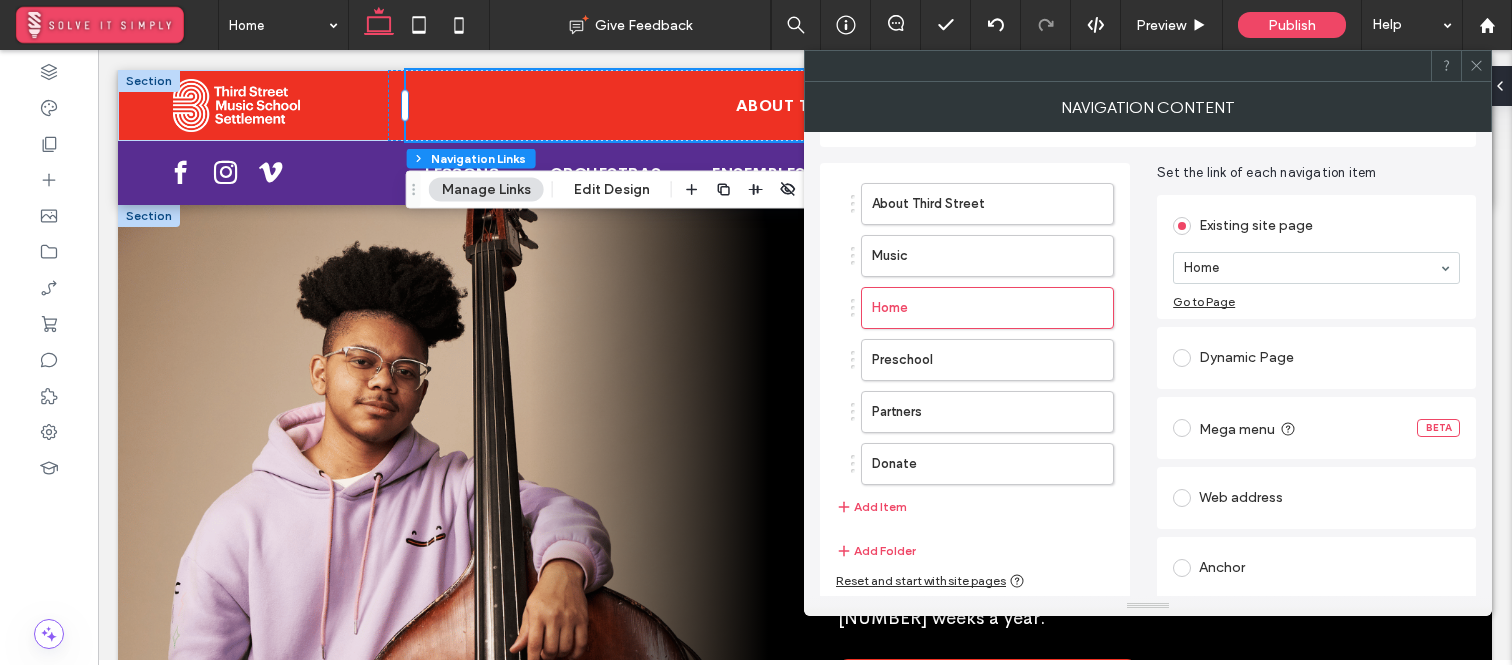 scroll, scrollTop: 56, scrollLeft: 0, axis: vertical 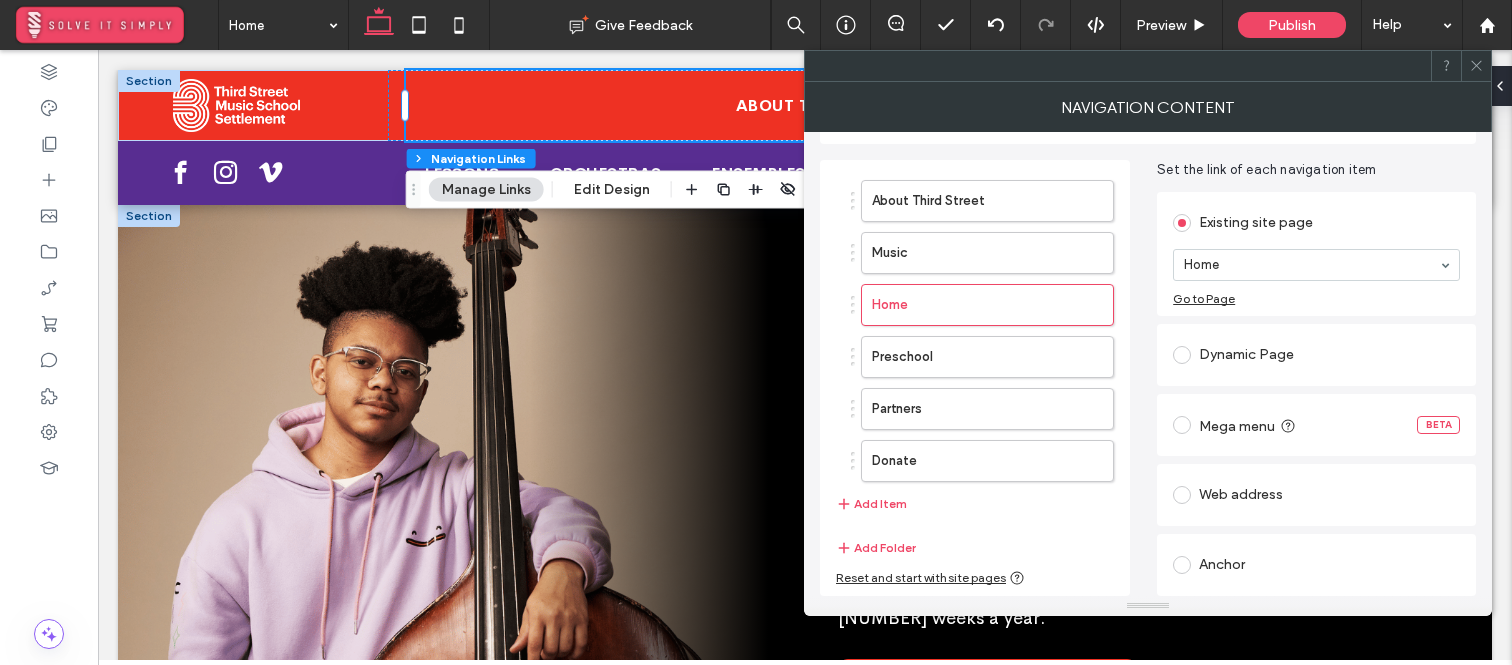 click on "Web address" at bounding box center (1316, 495) 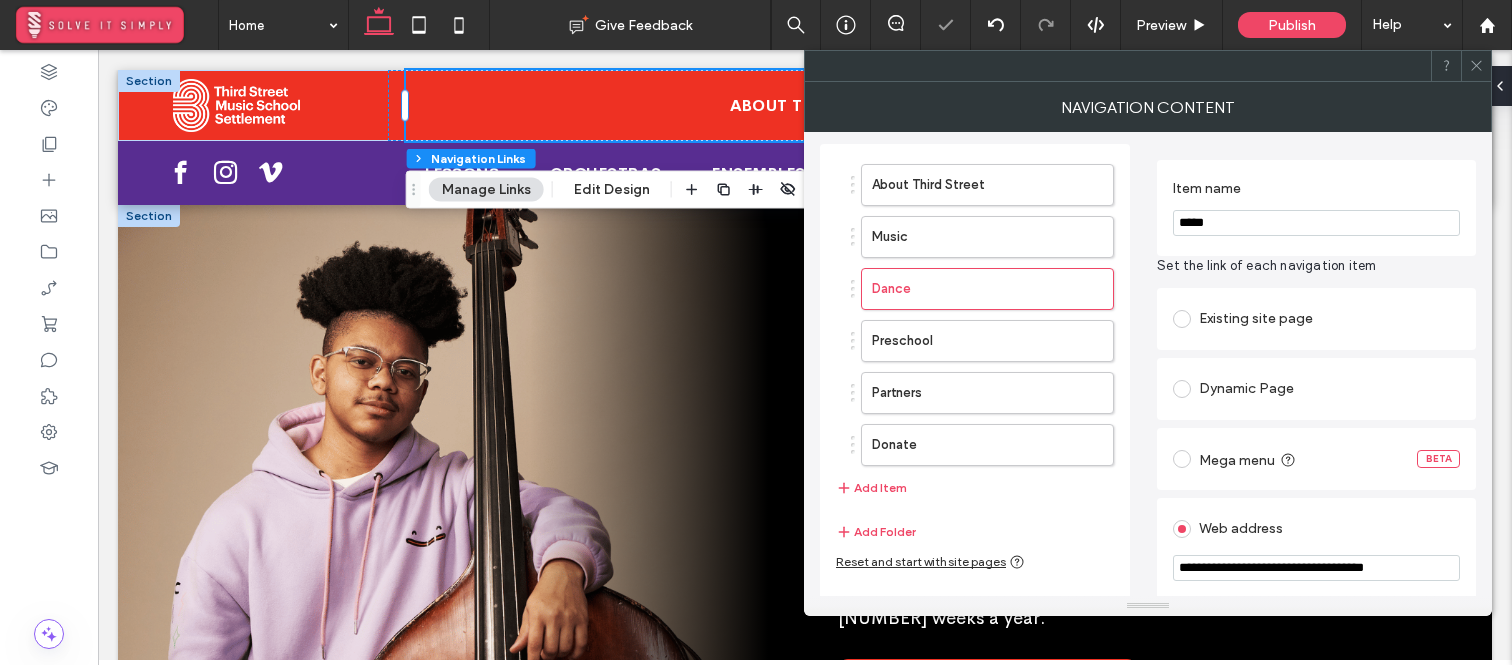 scroll, scrollTop: 79, scrollLeft: 0, axis: vertical 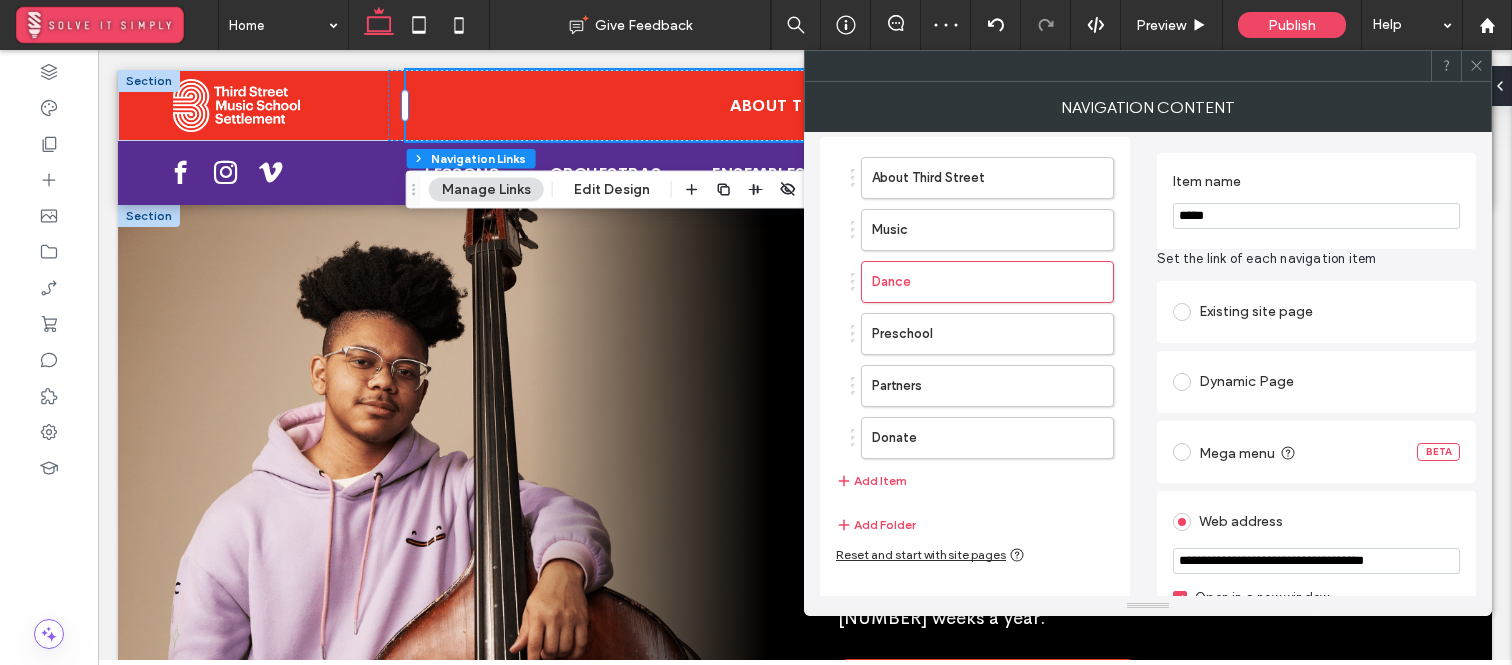 drag, startPoint x: 1288, startPoint y: 559, endPoint x: 1226, endPoint y: 559, distance: 62 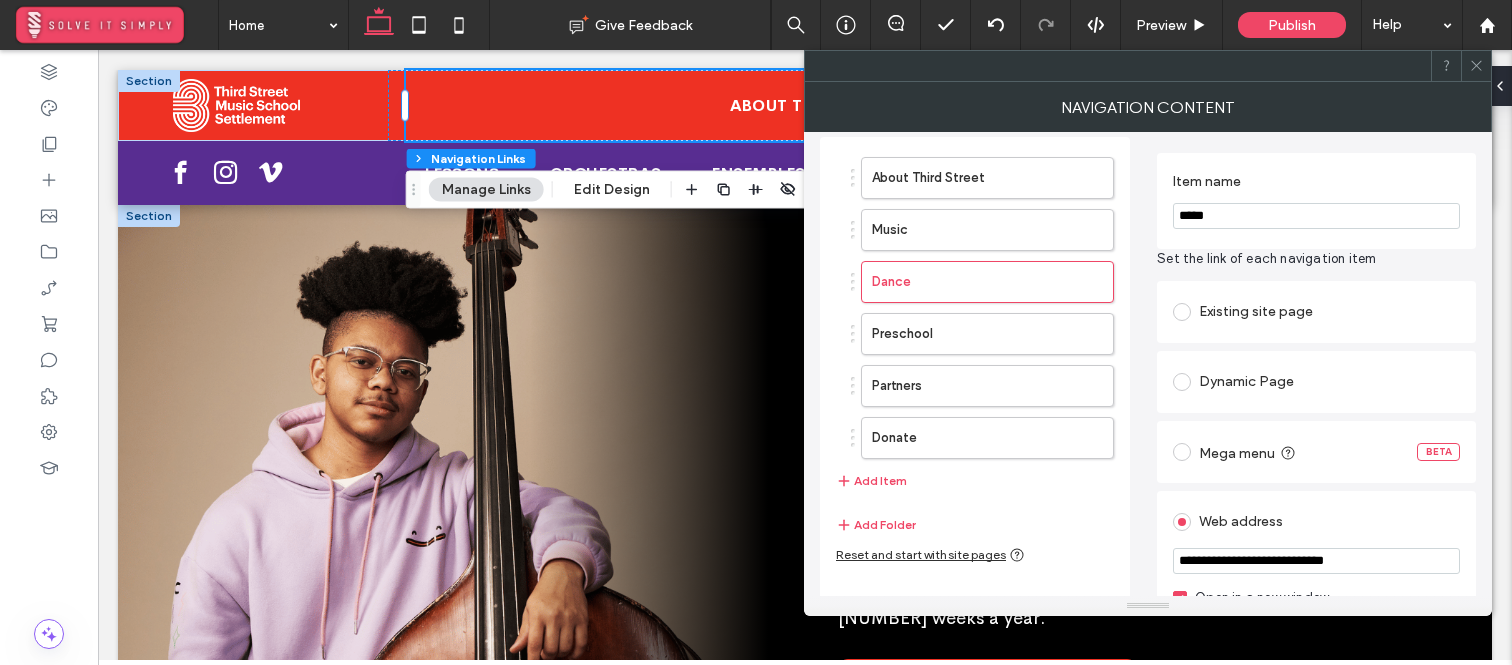 click on "**********" at bounding box center (1316, 561) 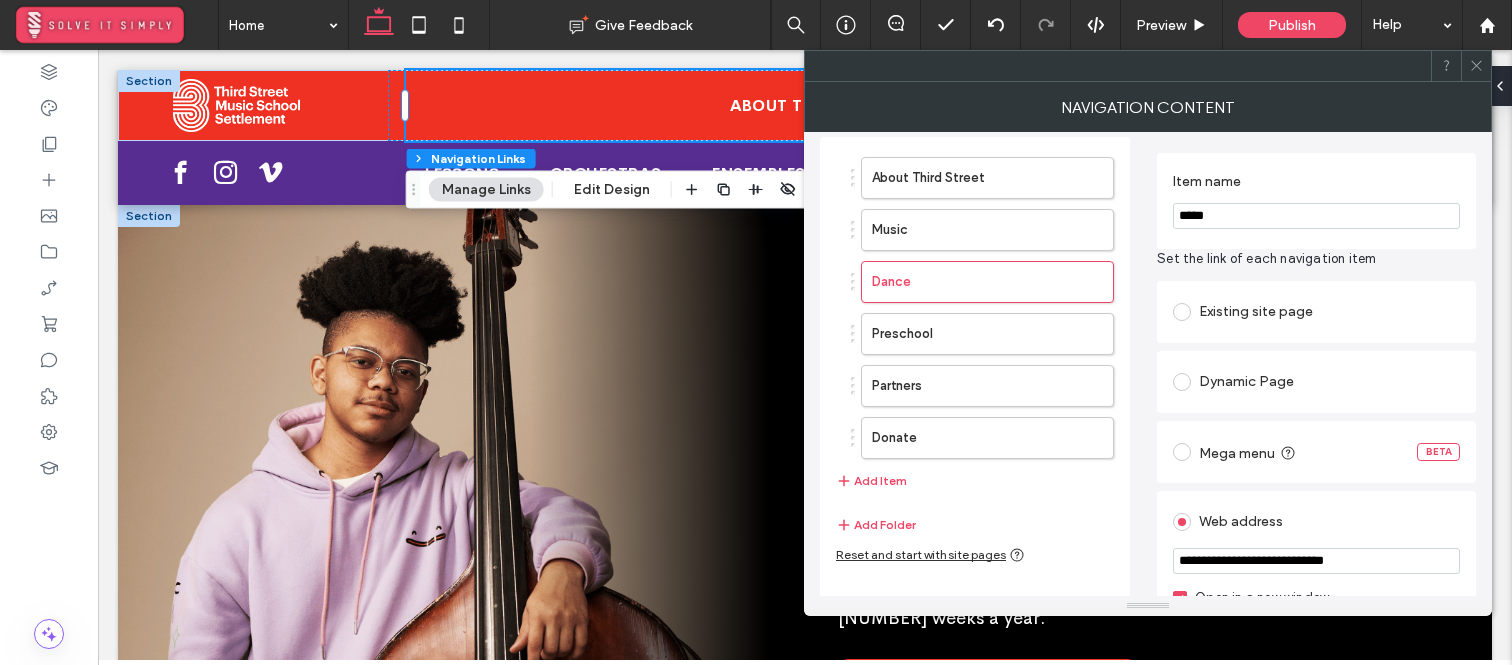 type on "**********" 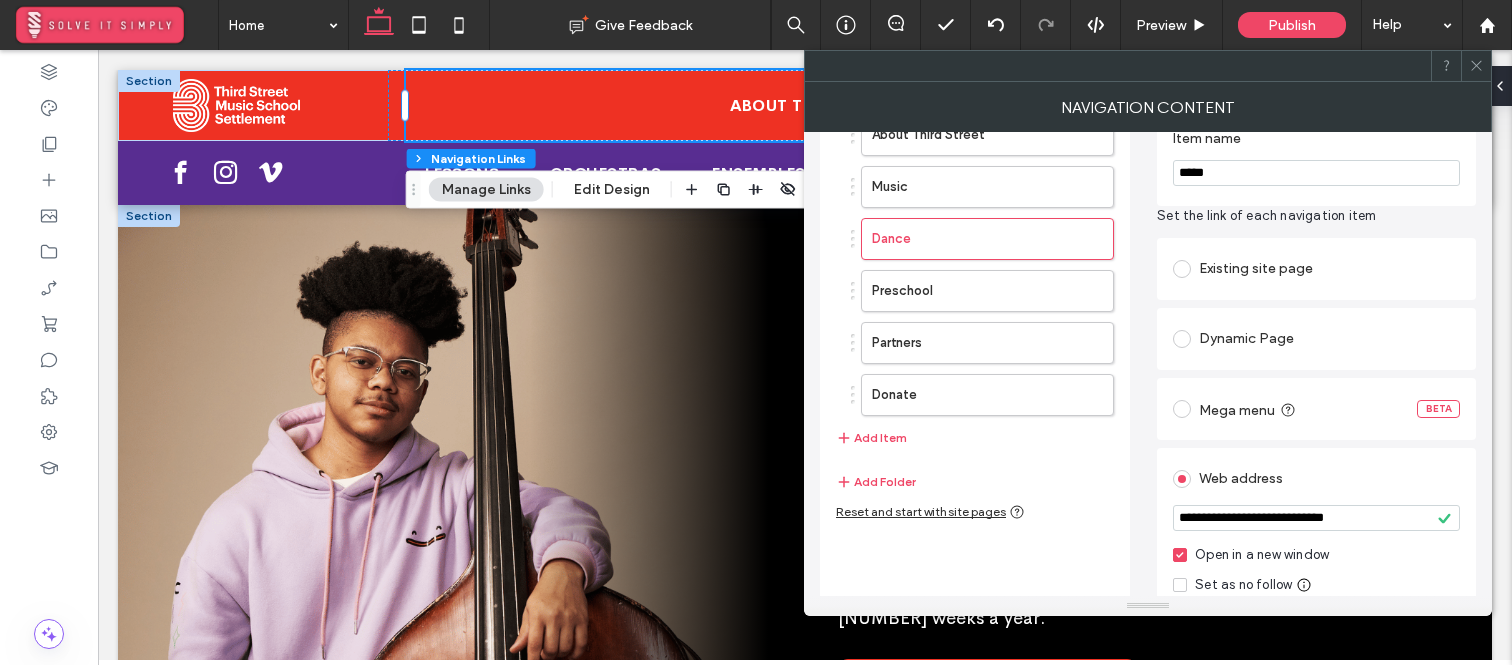 scroll, scrollTop: 146, scrollLeft: 0, axis: vertical 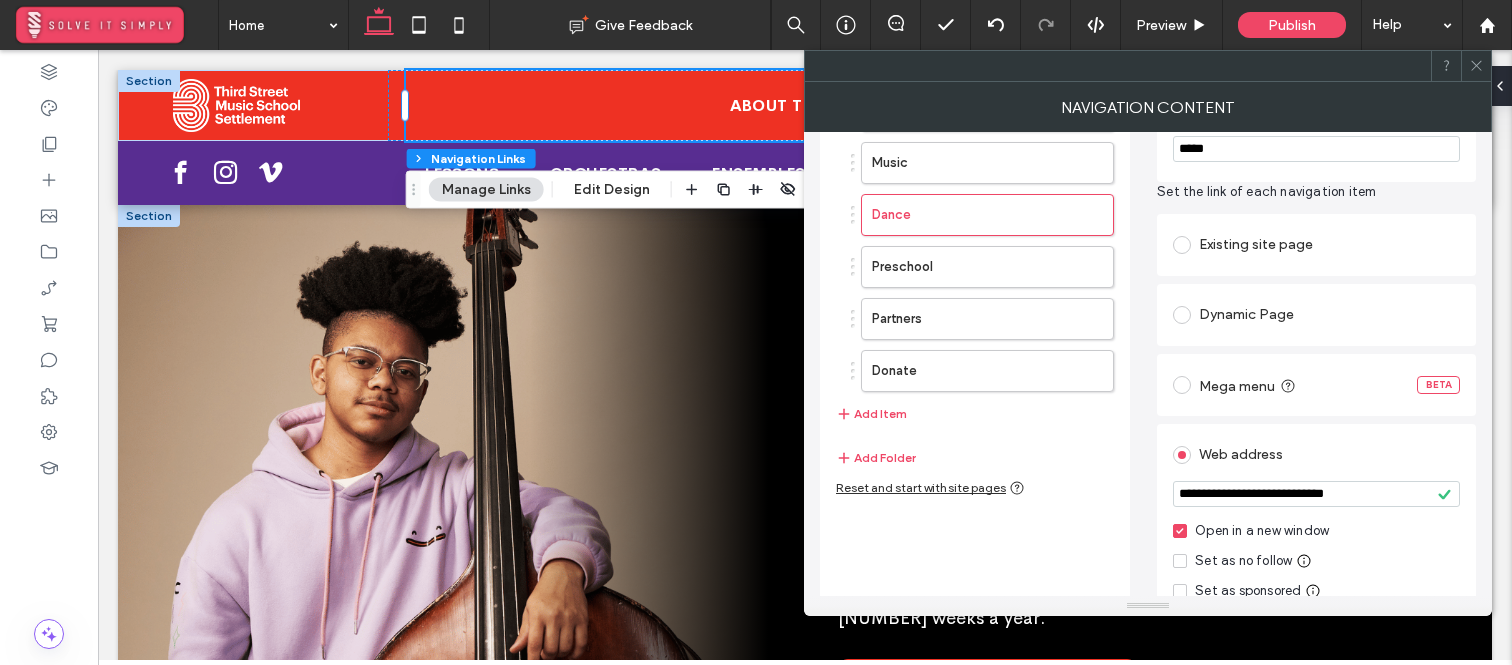 click on "Open in a new window" at bounding box center (1262, 531) 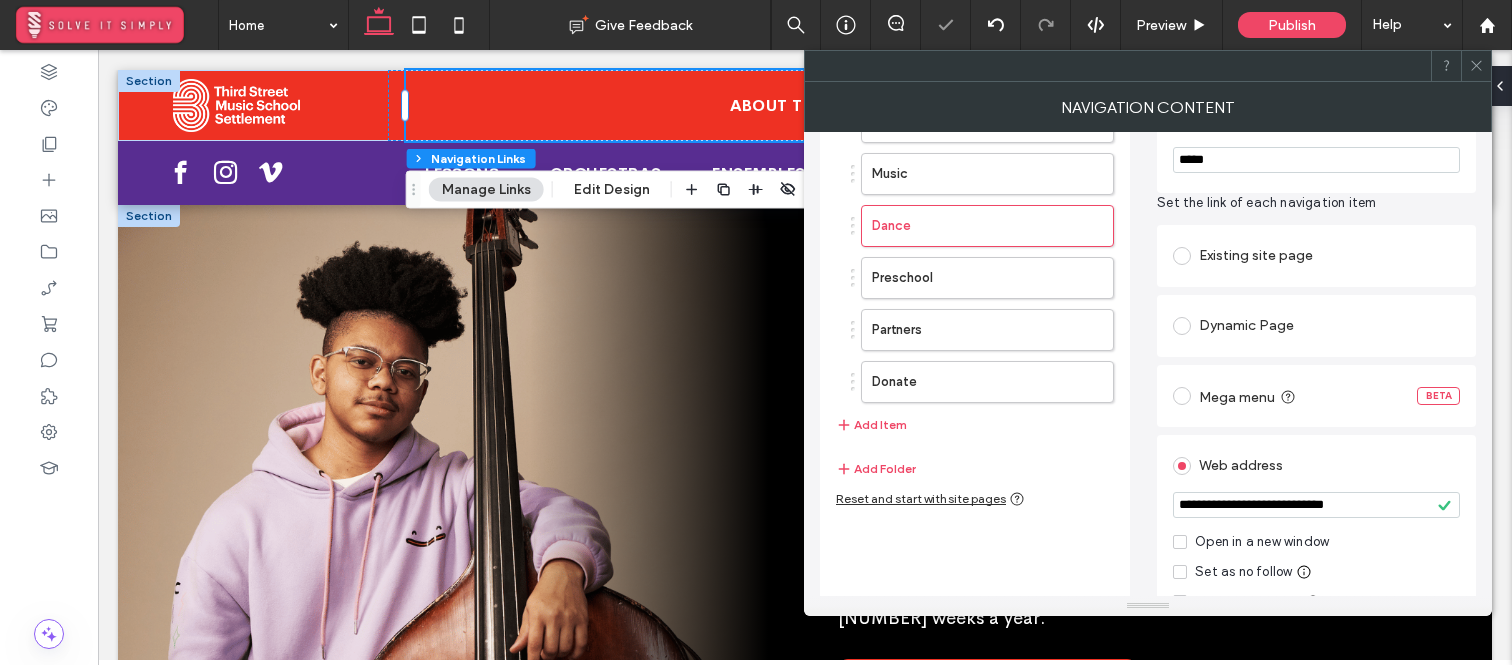 scroll, scrollTop: 17, scrollLeft: 0, axis: vertical 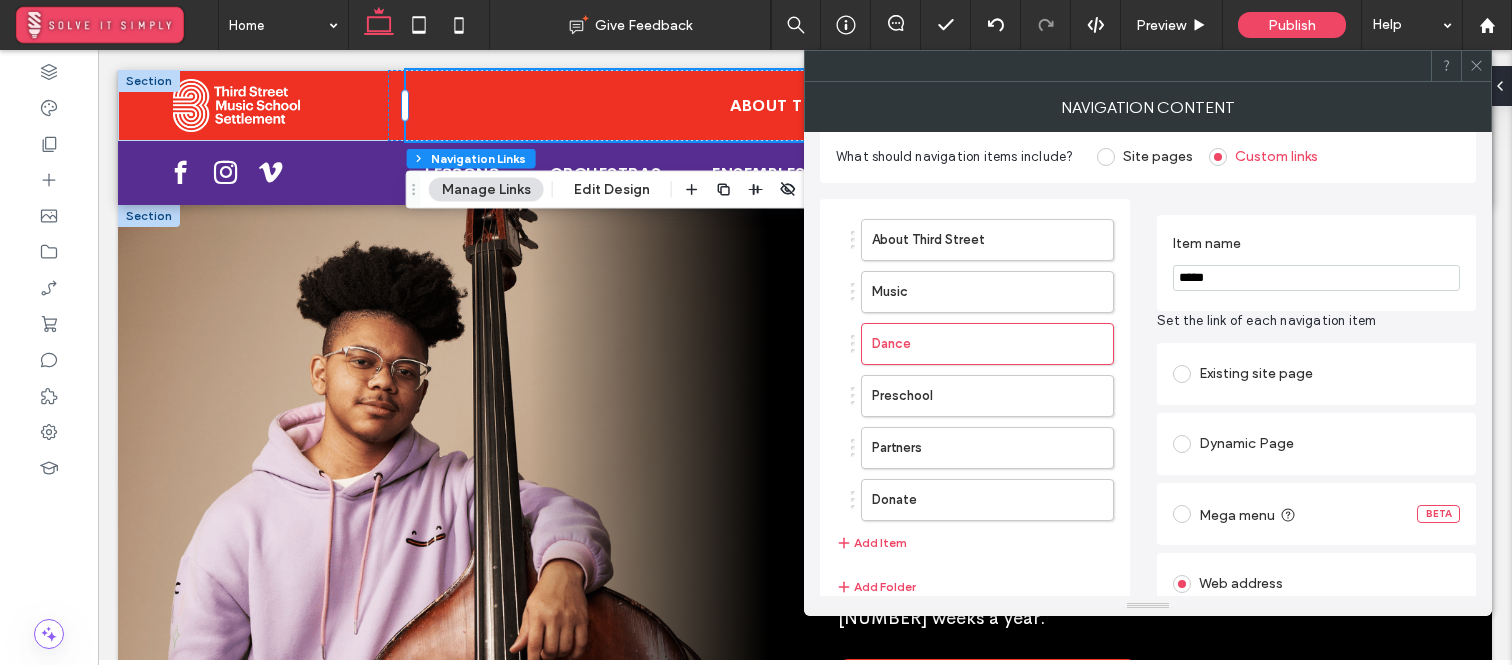 click 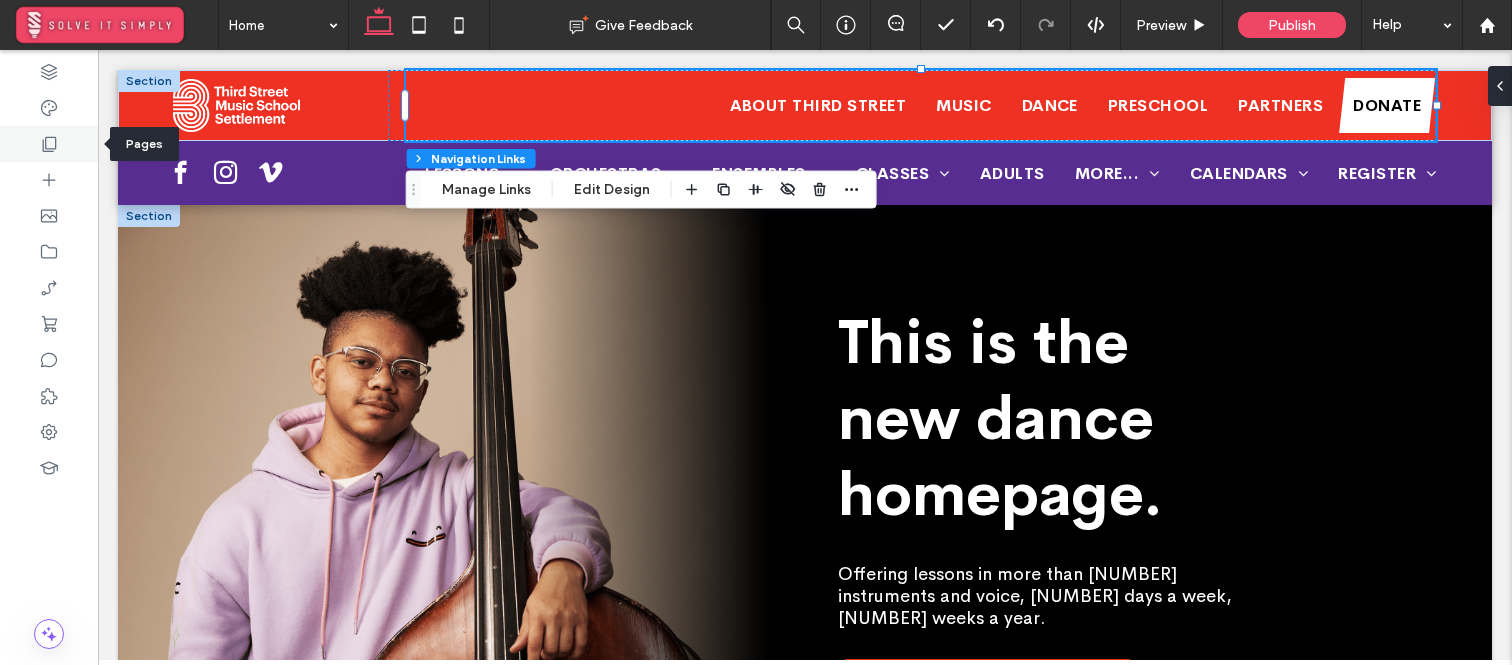 click at bounding box center [49, 144] 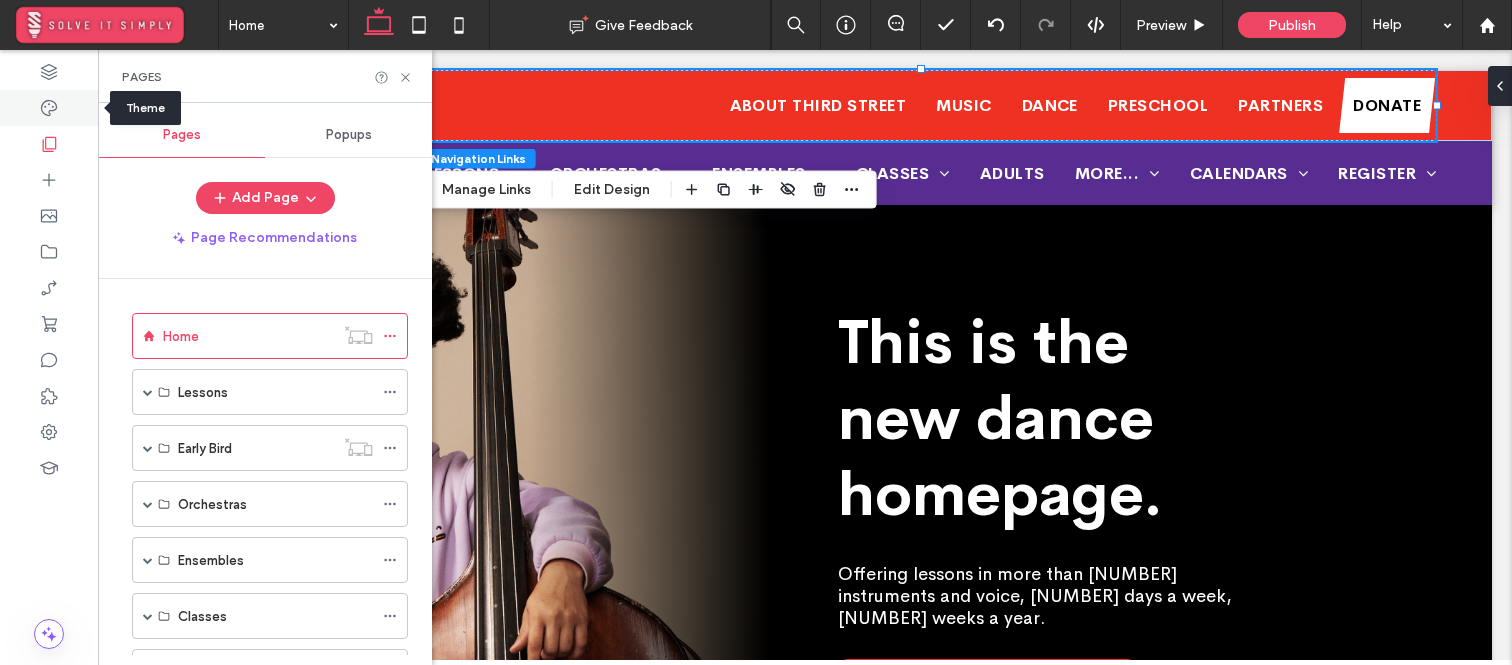 click 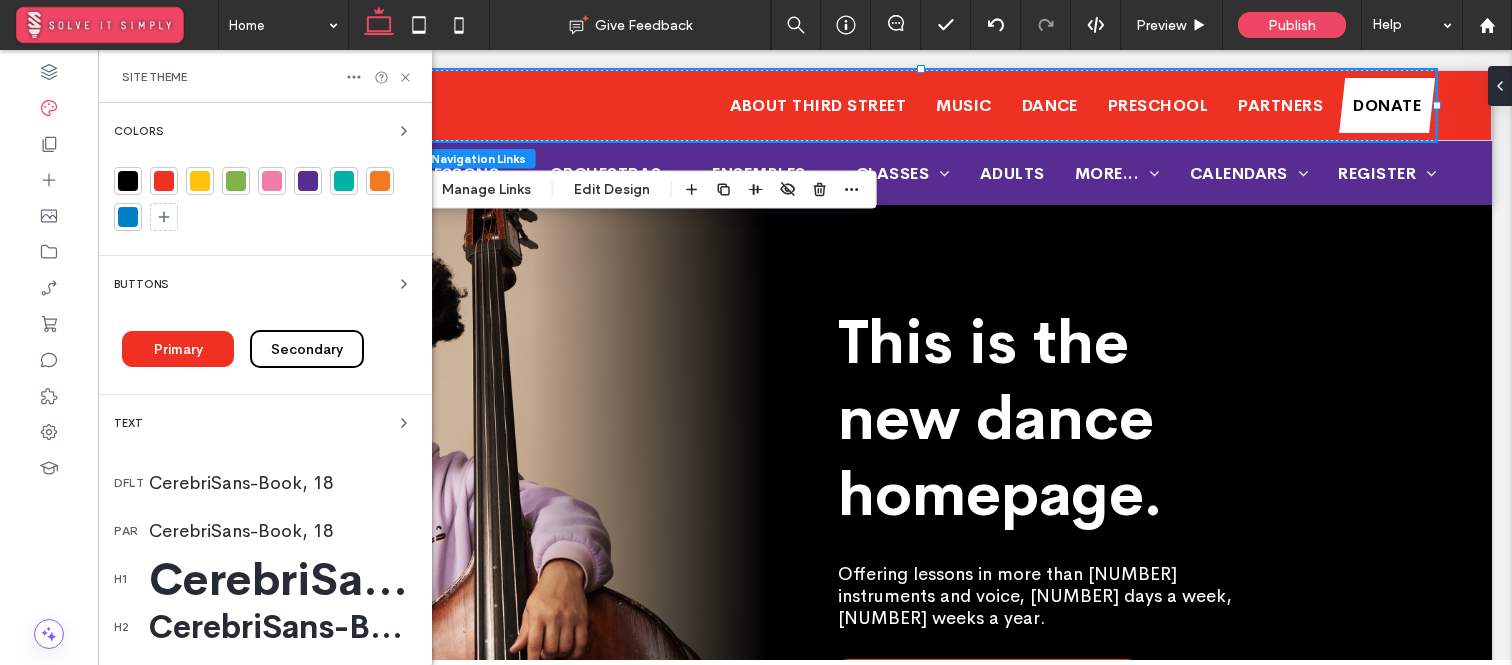 click at bounding box center [344, 181] 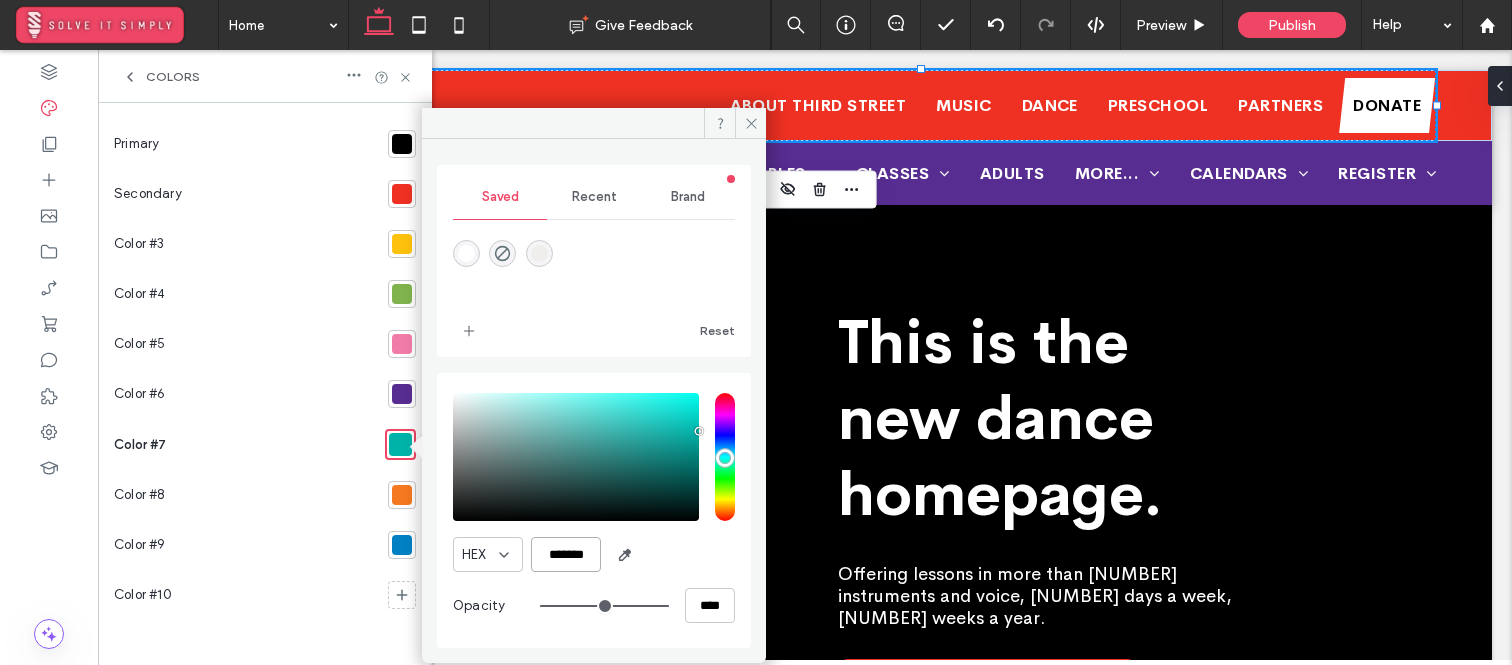 click on "*******" at bounding box center (566, 554) 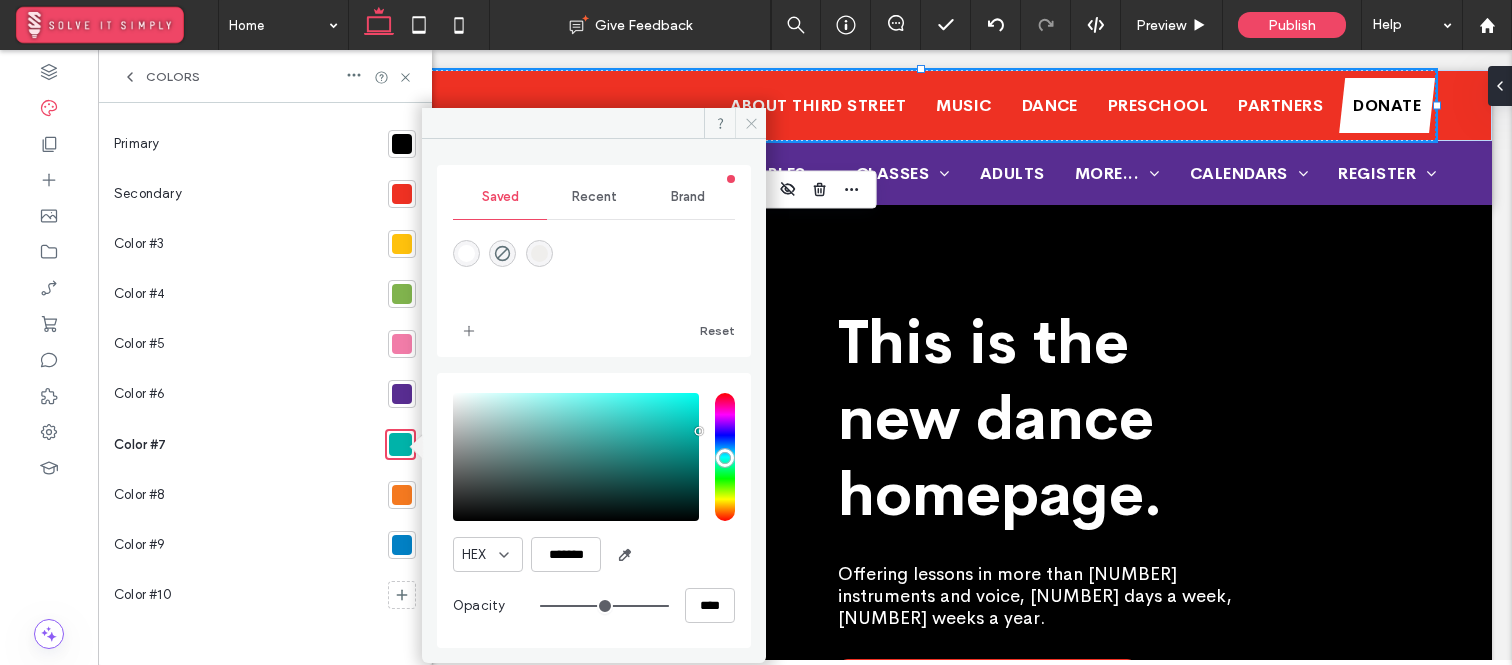 click 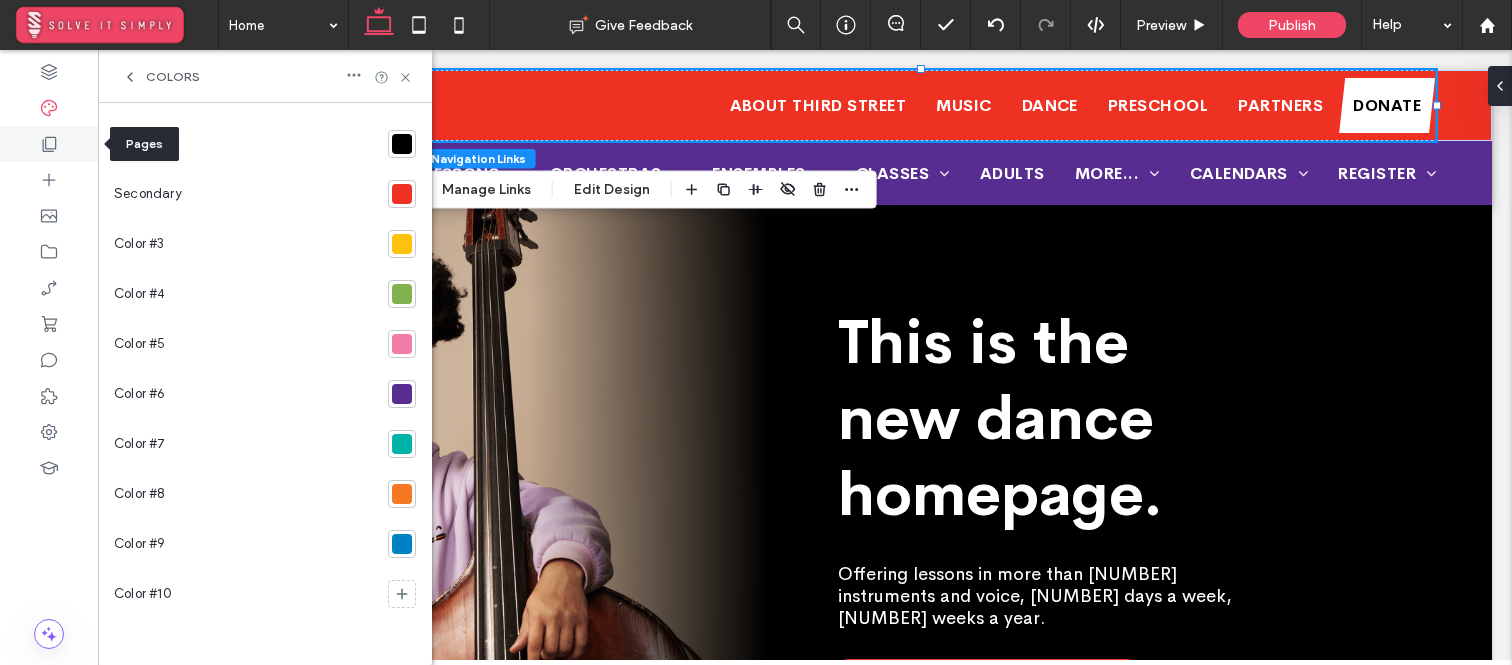 click at bounding box center [49, 144] 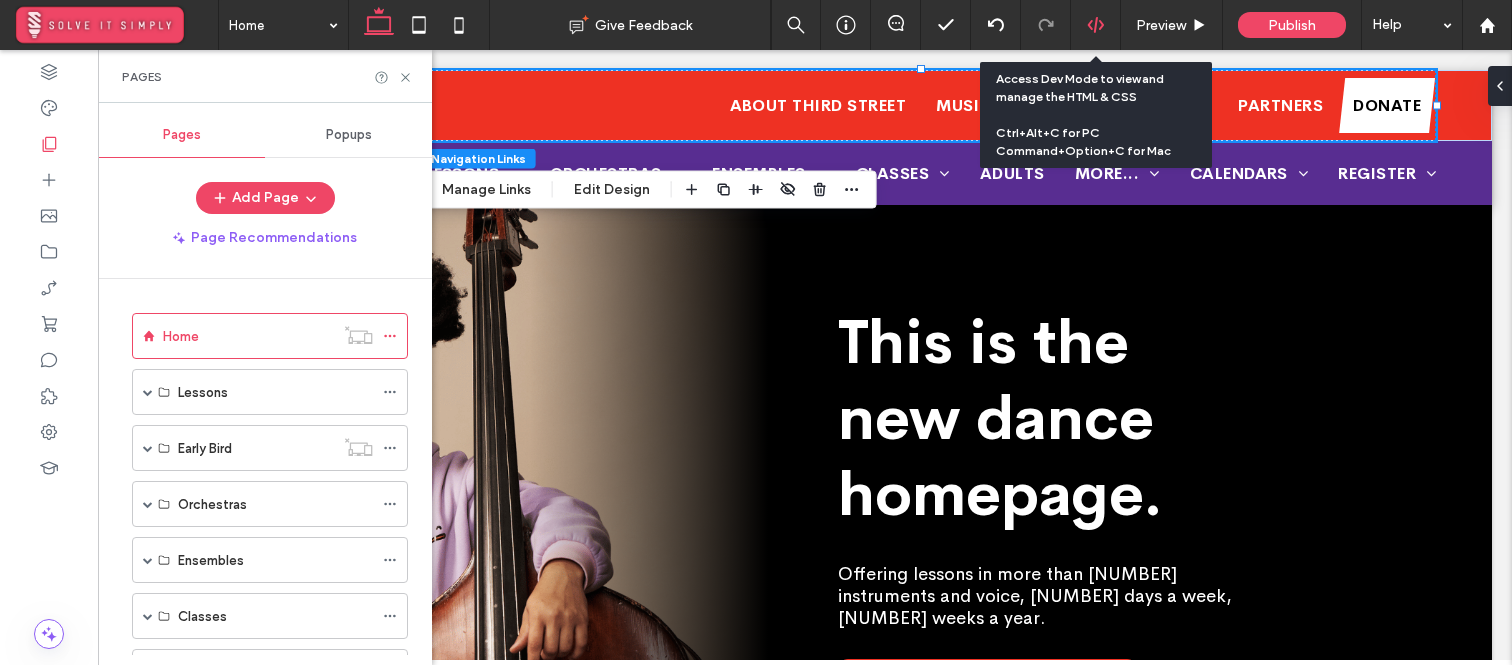 click at bounding box center [1096, 25] 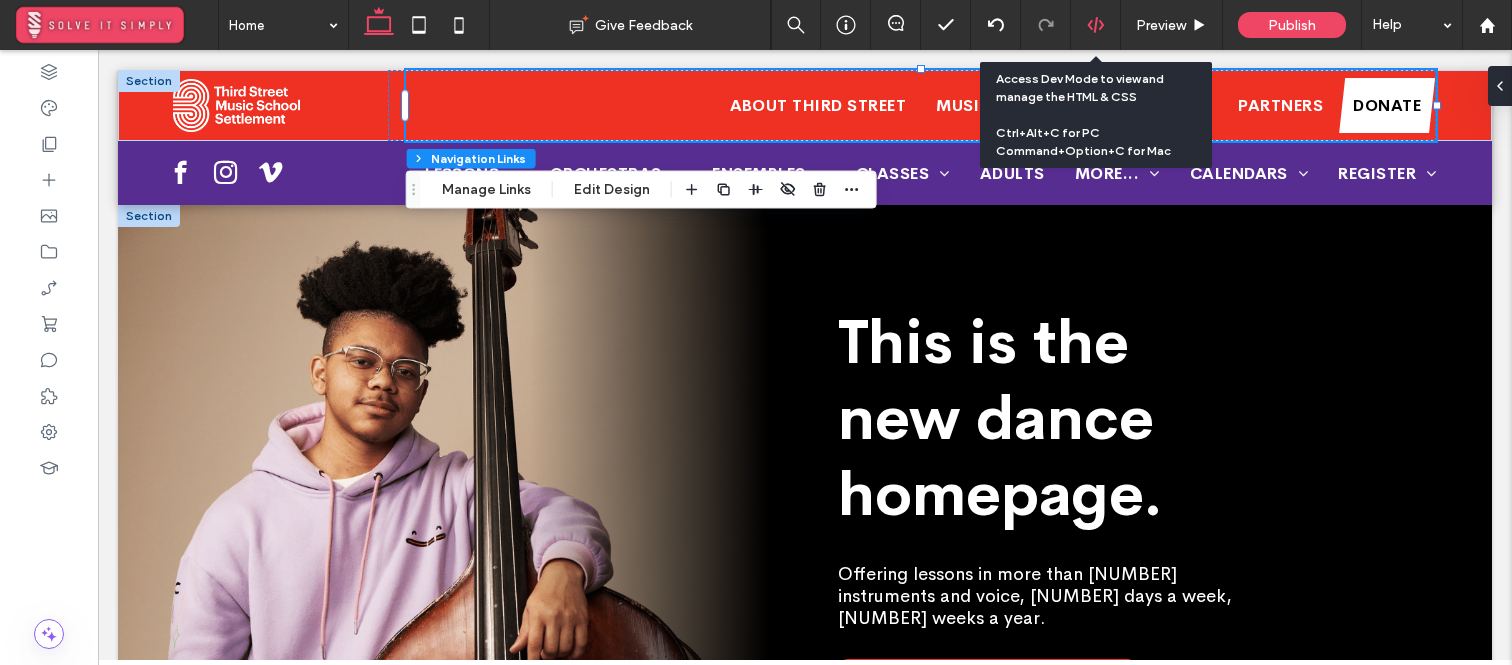 click 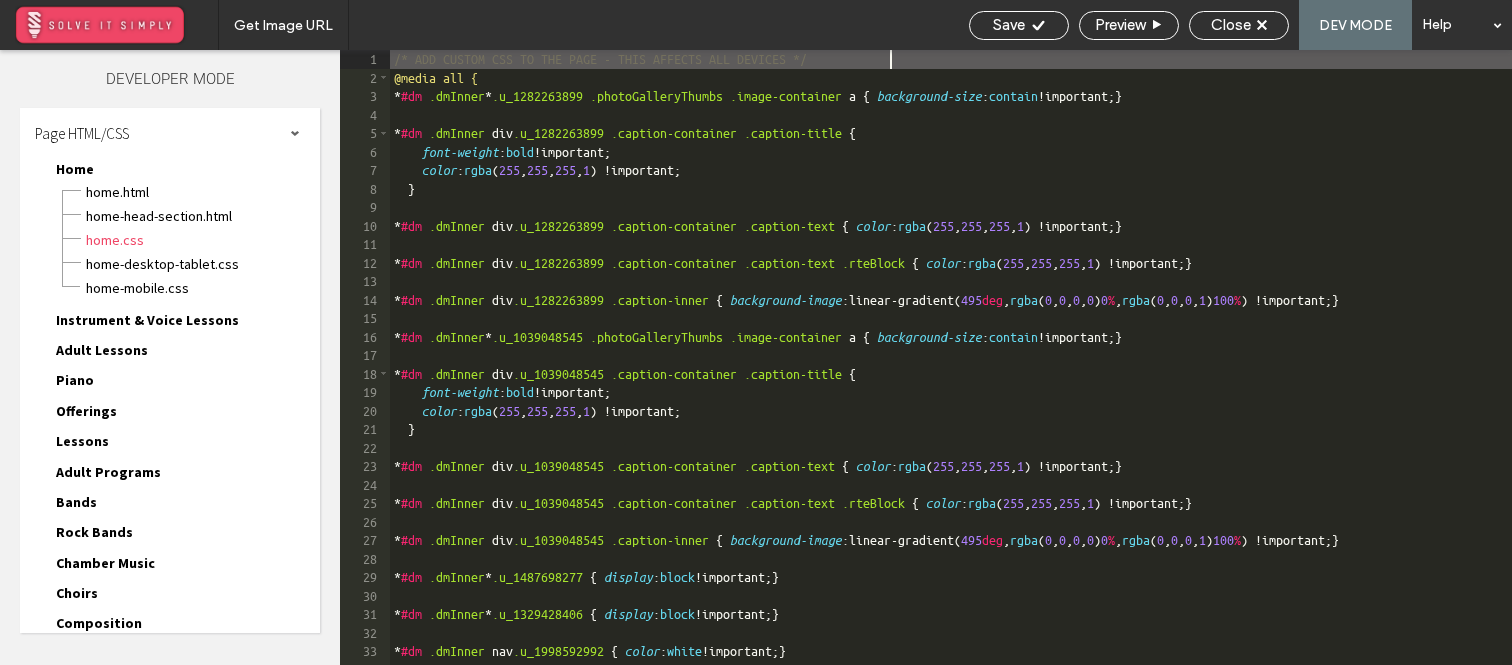 scroll, scrollTop: 1, scrollLeft: 0, axis: vertical 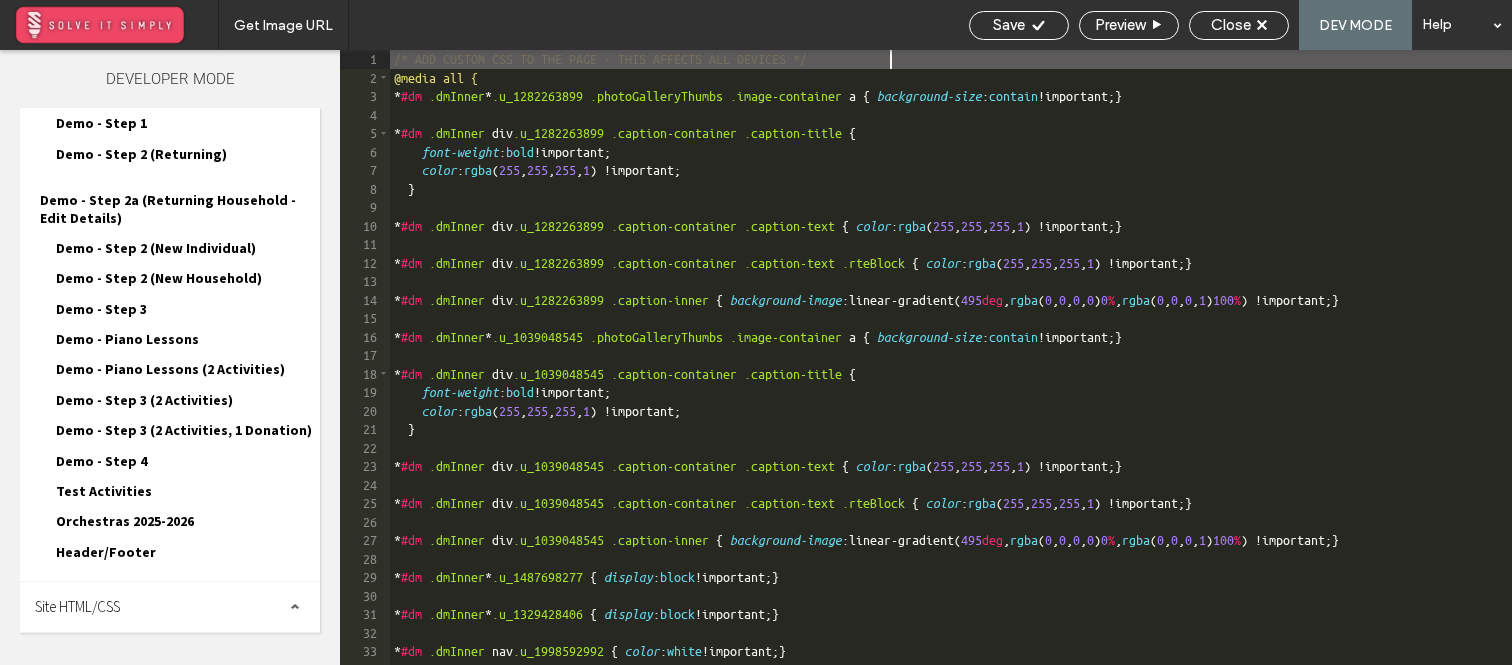 click on "Site HTML/CSS" at bounding box center [170, 607] 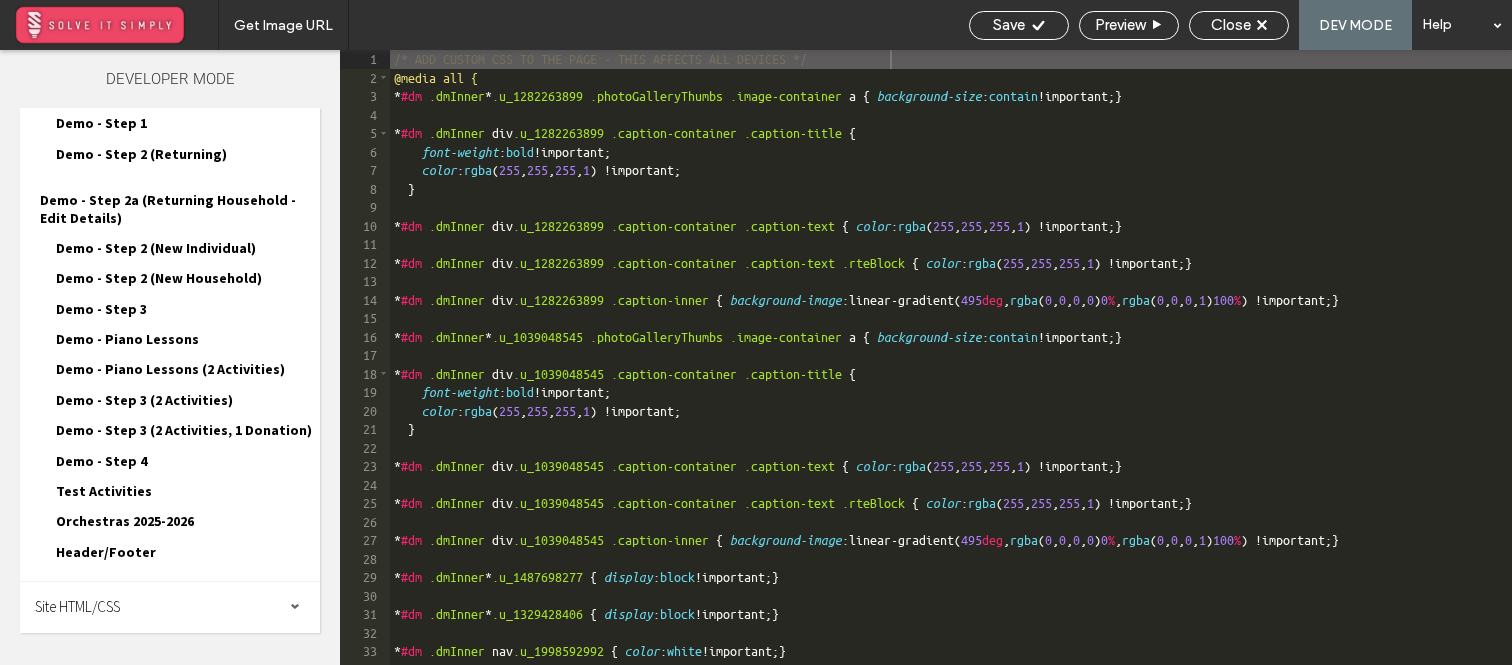 scroll, scrollTop: 2262, scrollLeft: 0, axis: vertical 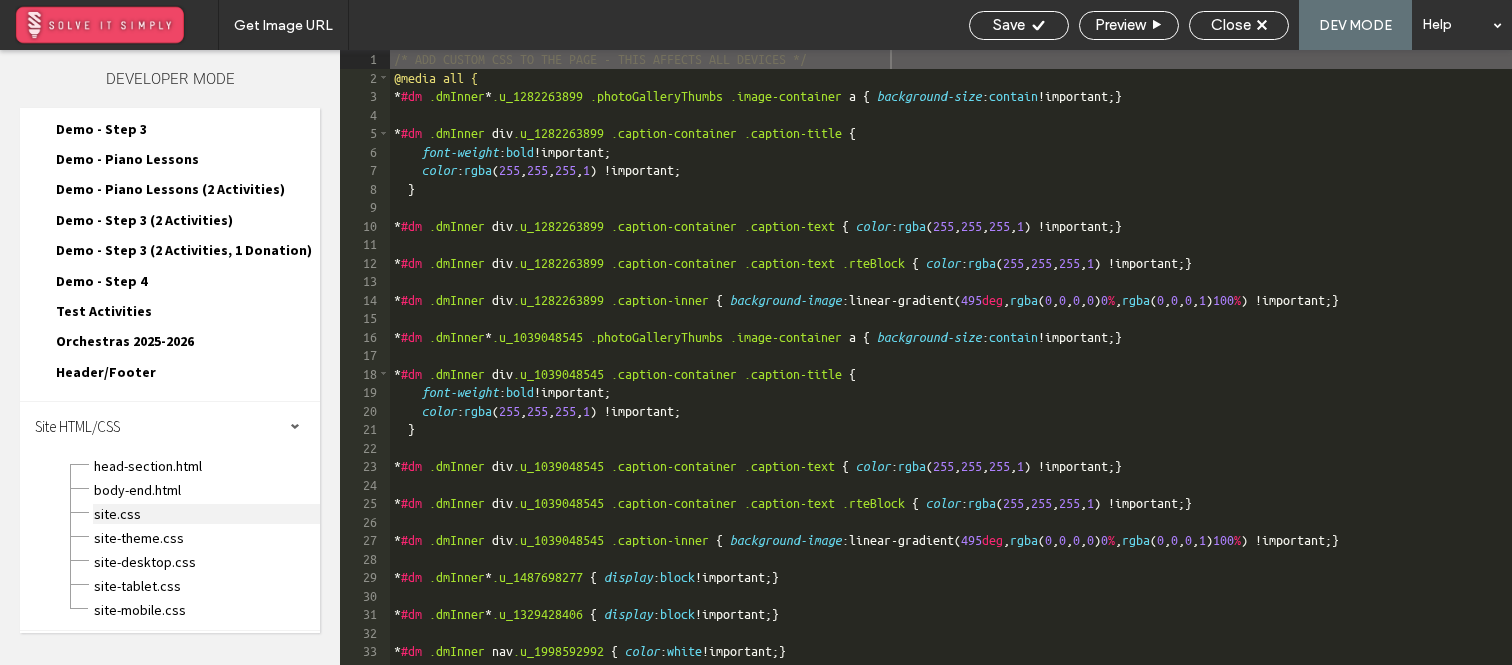 click on "site.css" at bounding box center (206, 514) 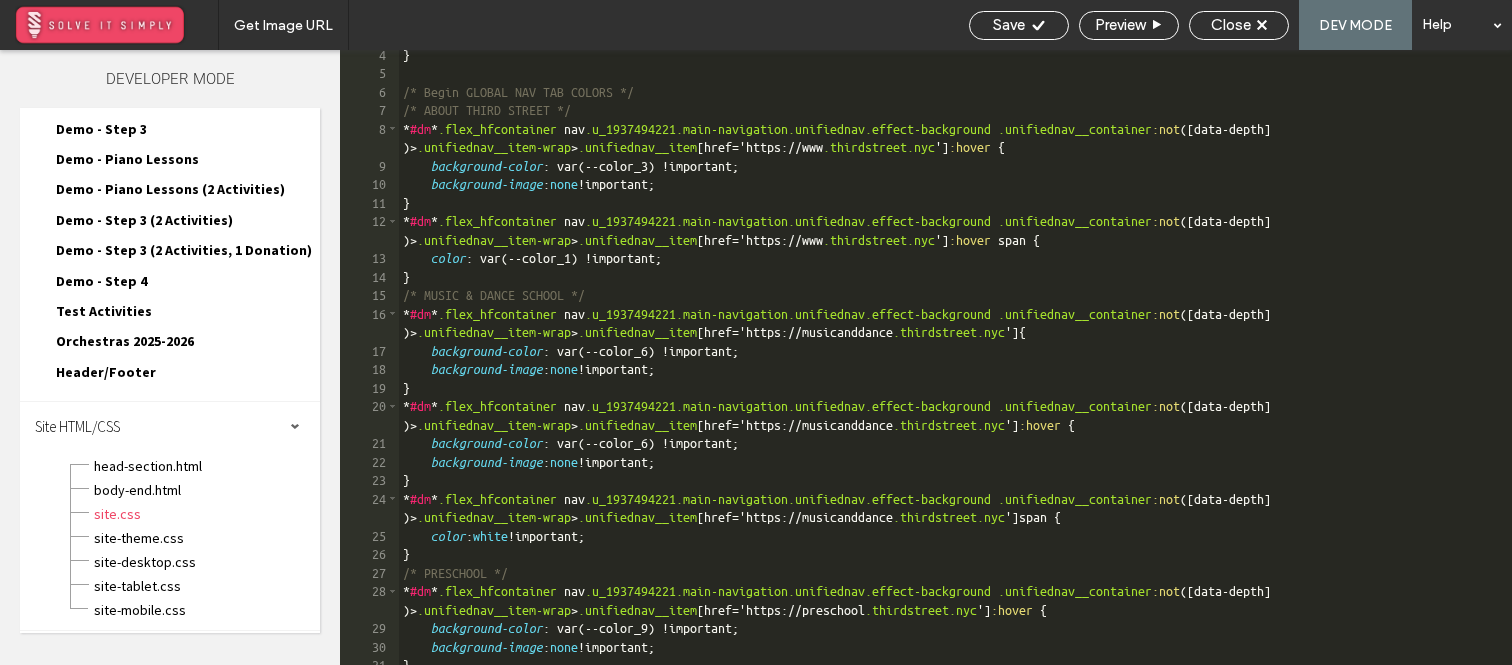 scroll, scrollTop: 120, scrollLeft: 0, axis: vertical 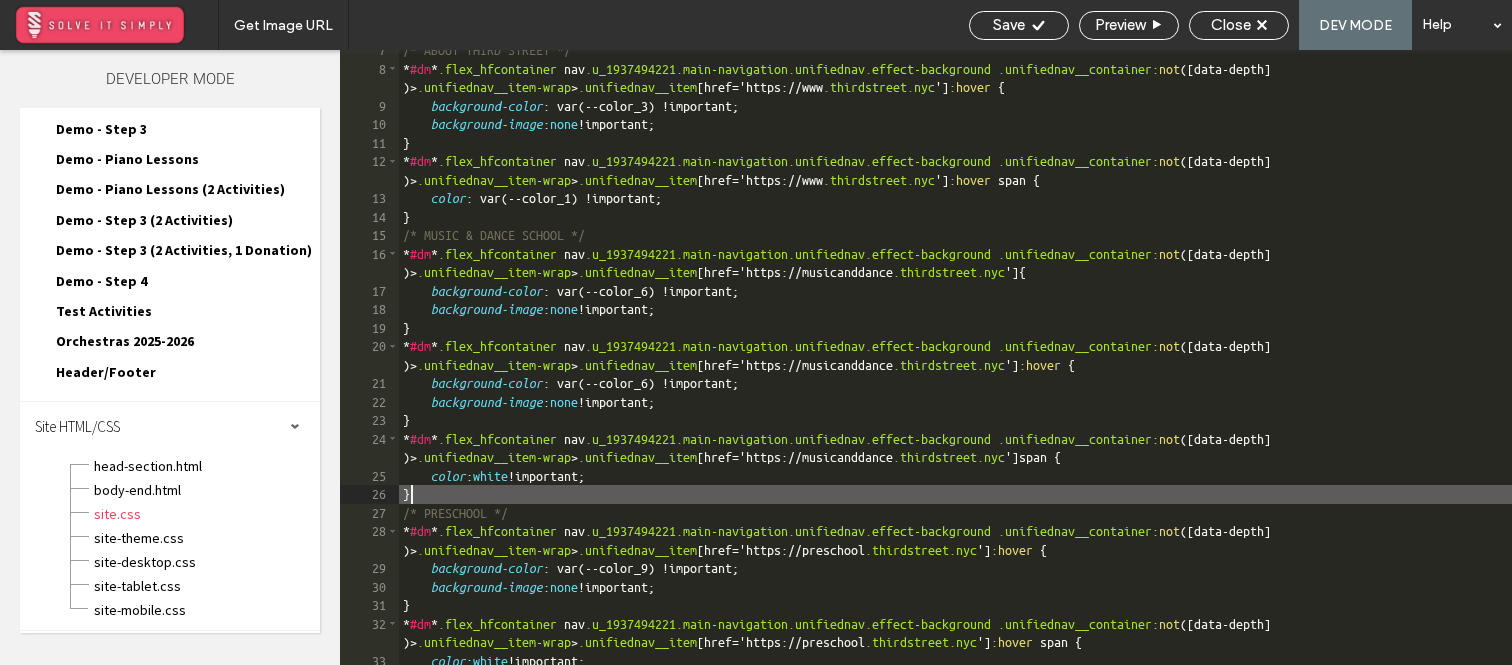click on "/* ABOUT THIRD STREET */ * #dm  * .flex_hfcontainer   nav .u_1937494221.main-navigation.unifiednav.effect-background   .unifiednav__container :not ([ data-depth ]     )> .unifiednav__item-wrap > .unifiednav__item [ href =' https :// www .thirdstreet.nyc '] :hover   {      background-color : var(--color_3) !important;      background-image :  none  !important; } * #dm  * .flex_hfcontainer   nav .u_1937494221.main-navigation.unifiednav.effect-background   .unifiednav__container :not ([ data-depth ]     )> .unifiednav__item-wrap > .unifiednav__item [ href =' https :// www .thirdstreet.nyc '] :hover   span   {      color : var(--color_1) !important; } /* MUSIC & DANCE SCHOOL */ * #dm  * .flex_hfcontainer   nav .u_1937494221.main-navigation.unifiednav.effect-background   .unifiednav__container :not ([ data-depth ]     )> .unifiednav__item-wrap > .unifiednav__item [ href =' https :// musicanddance .thirdstreet.nyc ']  {      background-color : var(--color_6) !important;      background-image :  none } *" at bounding box center [955, 367] 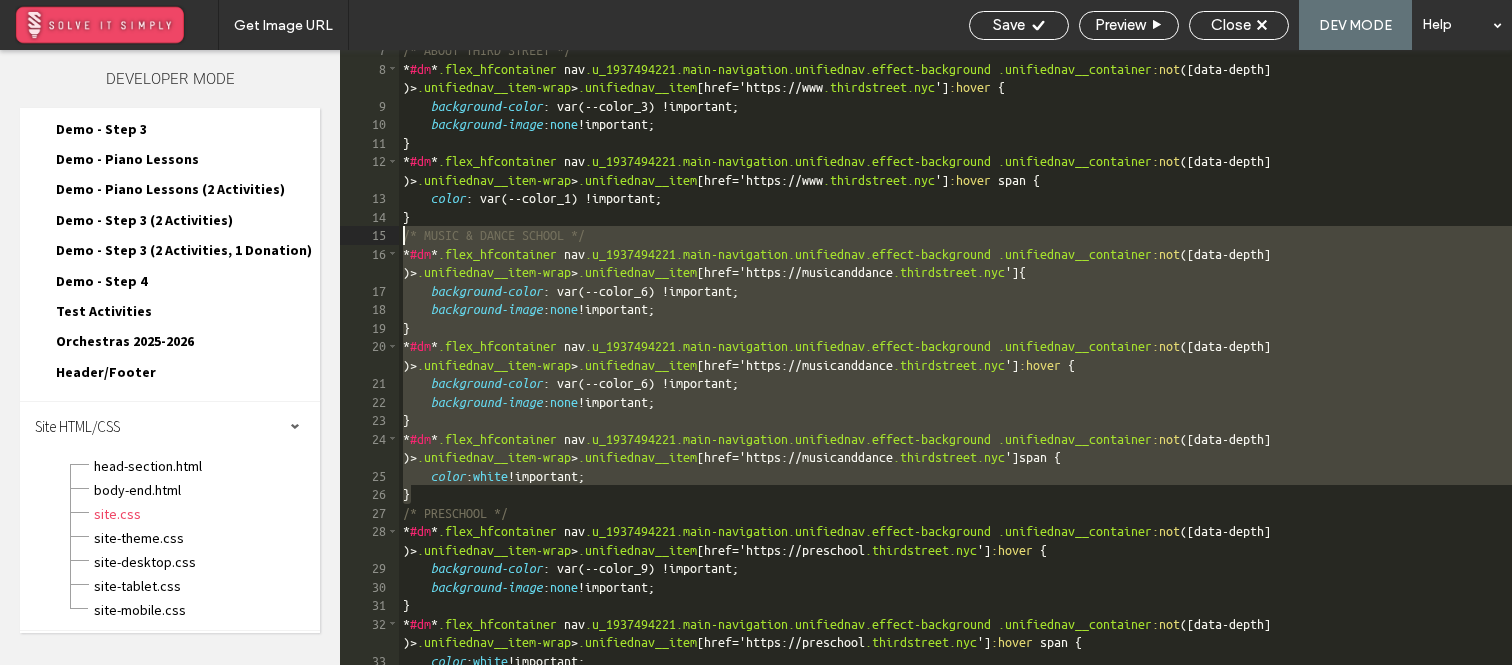 drag, startPoint x: 437, startPoint y: 492, endPoint x: 340, endPoint y: 237, distance: 272.82596 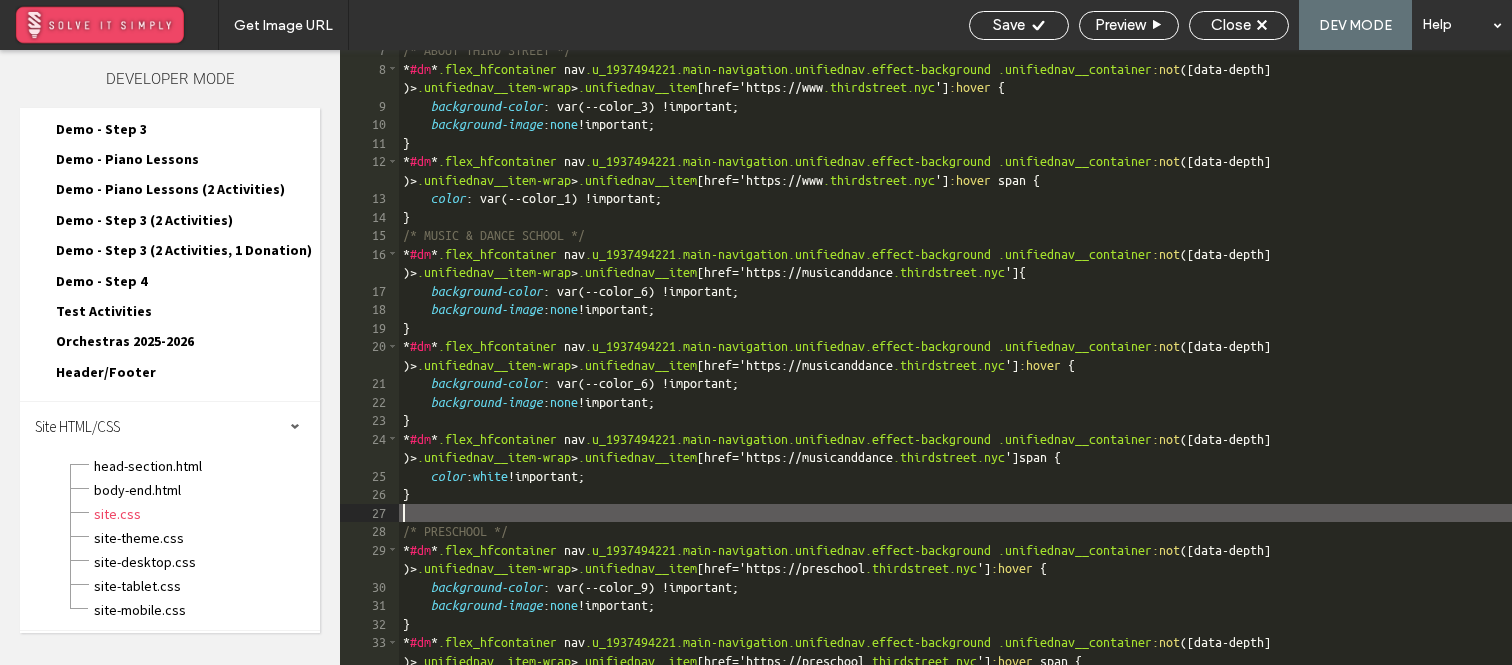 scroll, scrollTop: 236, scrollLeft: 0, axis: vertical 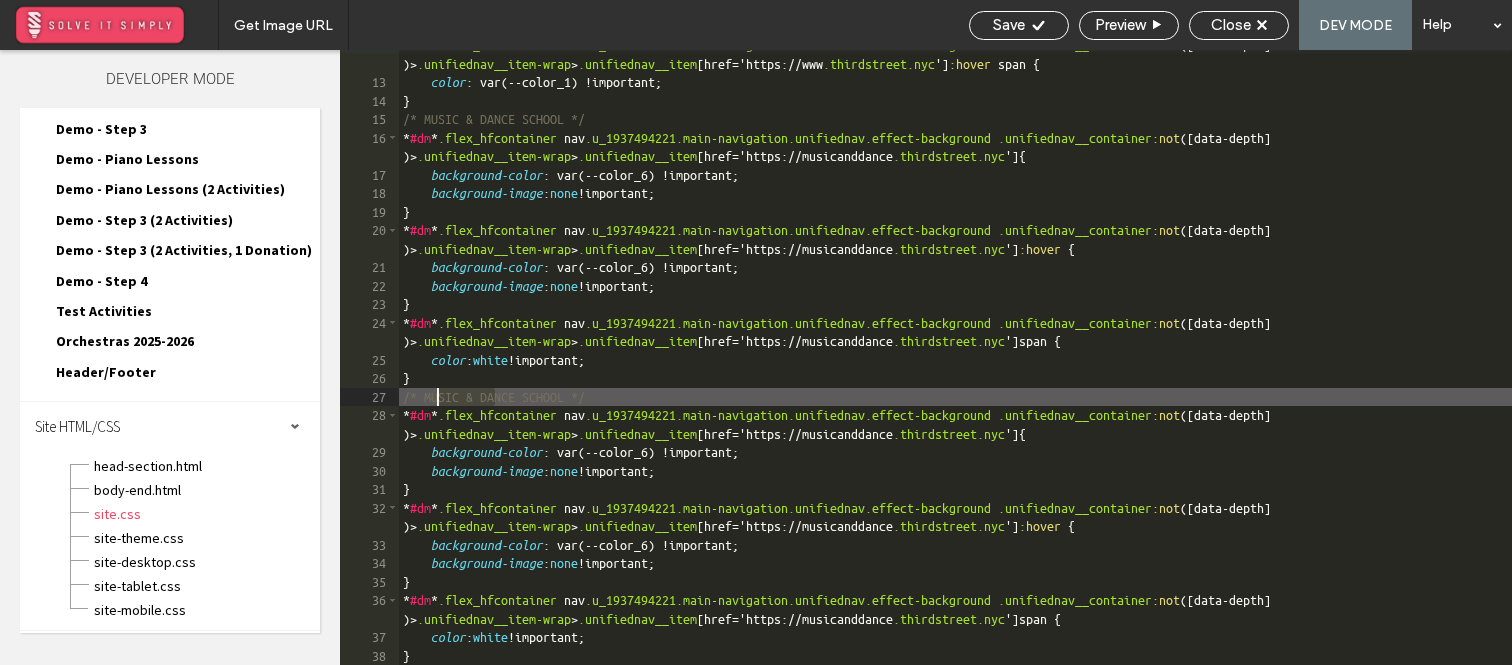 drag, startPoint x: 495, startPoint y: 397, endPoint x: 435, endPoint y: 395, distance: 60.033325 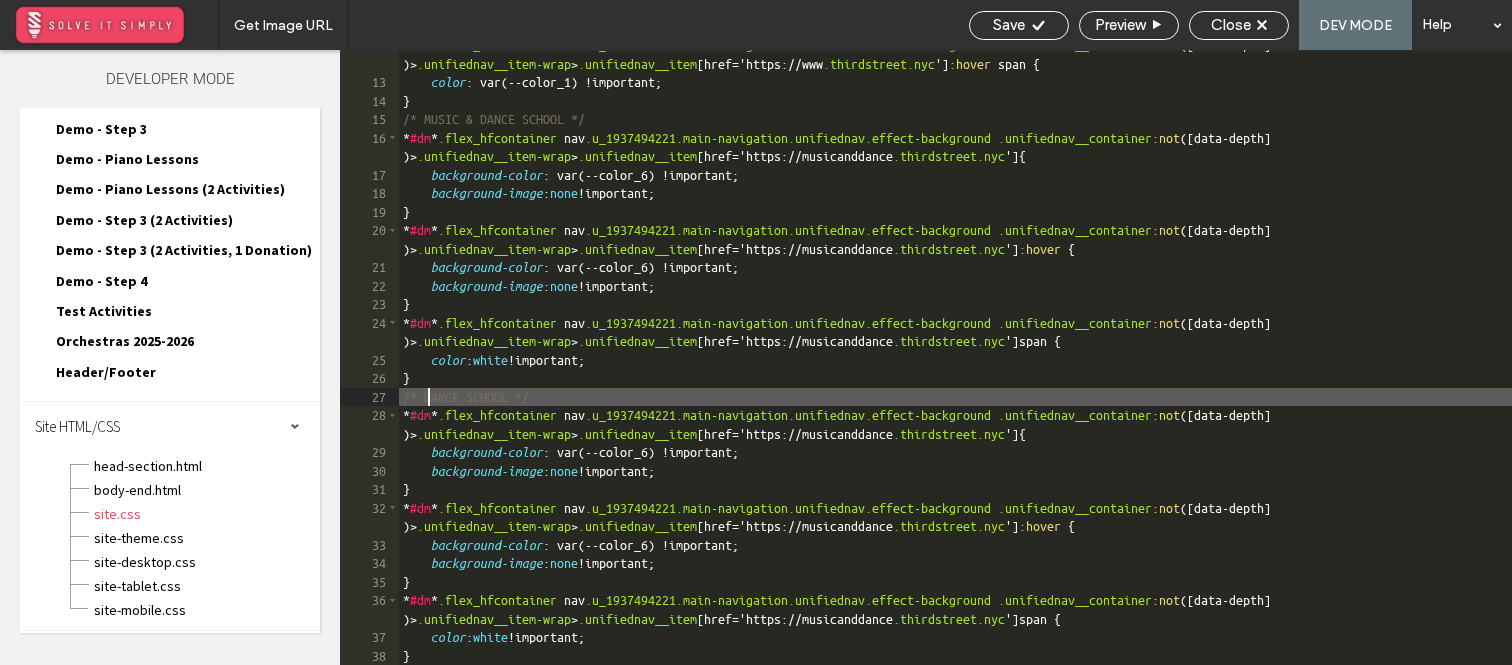 click on "* #dm  * .flex_hfcontainer   nav .u_1937494221.main-navigation.unifiednav.effect-background   .unifiednav__container :not ([ data-depth ]     )> .unifiednav__item-wrap > .unifiednav__item [ href =' https :// www .thirdstreet.nyc '] :hover   span   {      color : var(--color_1) !important; } /* MUSIC & DANCE SCHOOL */ * #dm  * .flex_hfcontainer   nav .u_1937494221.main-navigation.unifiednav.effect-background   .unifiednav__container :not ([ data-depth ]     )> .unifiednav__item-wrap > .unifiednav__item [ href =' https :// musicanddance .thirdstreet.nyc ']  {      background-color : var(--color_6) !important;      background-image :  none  !important; } * #dm  * .flex_hfcontainer   nav .u_1937494221.main-navigation.unifiednav.effect-background   .unifiednav__container :not ([ data-depth ]     )> .unifiednav__item-wrap > .unifiednav__item [ href =' https :// musicanddance .thirdstreet.nyc '] :hover   {      background-color : var(--color_6) !important;      background-image :  none  !important; } *" at bounding box center [955, 371] 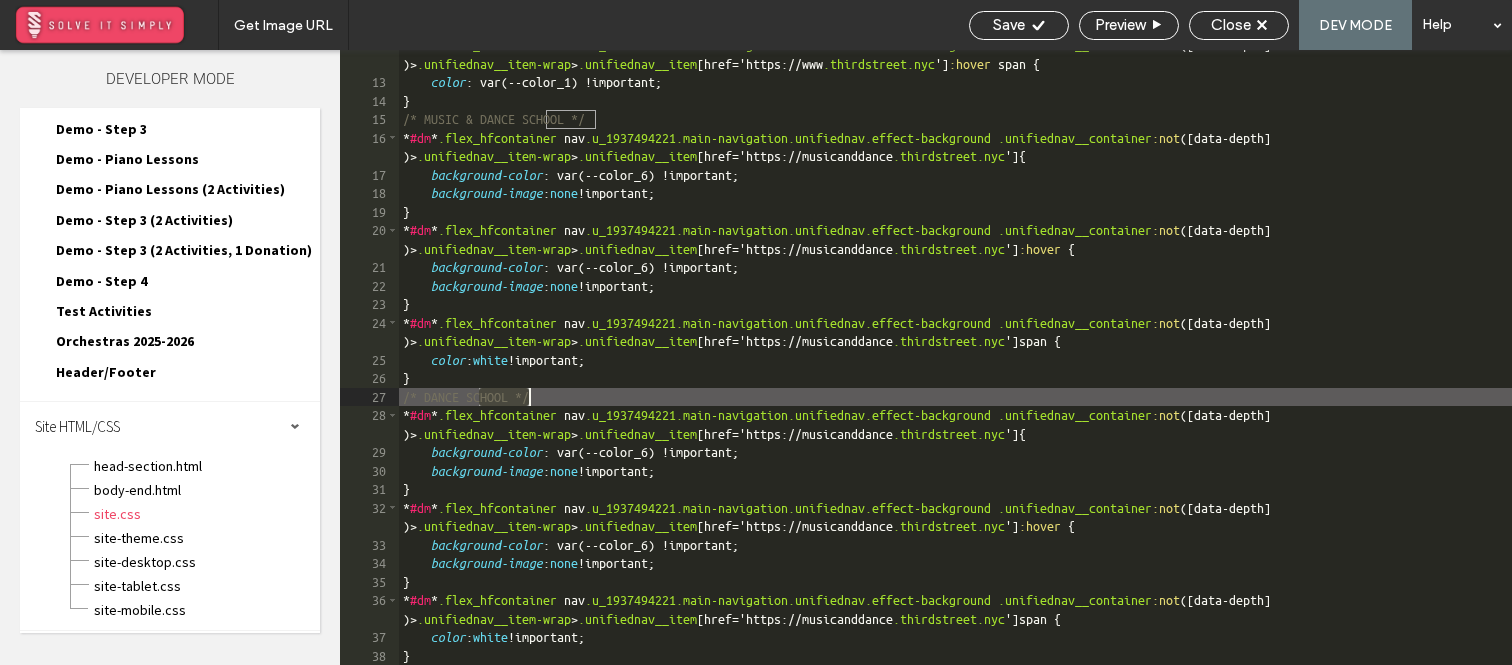 click on "* #dm  * .flex_hfcontainer   nav .u_1937494221.main-navigation.unifiednav.effect-background   .unifiednav__container :not ([ data-depth ]     )> .unifiednav__item-wrap > .unifiednav__item [ href =' https :// www .thirdstreet.nyc '] :hover   span   {      color : var(--color_1) !important; } /* MUSIC & DANCE SCHOOL */ * #dm  * .flex_hfcontainer   nav .u_1937494221.main-navigation.unifiednav.effect-background   .unifiednav__container :not ([ data-depth ]     )> .unifiednav__item-wrap > .unifiednav__item [ href =' https :// musicanddance .thirdstreet.nyc ']  {      background-color : var(--color_6) !important;      background-image :  none  !important; } * #dm  * .flex_hfcontainer   nav .u_1937494221.main-navigation.unifiednav.effect-background   .unifiednav__container :not ([ data-depth ]     )> .unifiednav__item-wrap > .unifiednav__item [ href =' https :// musicanddance .thirdstreet.nyc '] :hover   {      background-color : var(--color_6) !important;      background-image :  none  !important; } *" at bounding box center [955, 371] 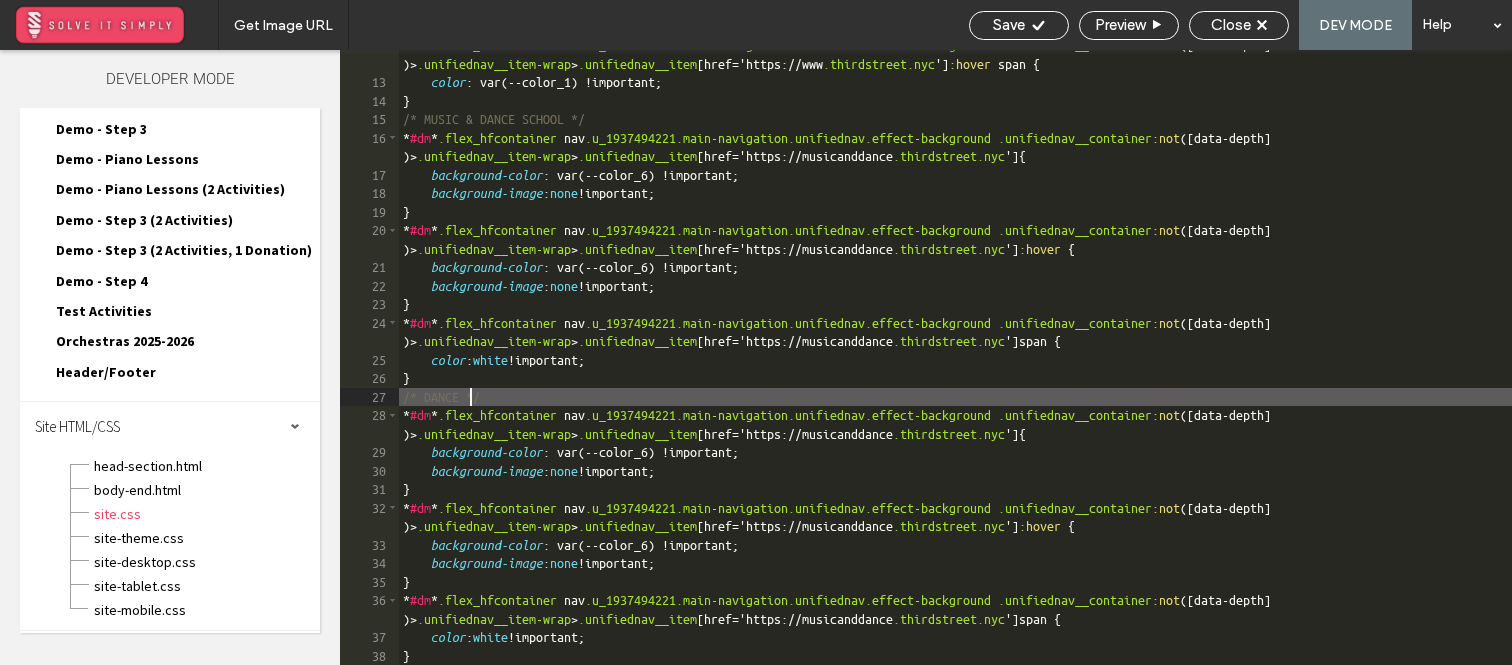 scroll, scrollTop: 116, scrollLeft: 0, axis: vertical 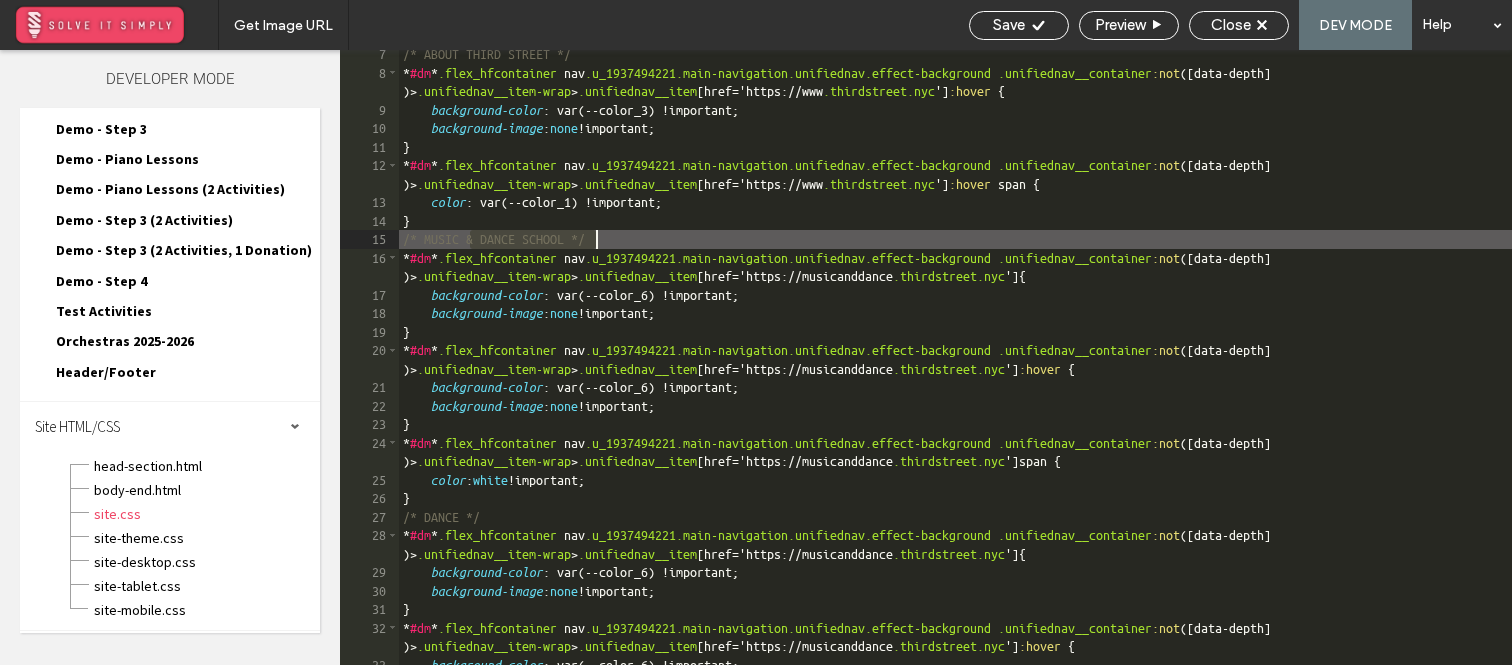 drag, startPoint x: 468, startPoint y: 239, endPoint x: 595, endPoint y: 241, distance: 127.01575 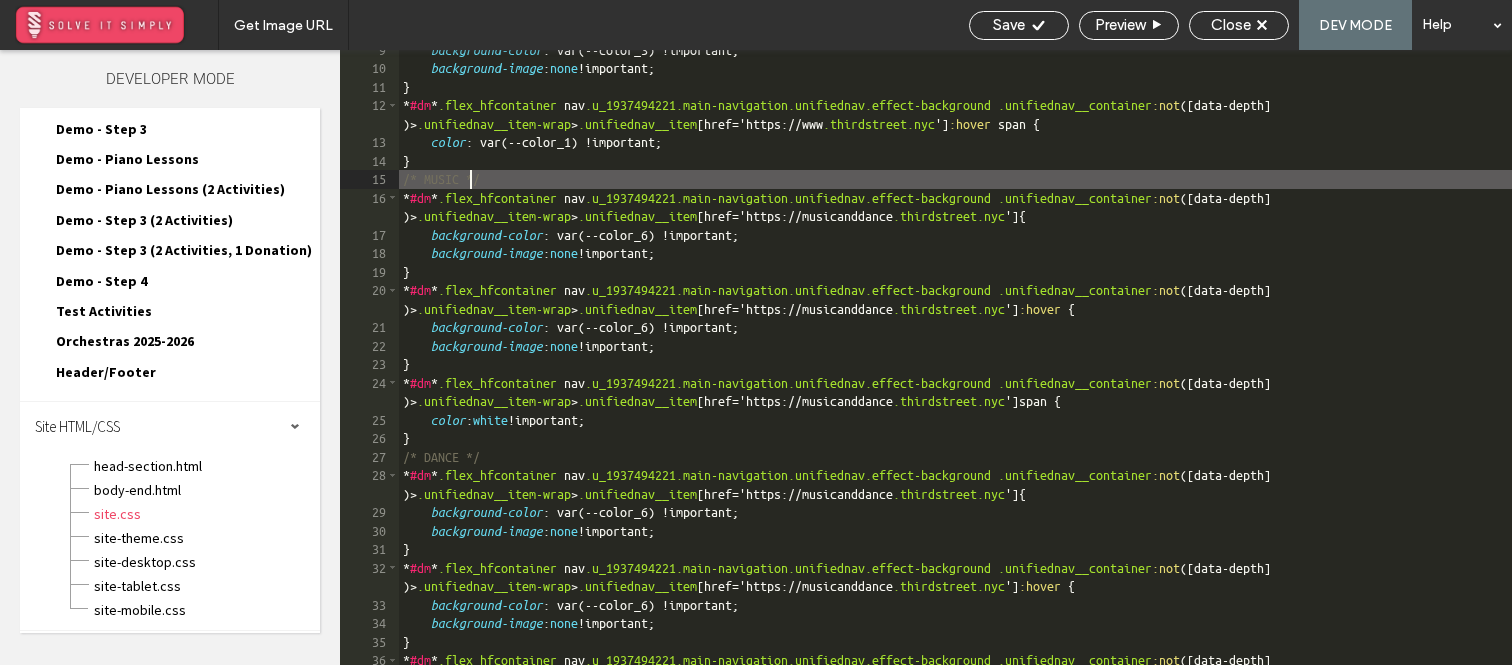 scroll, scrollTop: 296, scrollLeft: 0, axis: vertical 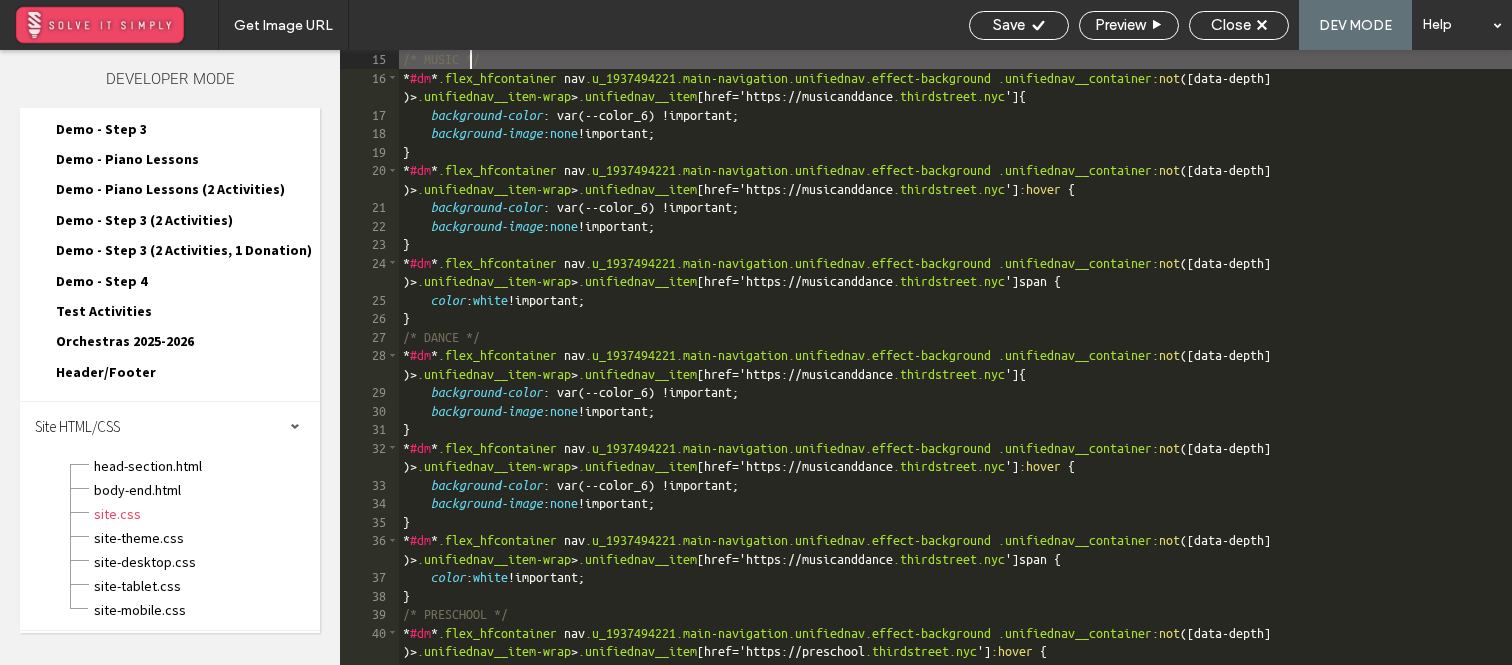 click on "/* MUSIC */ * #dm  * .flex_hfcontainer   nav .u_1937494221.main-navigation.unifiednav.effect-background   .unifiednav__container :not ([ data-depth ]     )> .unifiednav__item-wrap > .unifiednav__item [ href =' https :// musicanddance .thirdstreet.nyc ']  {      background-color : var(--color_6) !important;      background-image :  none  !important; } * #dm  * .flex_hfcontainer   nav .u_1937494221.main-navigation.unifiednav.effect-background   .unifiednav__container :not ([ data-depth ]     )> .unifiednav__item-wrap > .unifiednav__item [ href =' https :// musicanddance .thirdstreet.nyc '] :hover   {      background-color : var(--color_6) !important;      background-image :  none  !important; } * #dm  * .flex_hfcontainer   nav .u_1937494221.main-navigation.unifiednav.effect-background   .unifiednav__container :not ([ data-depth ]     )> .unifiednav__item-wrap > .unifiednav__item [ href =' https :// musicanddance .thirdstreet.nyc ']  span   {      color :  white  !important; } /* DANCE */ * #dm  *" at bounding box center [955, 376] 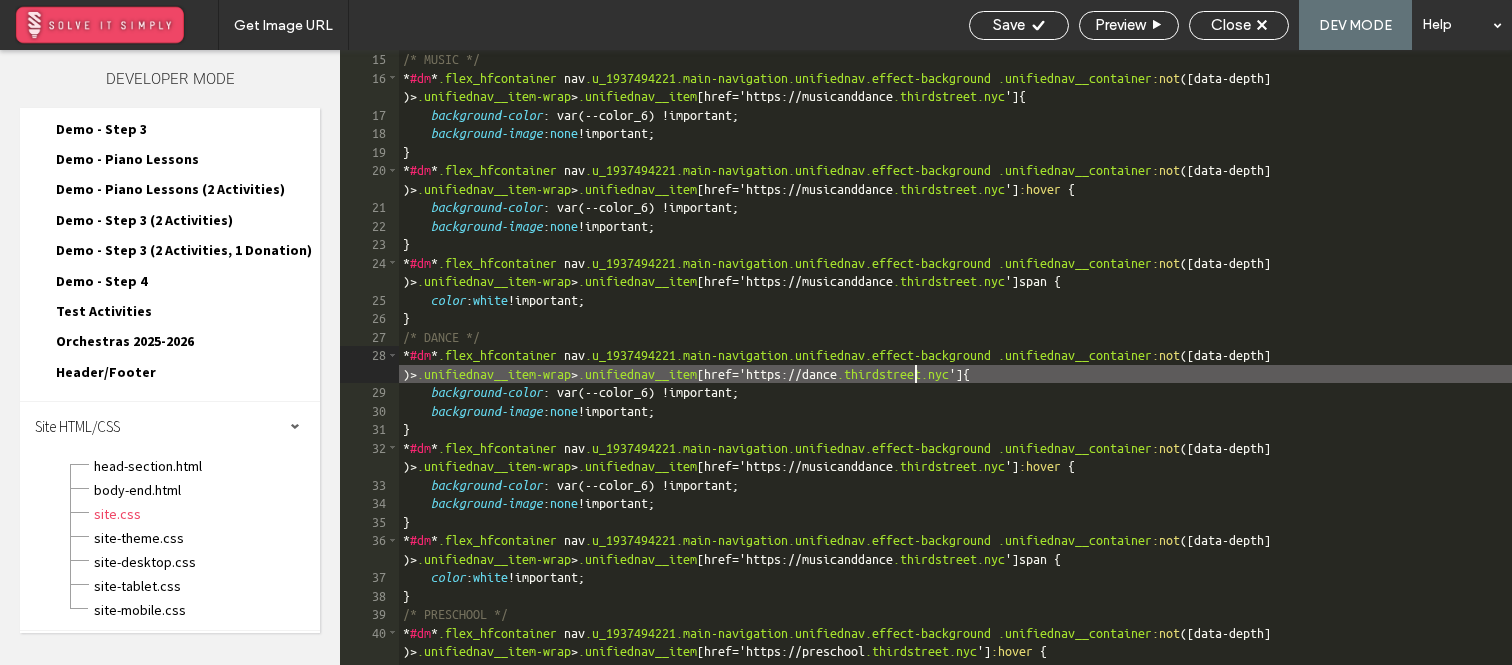 click on "/* MUSIC */ * #dm  * .flex_hfcontainer   nav .u_1937494221.main-navigation.unifiednav.effect-background   .unifiednav__container :not ([ data-depth ]     )> .unifiednav__item-wrap > .unifiednav__item [ href =' https :// musicanddance .thirdstreet.nyc ']  {      background-color : var(--color_6) !important;      background-image :  none  !important; } * #dm  * .flex_hfcontainer   nav .u_1937494221.main-navigation.unifiednav.effect-background   .unifiednav__container :not ([ data-depth ]     )> .unifiednav__item-wrap > .unifiednav__item [ href =' https :// musicanddance .thirdstreet.nyc '] :hover   {      background-color : var(--color_6) !important;      background-image :  none  !important; } * #dm  * .flex_hfcontainer   nav .u_1937494221.main-navigation.unifiednav.effect-background   .unifiednav__container :not ([ data-depth ]     )> .unifiednav__item-wrap > .unifiednav__item [ href =' https :// musicanddance .thirdstreet.nyc ']  span   {      color :  white  !important; } /* DANCE */ * #dm  *" at bounding box center [955, 376] 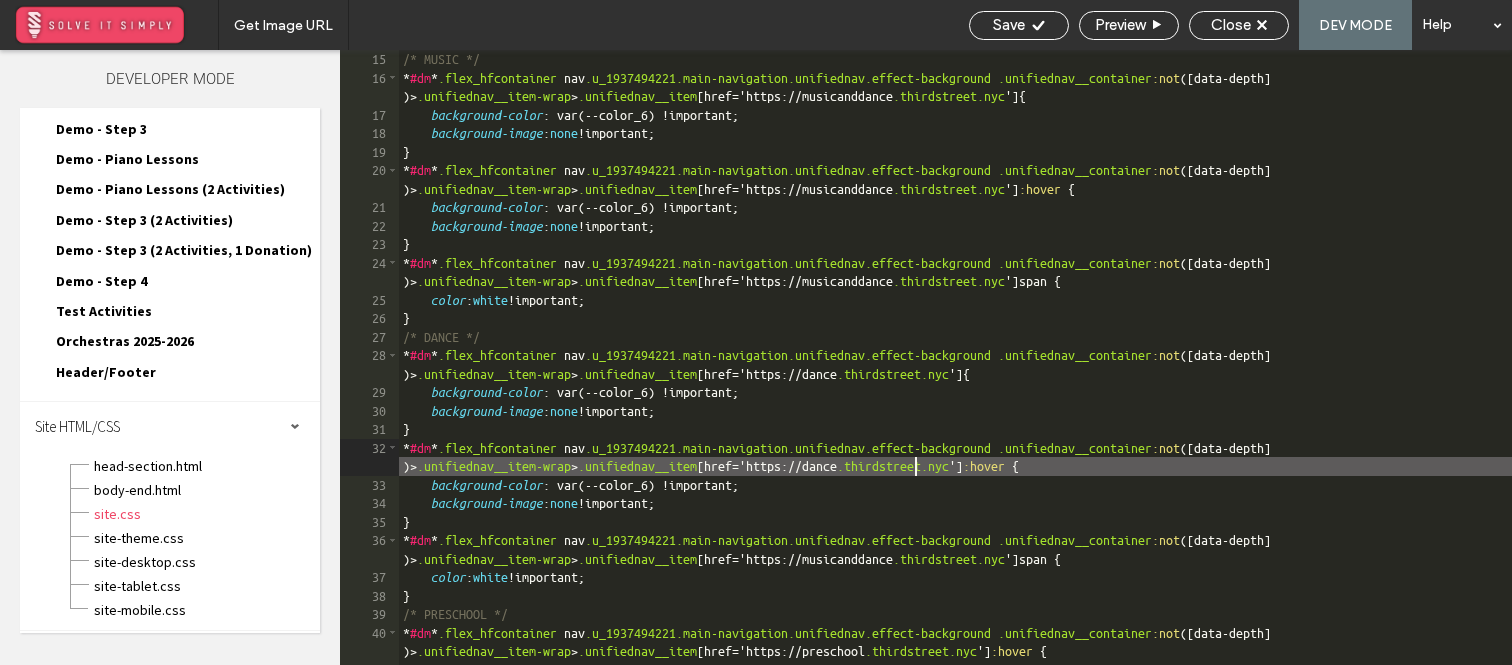 click on "/* MUSIC */ * #dm  * .flex_hfcontainer   nav .u_1937494221.main-navigation.unifiednav.effect-background   .unifiednav__container :not ([ data-depth ]     )> .unifiednav__item-wrap > .unifiednav__item [ href =' https :// musicanddance .thirdstreet.nyc ']  {      background-color : var(--color_6) !important;      background-image :  none  !important; } * #dm  * .flex_hfcontainer   nav .u_1937494221.main-navigation.unifiednav.effect-background   .unifiednav__container :not ([ data-depth ]     )> .unifiednav__item-wrap > .unifiednav__item [ href =' https :// musicanddance .thirdstreet.nyc '] :hover   {      background-color : var(--color_6) !important;      background-image :  none  !important; } * #dm  * .flex_hfcontainer   nav .u_1937494221.main-navigation.unifiednav.effect-background   .unifiednav__container :not ([ data-depth ]     )> .unifiednav__item-wrap > .unifiednav__item [ href =' https :// musicanddance .thirdstreet.nyc ']  span   {      color :  white  !important; } /* DANCE */ * #dm  *" at bounding box center [955, 376] 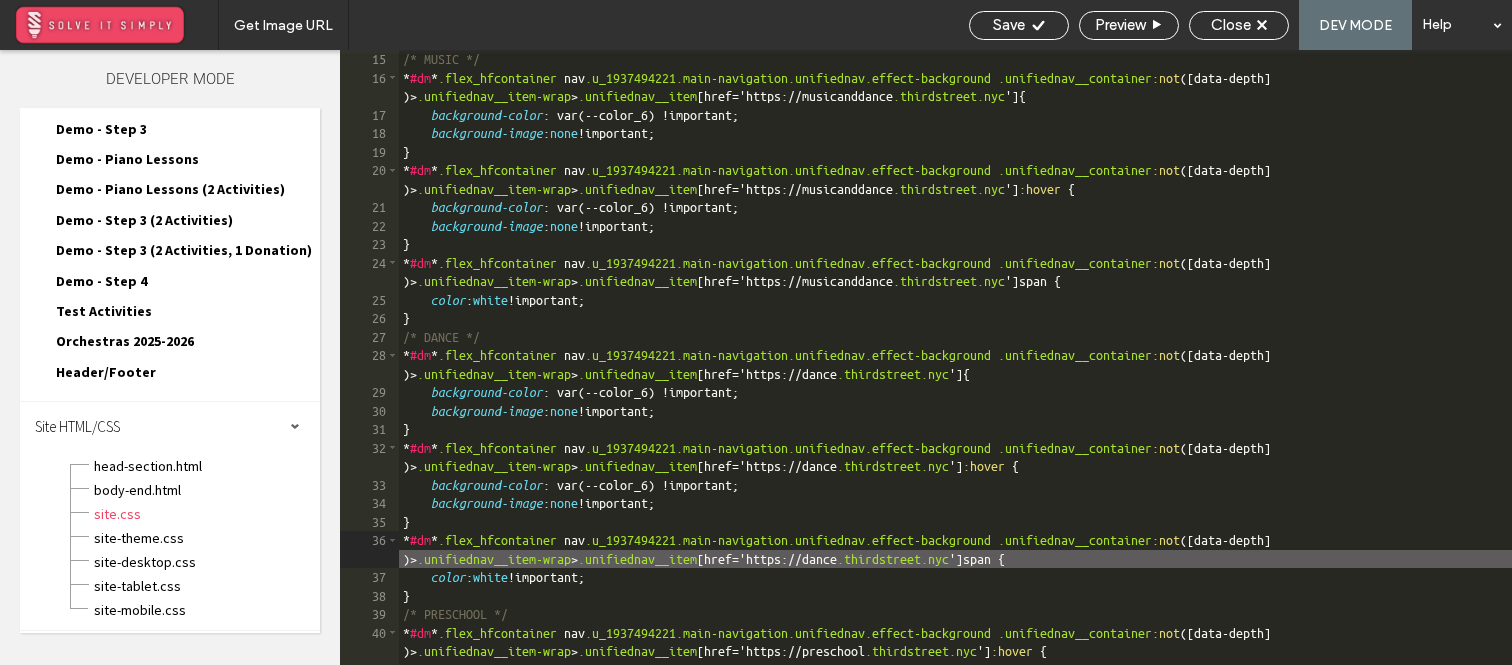click on "/* MUSIC */ * #dm  * .flex_hfcontainer   nav .u_1937494221.main-navigation.unifiednav.effect-background   .unifiednav__container :not ([ data-depth ]     )> .unifiednav__item-wrap > .unifiednav__item [ href =' https :// musicanddance .thirdstreet.nyc ']  {      background-color : var(--color_6) !important;      background-image :  none  !important; } * #dm  * .flex_hfcontainer   nav .u_1937494221.main-navigation.unifiednav.effect-background   .unifiednav__container :not ([ data-depth ]     )> .unifiednav__item-wrap > .unifiednav__item [ href =' https :// musicanddance .thirdstreet.nyc '] :hover   {      background-color : var(--color_6) !important;      background-image :  none  !important; } * #dm  * .flex_hfcontainer   nav .u_1937494221.main-navigation.unifiednav.effect-background   .unifiednav__container :not ([ data-depth ]     )> .unifiednav__item-wrap > .unifiednav__item [ href =' https :// musicanddance .thirdstreet.nyc ']  span   {      color :  white  !important; } /* DANCE */ * #dm  *" at bounding box center (955, 376) 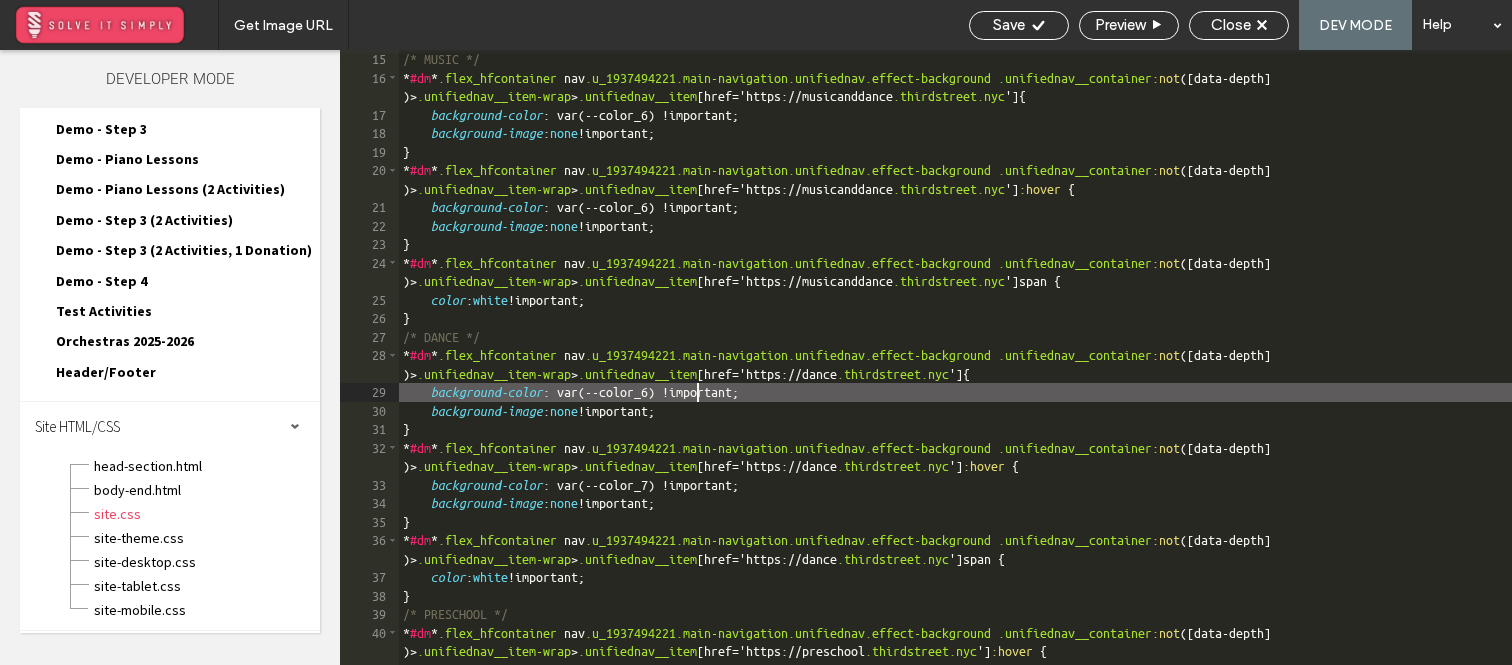 click on "/* MUSIC */ * #dm  * .flex_hfcontainer   nav .u_1937494221.main-navigation.unifiednav.effect-background   .unifiednav__container :not ([ data-depth ]     )> .unifiednav__item-wrap > .unifiednav__item [ href =' https :// musicanddance .thirdstreet.nyc ']  {      background-color : var(--color_6) !important;      background-image :  none  !important; } * #dm  * .flex_hfcontainer   nav .u_1937494221.main-navigation.unifiednav.effect-background   .unifiednav__container :not ([ data-depth ]     )> .unifiednav__item-wrap > .unifiednav__item [ href =' https :// musicanddance .thirdstreet.nyc '] :hover   {      background-color : var(--color_6) !important;      background-image :  none  !important; } * #dm  * .flex_hfcontainer   nav .u_1937494221.main-navigation.unifiednav.effect-background   .unifiednav__container :not ([ data-depth ]     )> .unifiednav__item-wrap > .unifiednav__item [ href =' https :// musicanddance .thirdstreet.nyc ']  span   {      color :  white  !important; } /* DANCE */ * #dm  *" at bounding box center [955, 376] 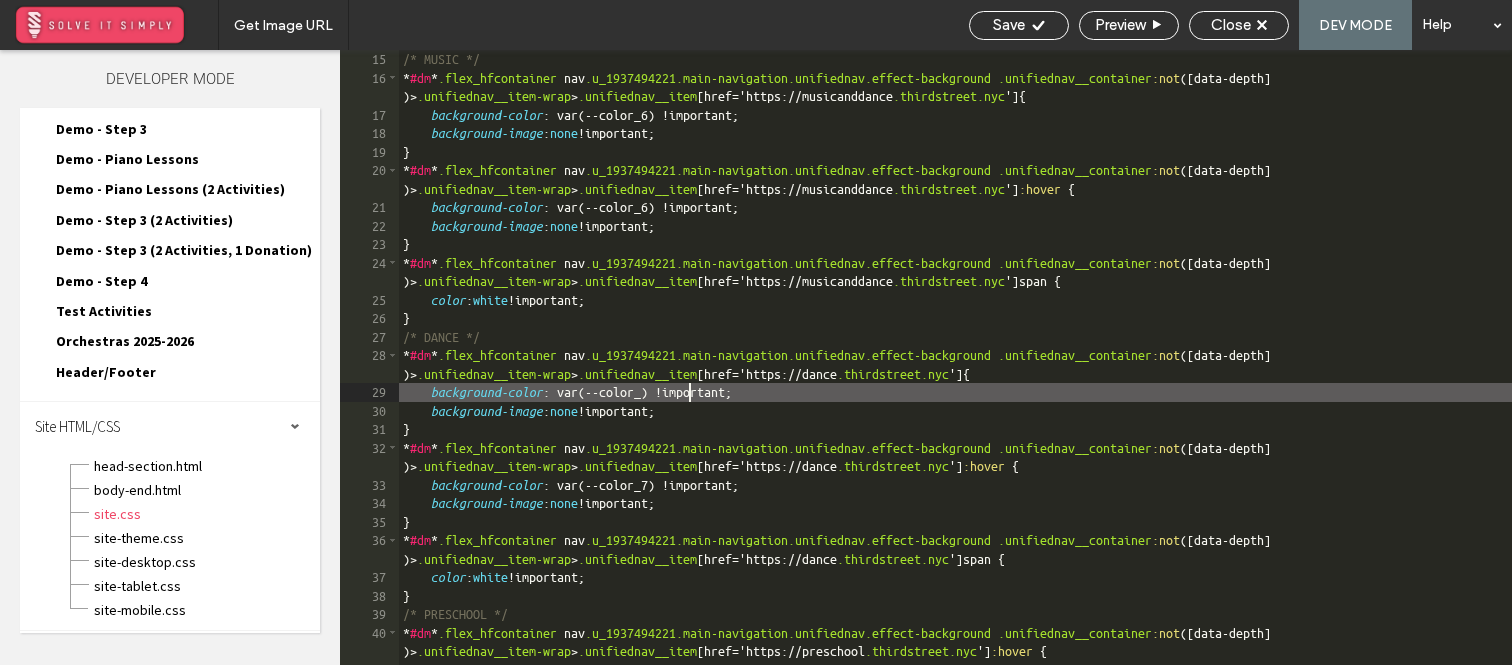 type on "**" 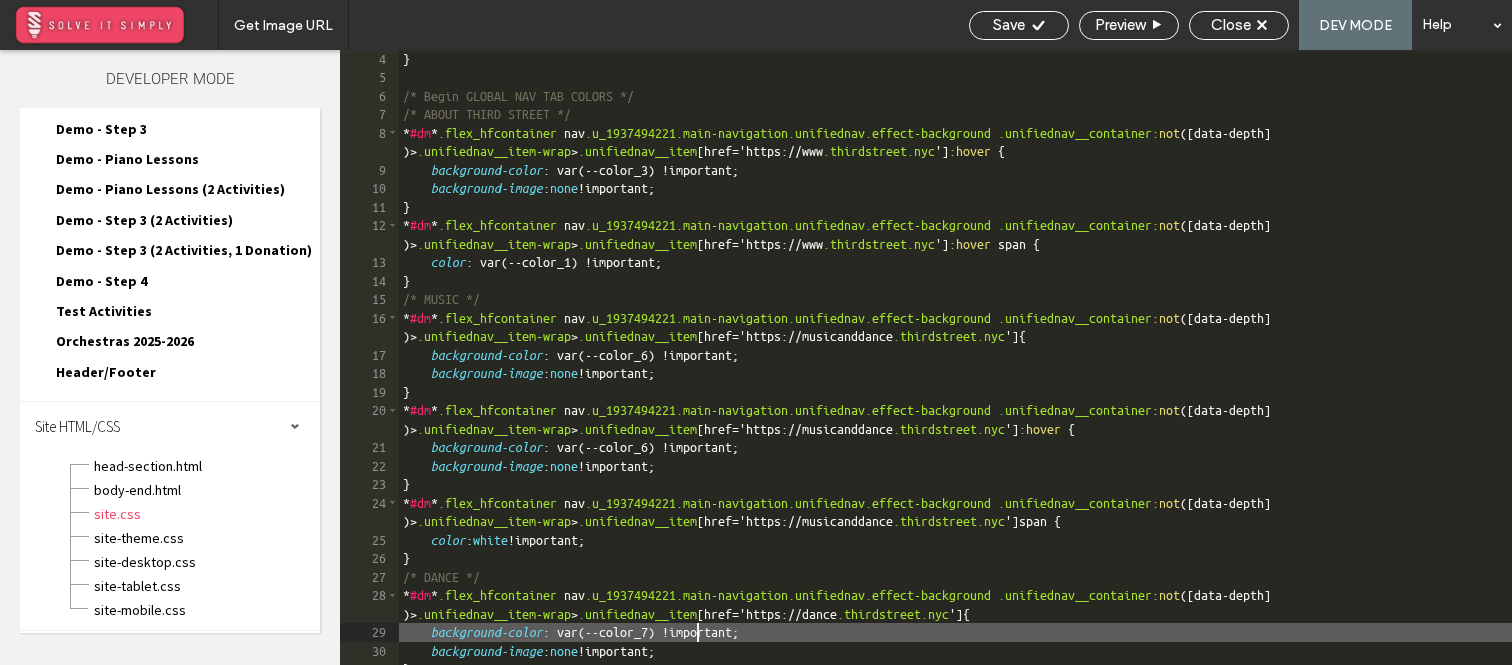 scroll, scrollTop: 56, scrollLeft: 0, axis: vertical 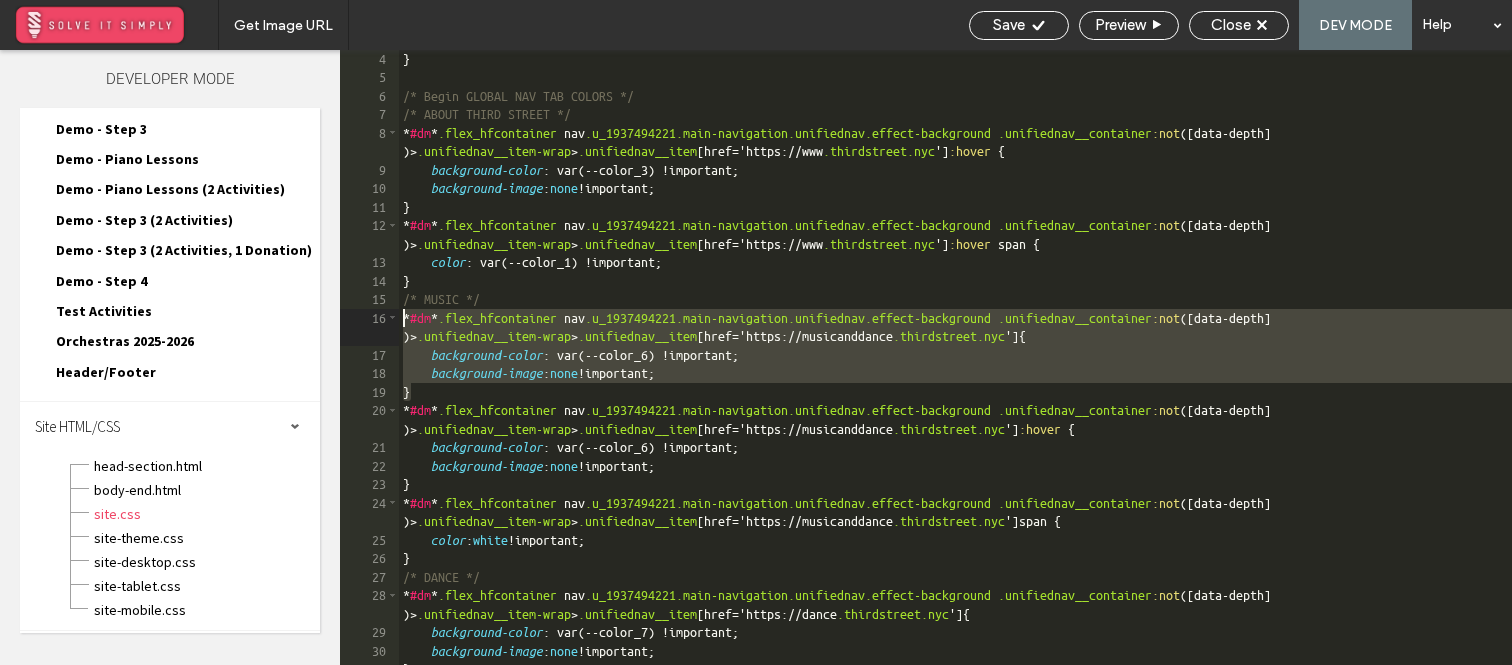 drag, startPoint x: 445, startPoint y: 393, endPoint x: 341, endPoint y: 317, distance: 128.80994 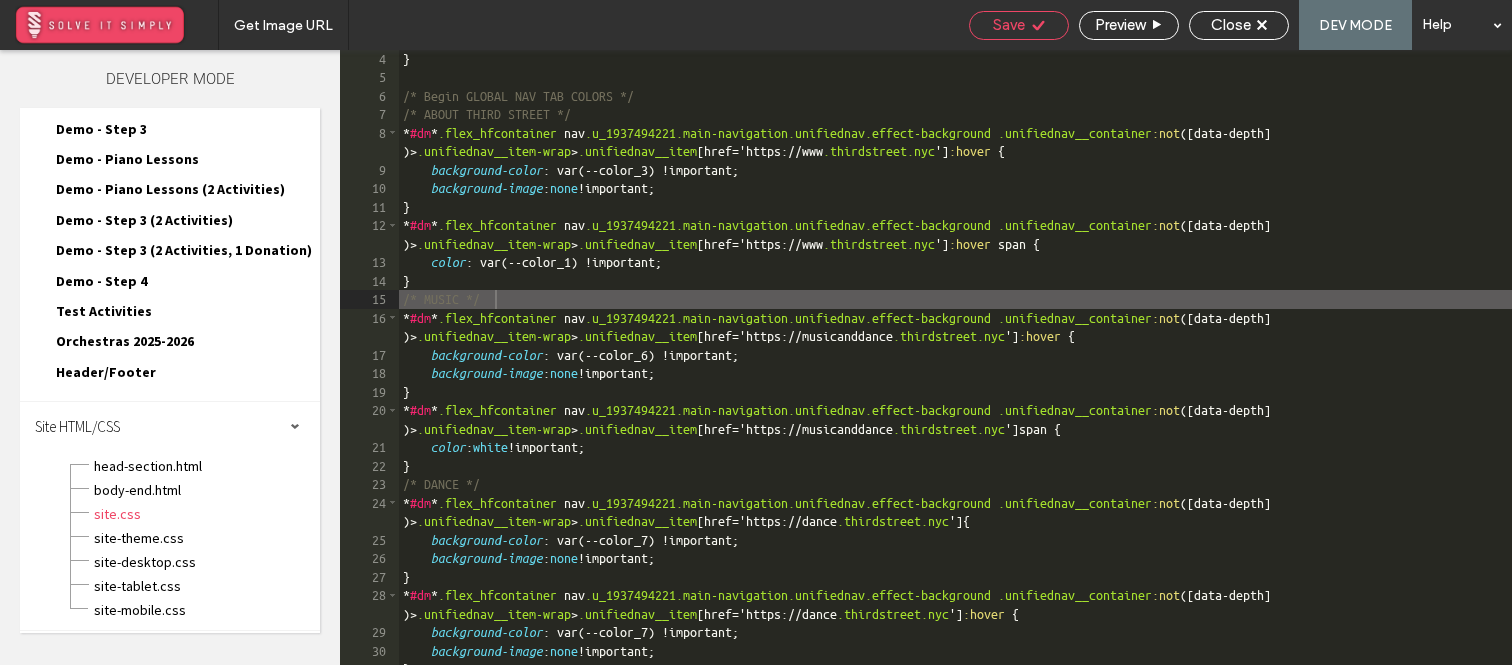 click 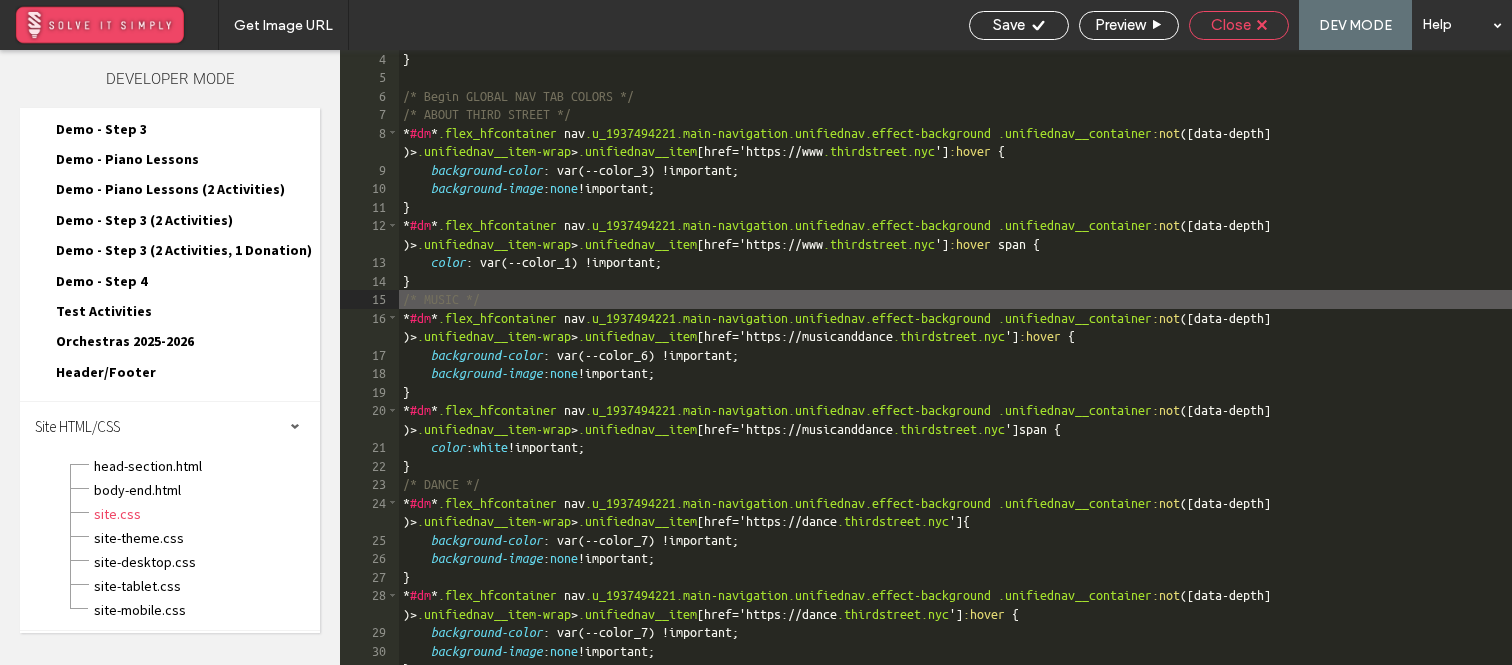 scroll, scrollTop: 0, scrollLeft: 0, axis: both 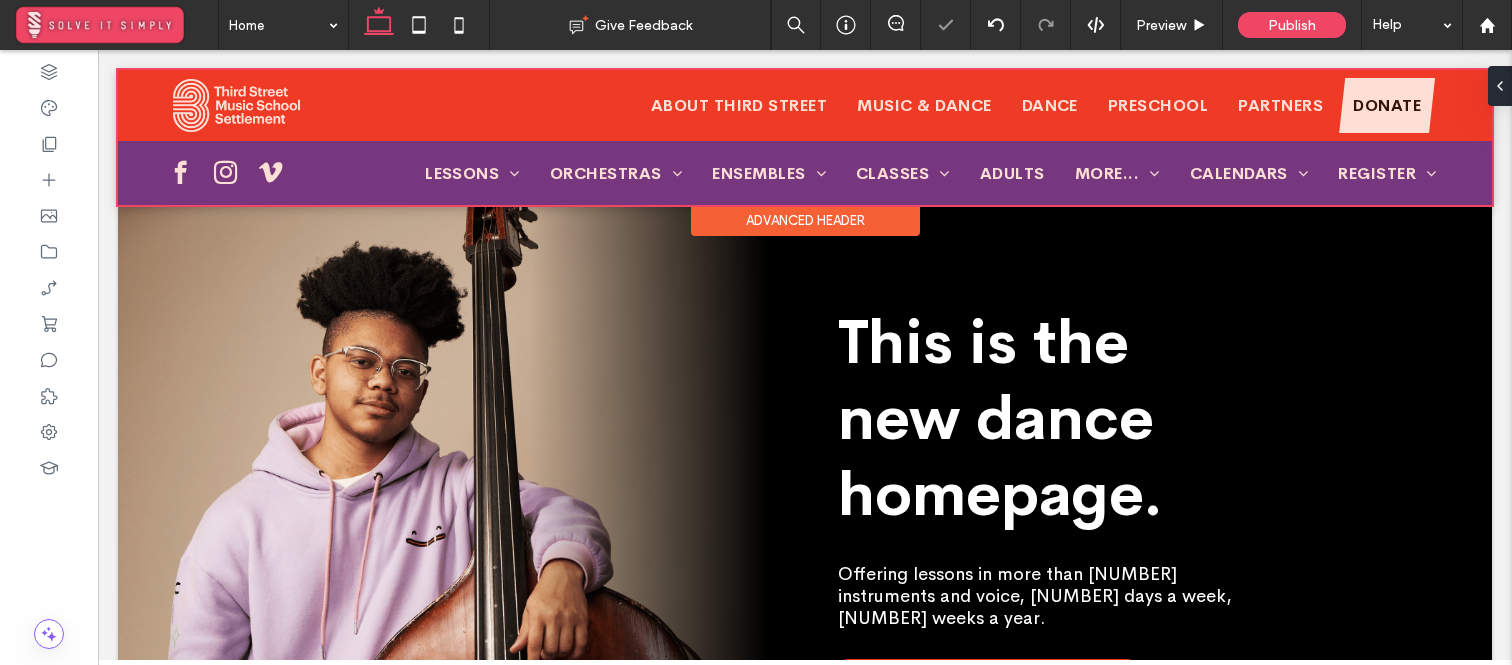 click at bounding box center (805, 137) 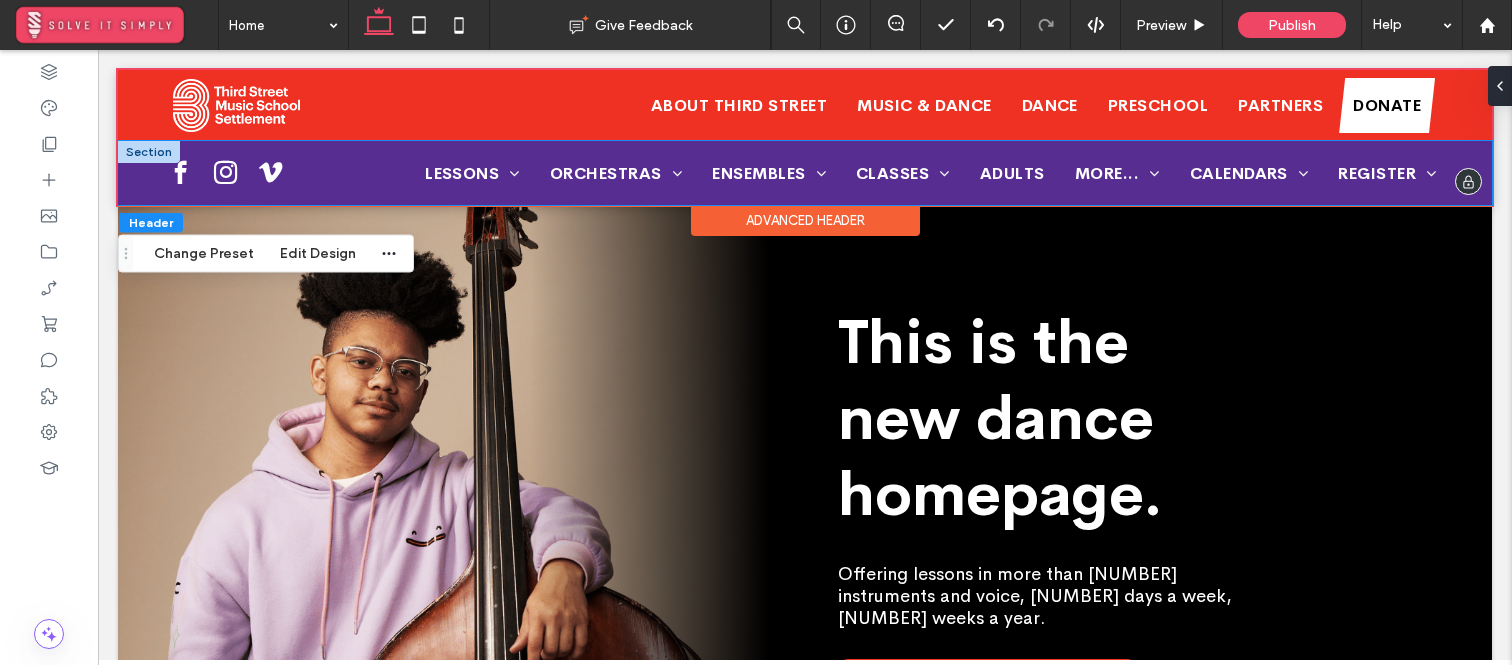 click on "Lessons
Instrument & Voice Lessons
Adult Lessons
Orchestras
Beginner and Intro Orchestras
Concert Orchestra, ISO at Third Street
Philharmonia, Weekend Orchestra
Symphony, ISO at Third Street
Ensembles
Adult Ensembles
Chamber Music
Jazz Bands
Musical Theater
Choirs
Rock Bands
Symphonic Bands
Classes
Dance
Early Childhood
Adult Music Classes
Music Theory & Creative Sound Lab
Adults
More...
Summer at Third Street
Adult Programs
Live Sounds
Harris Scholarship" at bounding box center [805, 173] 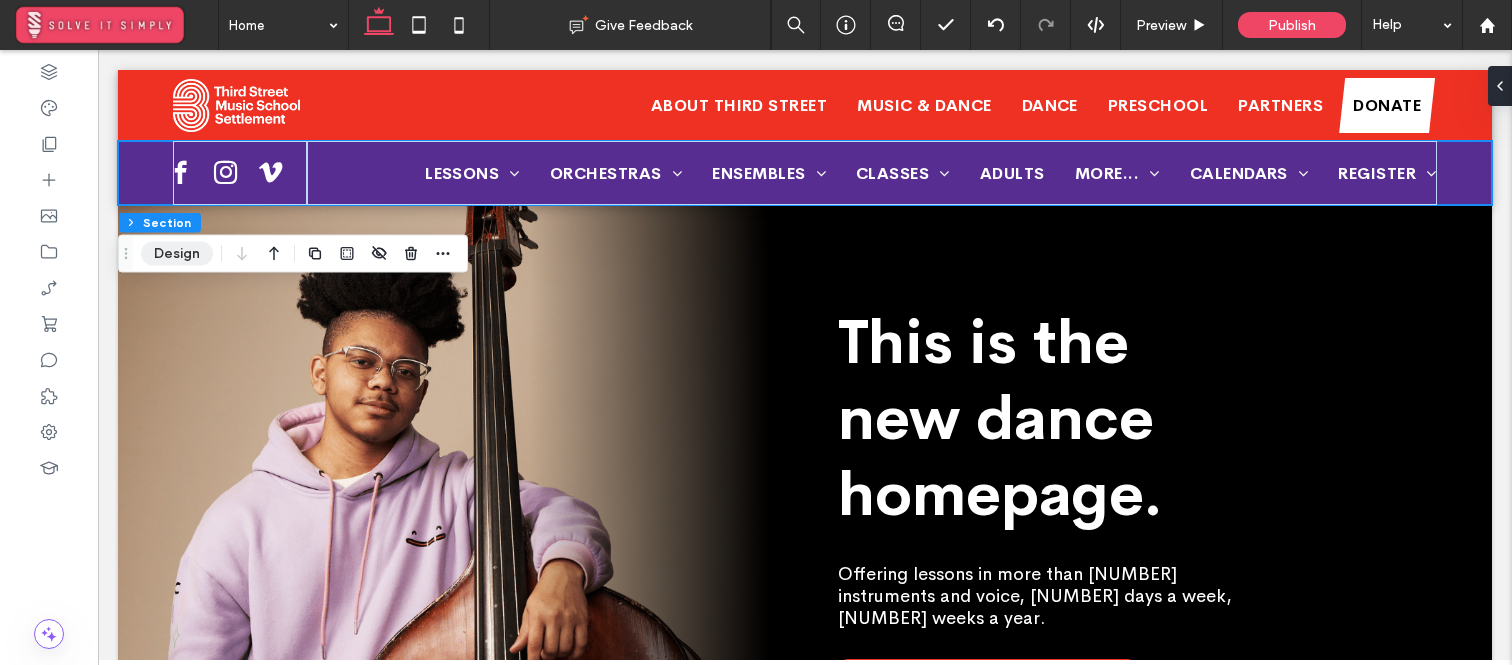 click on "Design" at bounding box center (177, 254) 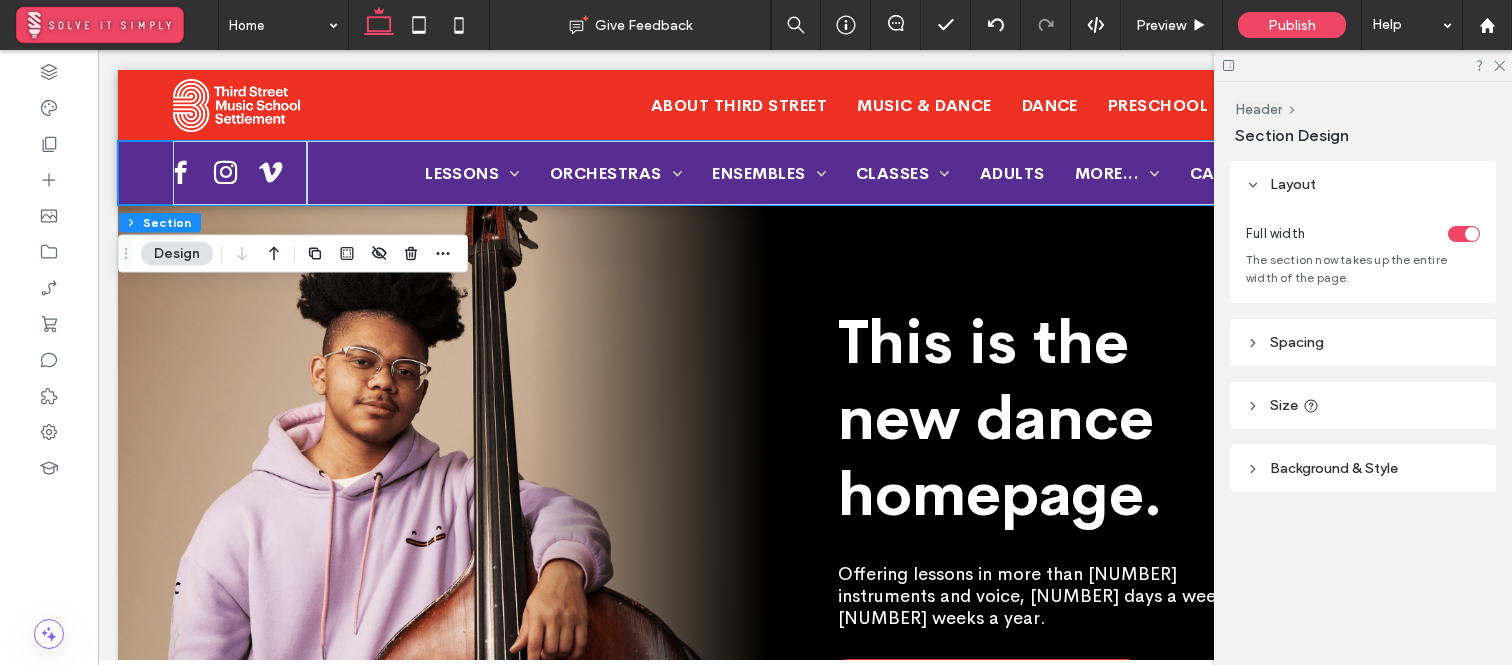 click on "Spacing" at bounding box center (1297, 342) 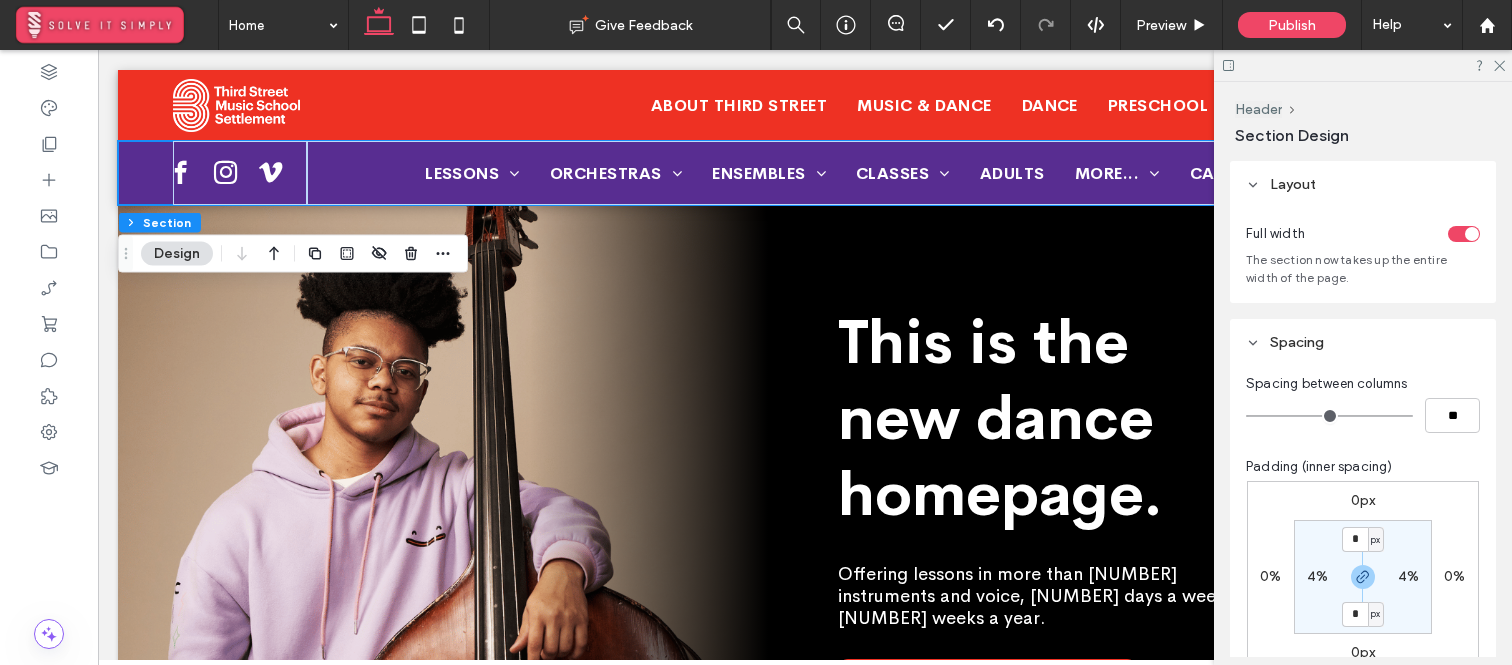 click on "Spacing" at bounding box center [1297, 342] 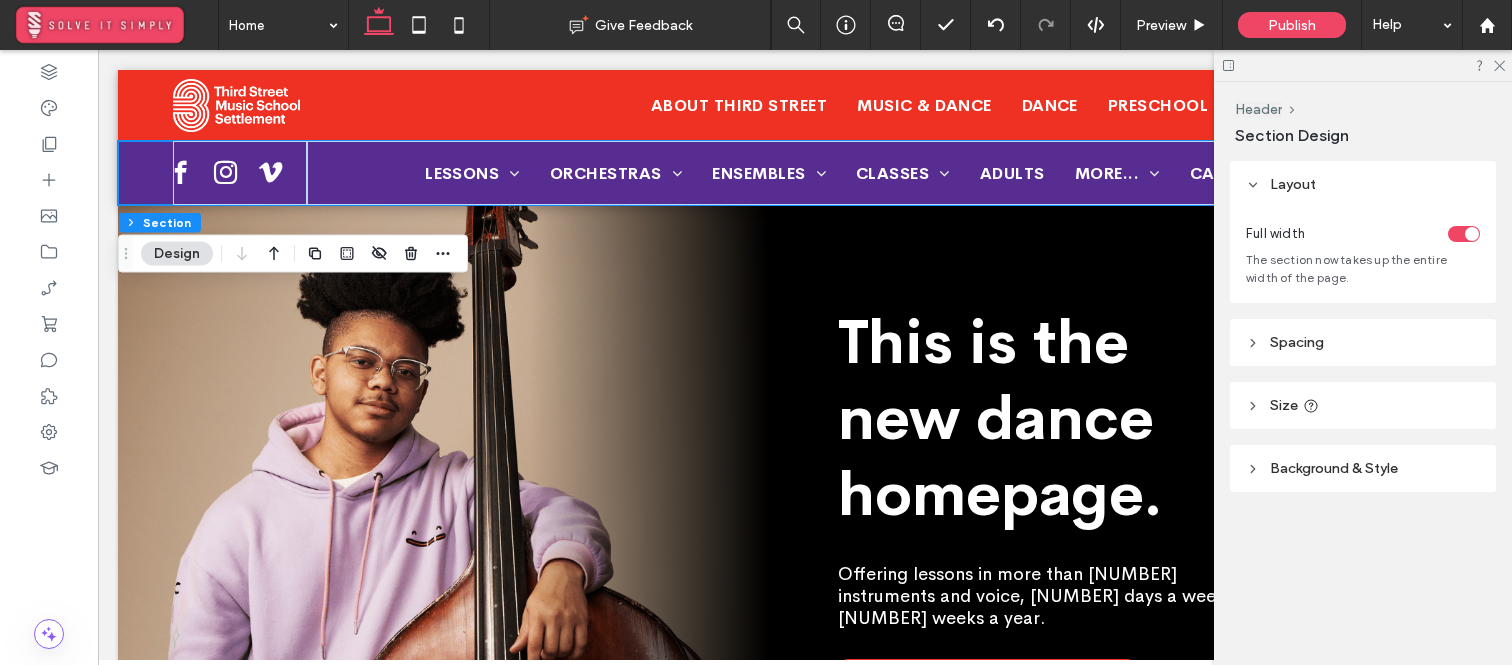 click on "Background & Style" at bounding box center (1334, 468) 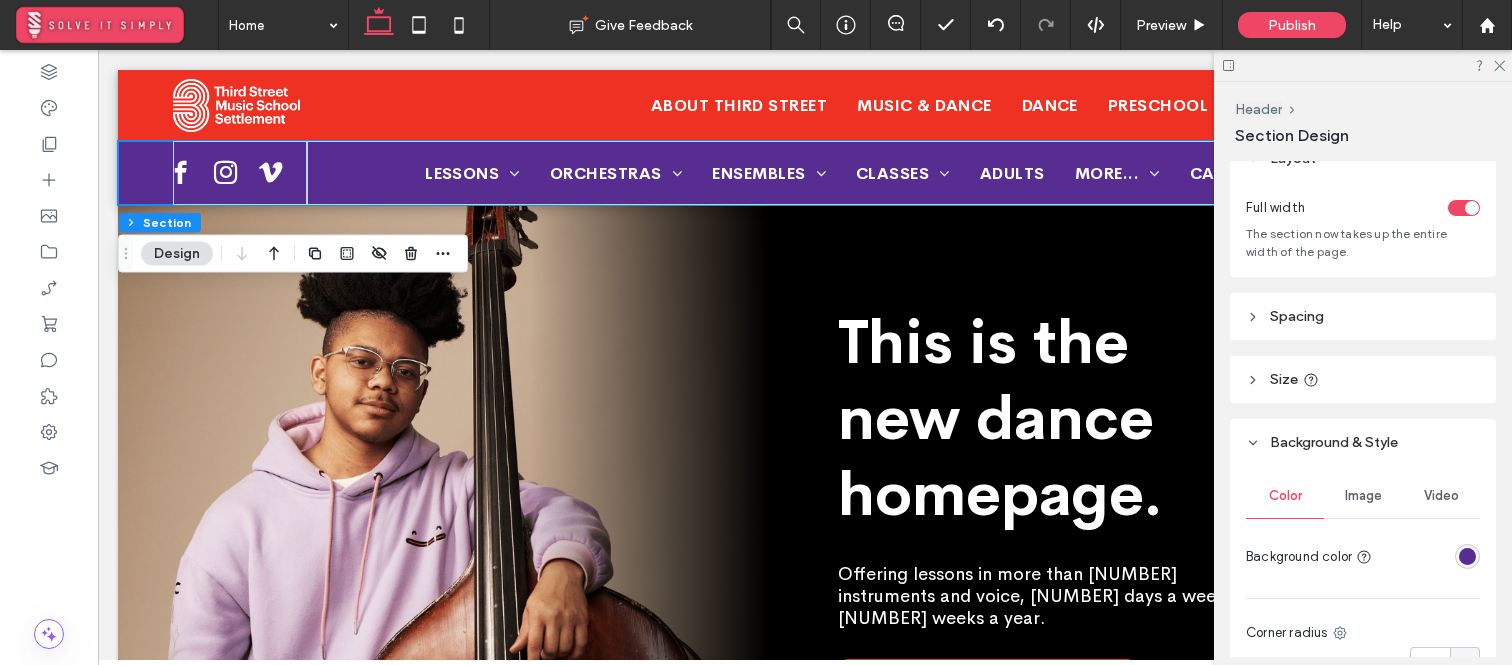 scroll, scrollTop: 31, scrollLeft: 0, axis: vertical 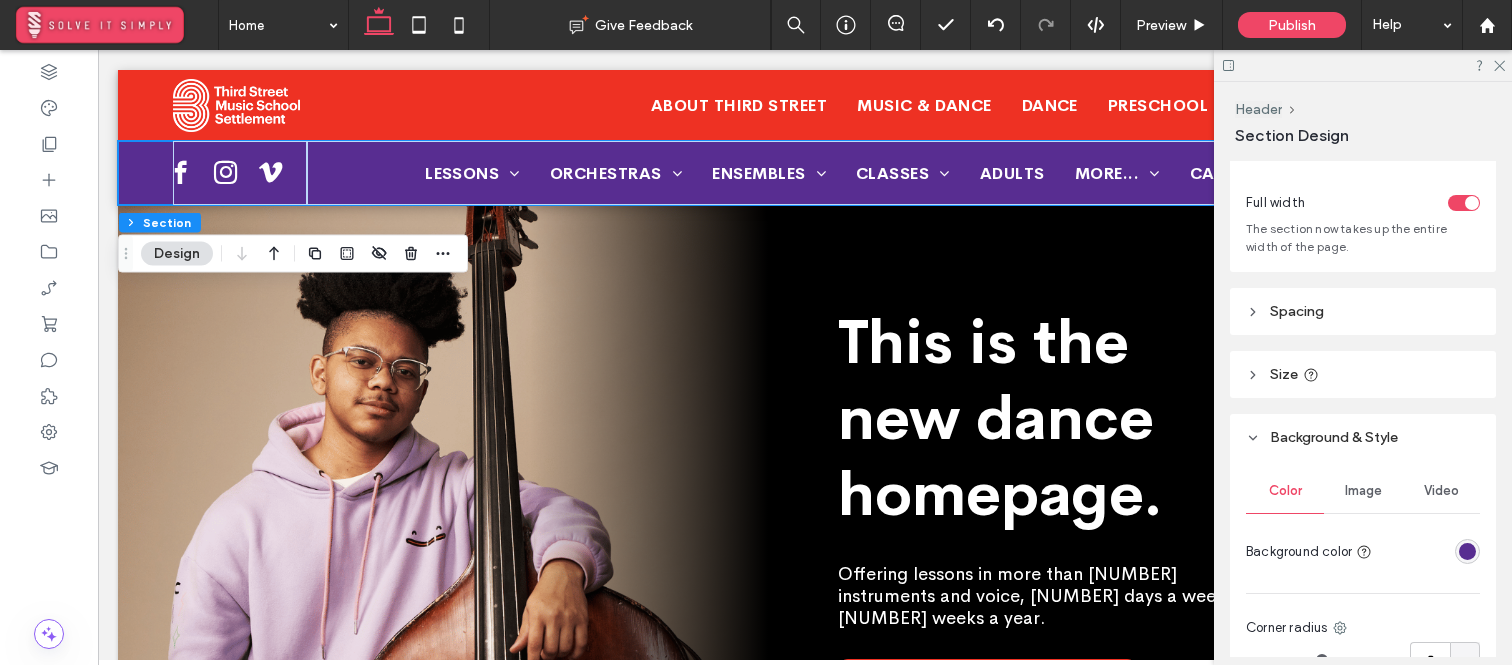 click at bounding box center [1467, 551] 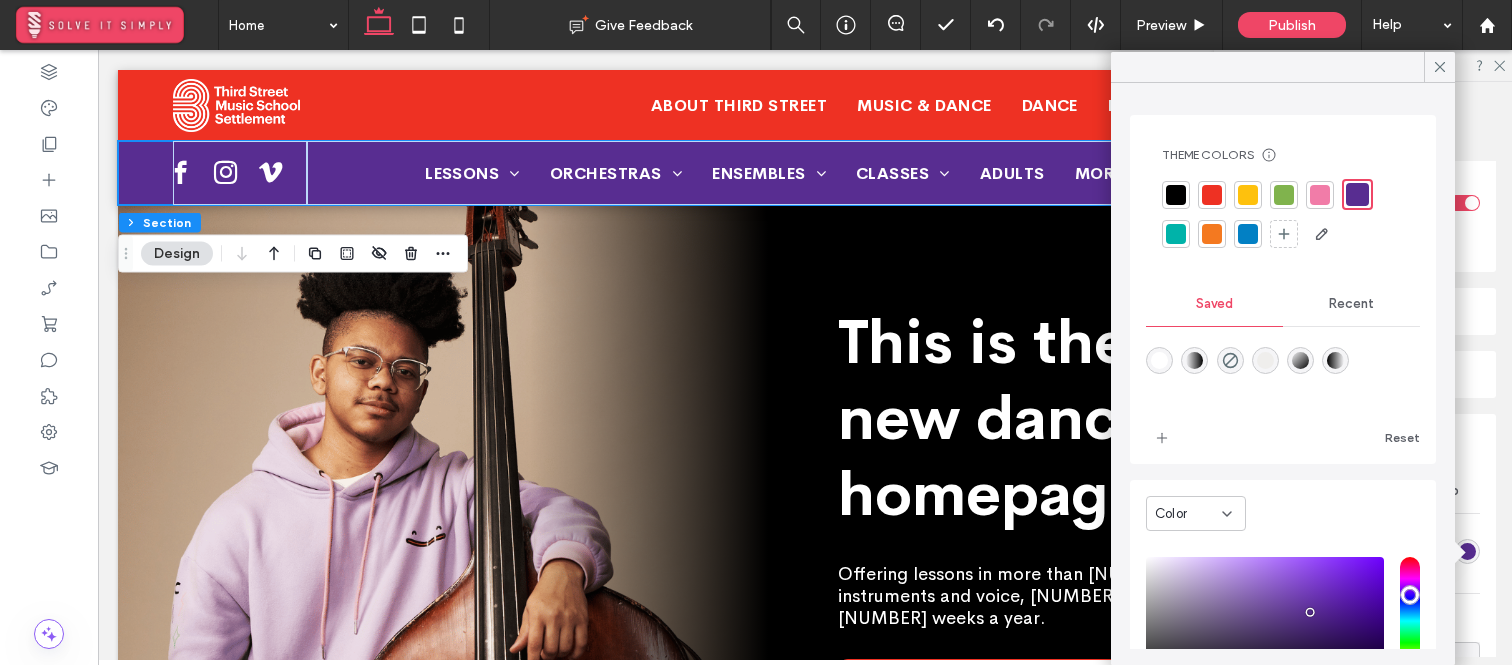 click at bounding box center [1176, 234] 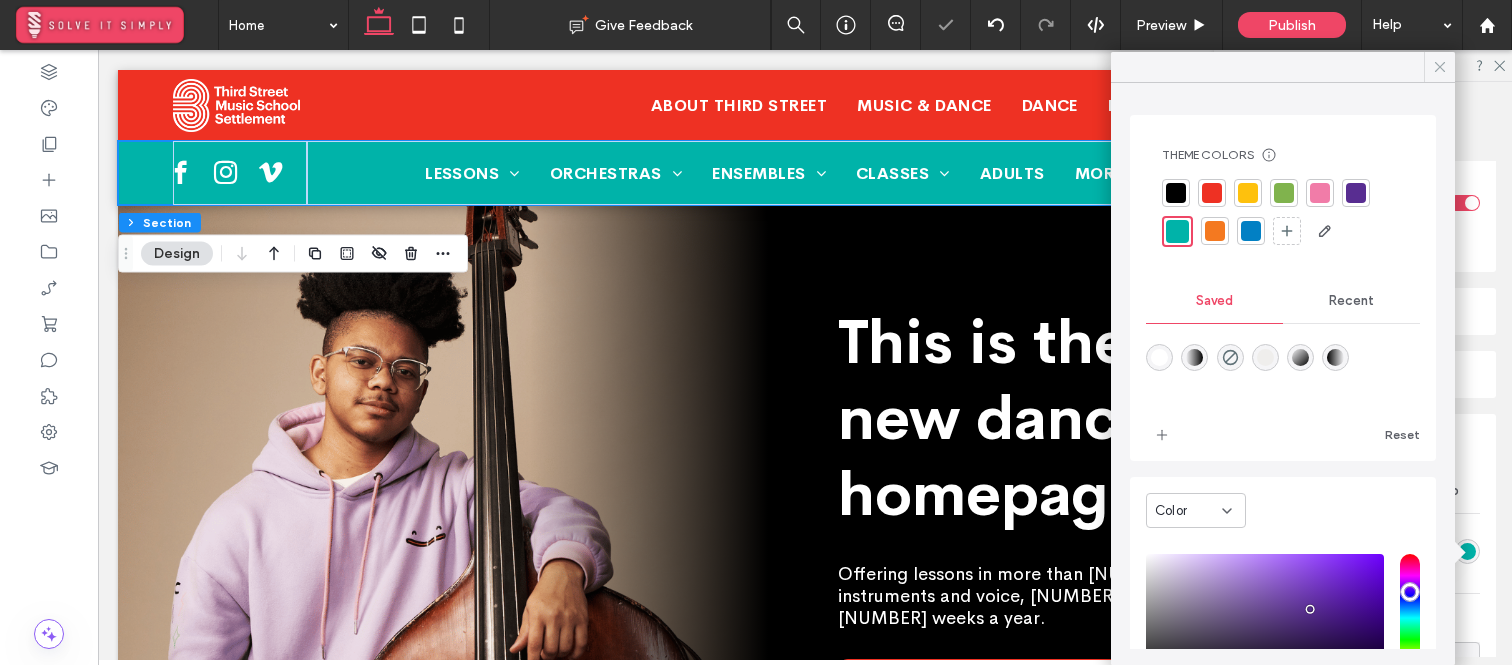 click 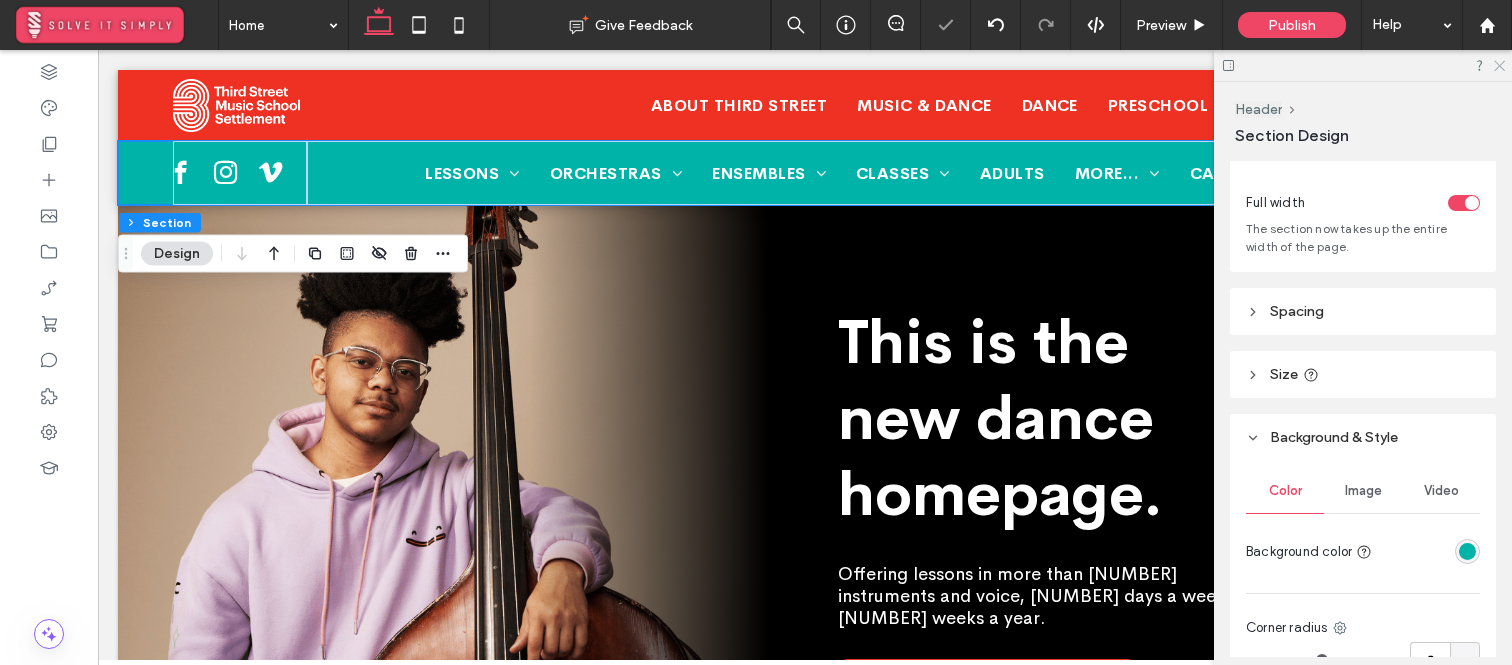 click 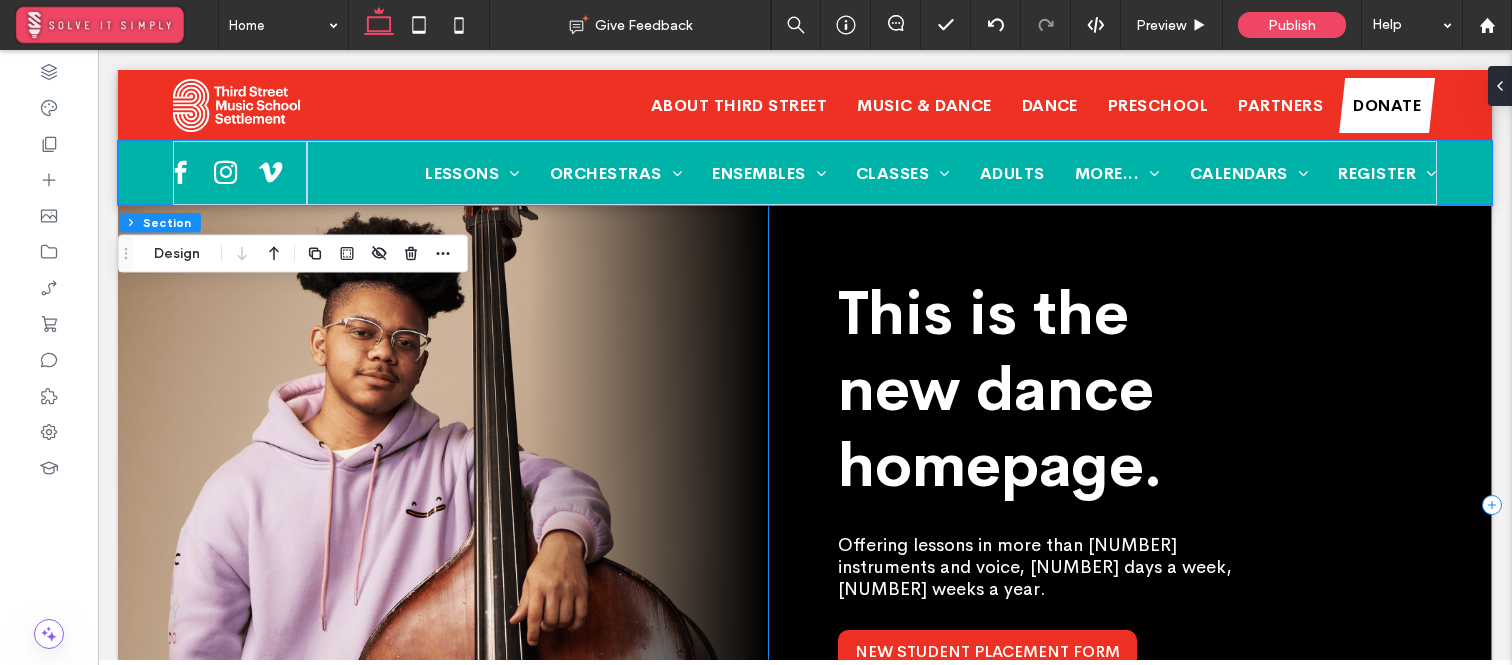 scroll, scrollTop: 0, scrollLeft: 0, axis: both 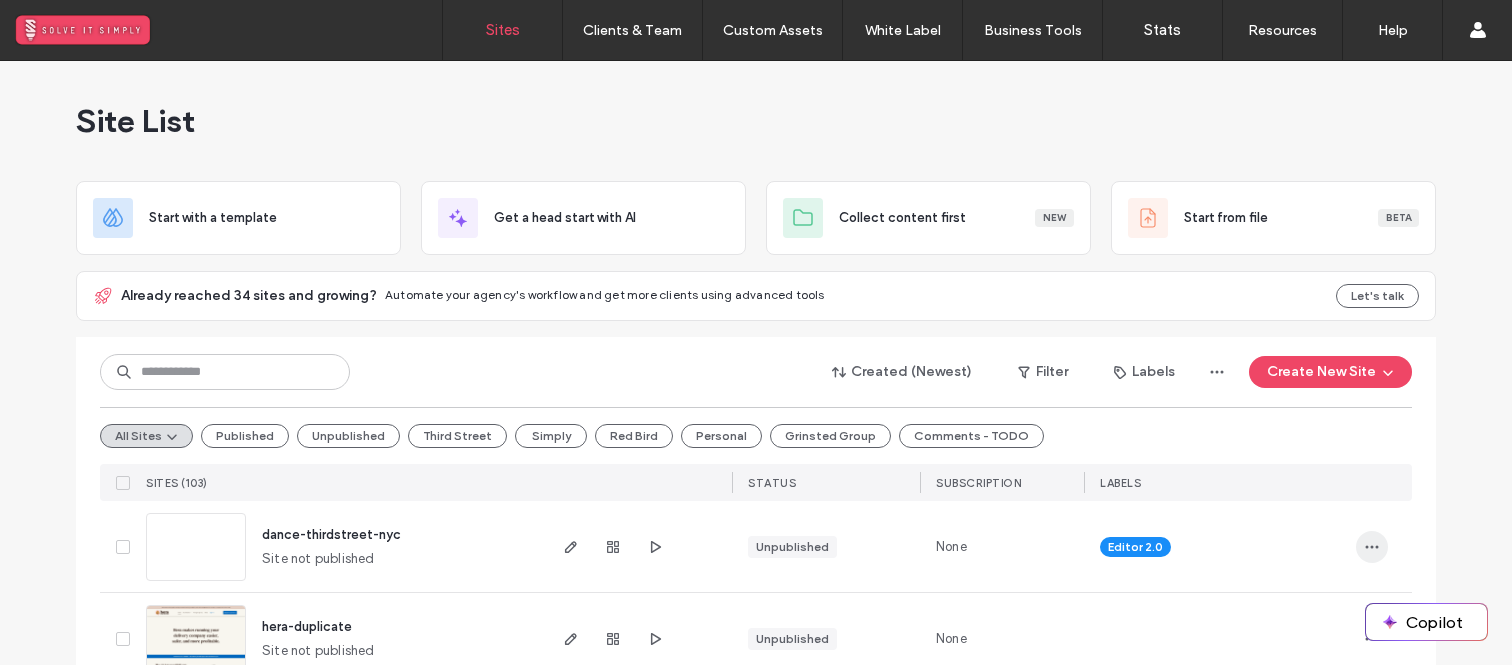 click at bounding box center [1372, 547] 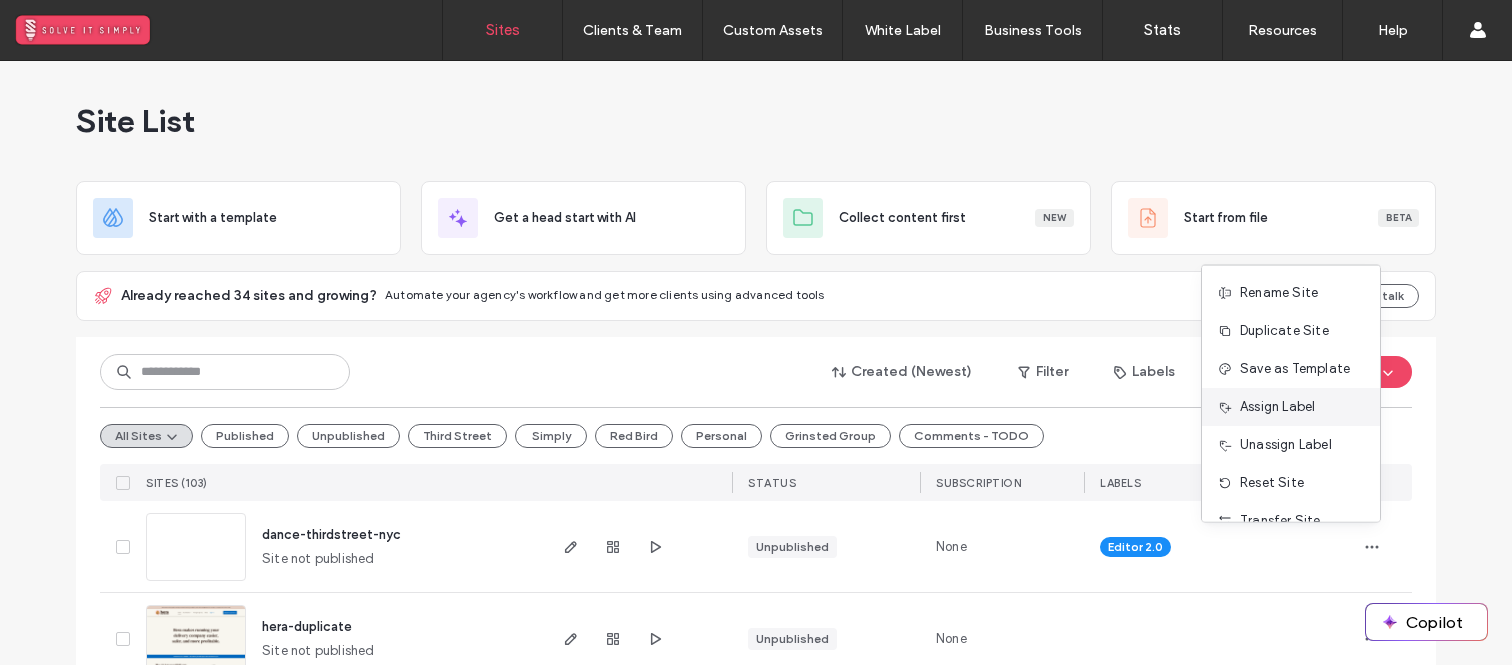 click on "Assign Label" at bounding box center [1291, 407] 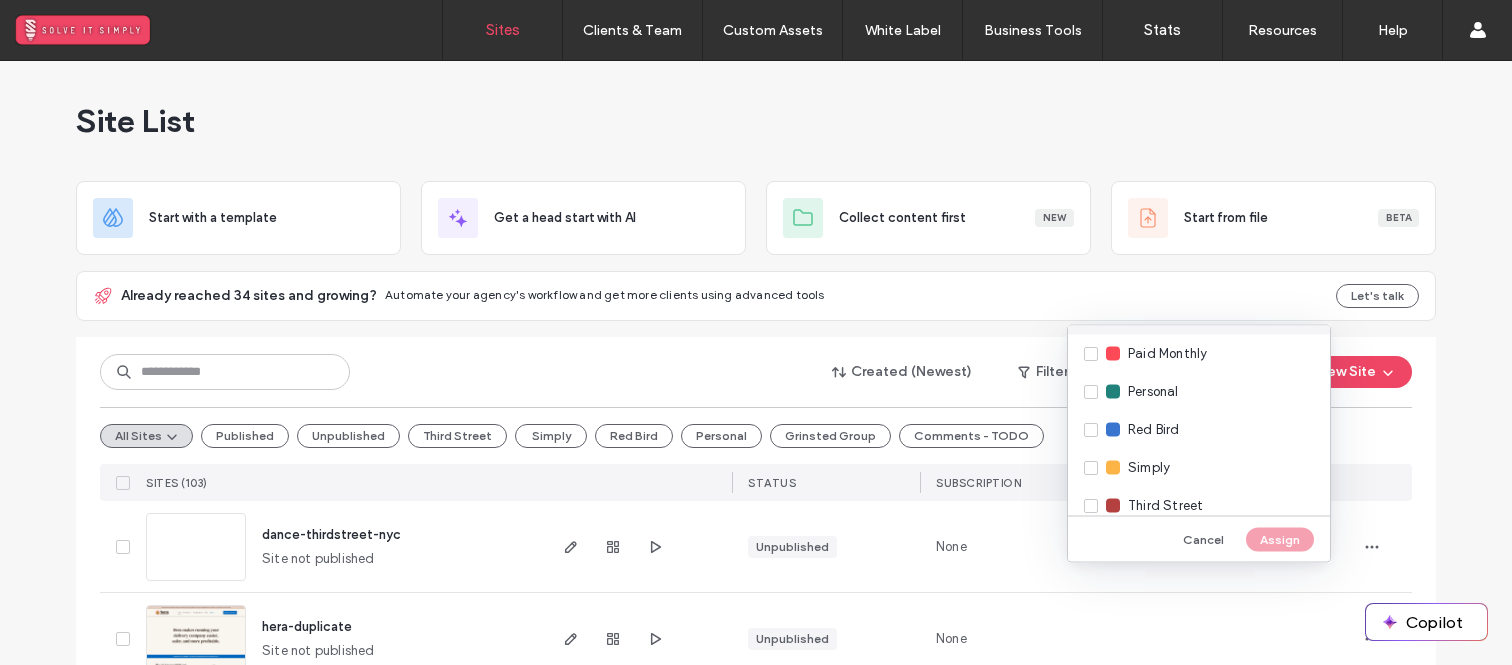 scroll, scrollTop: 130, scrollLeft: 0, axis: vertical 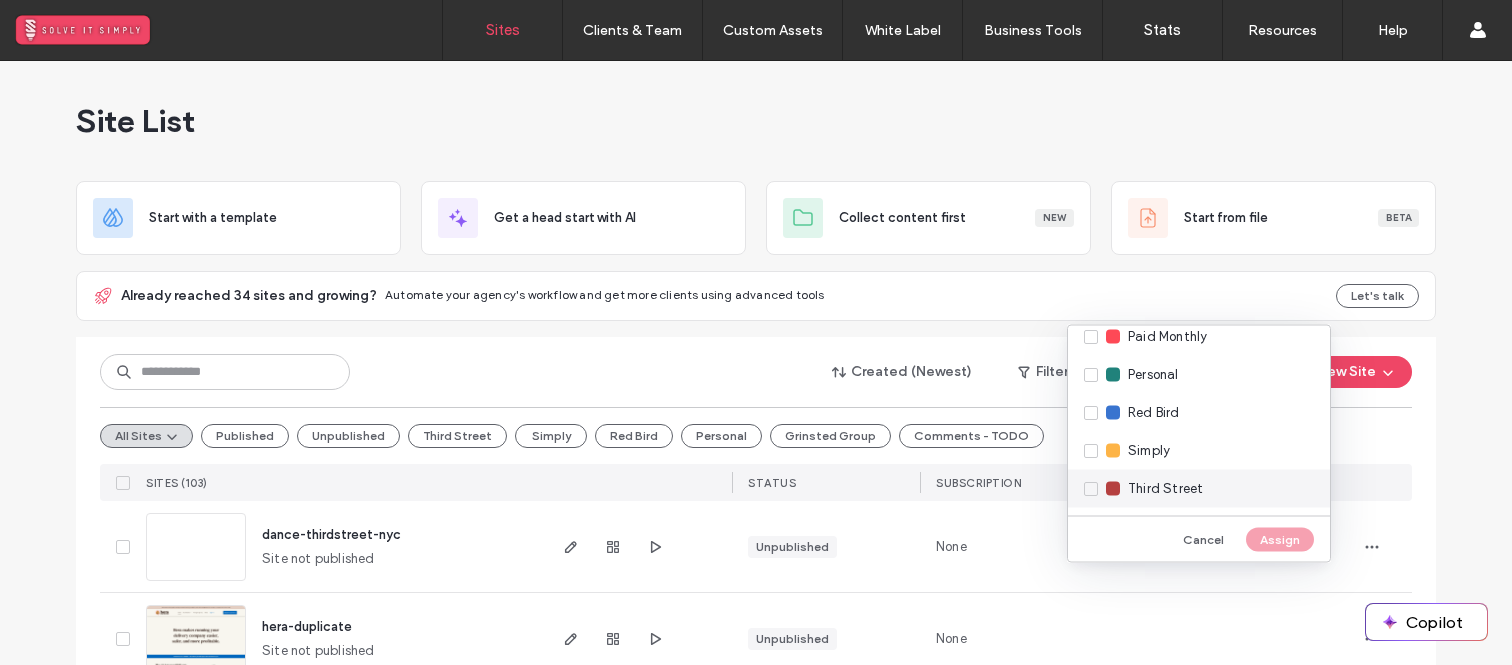 click on "Third Street" at bounding box center [1199, 489] 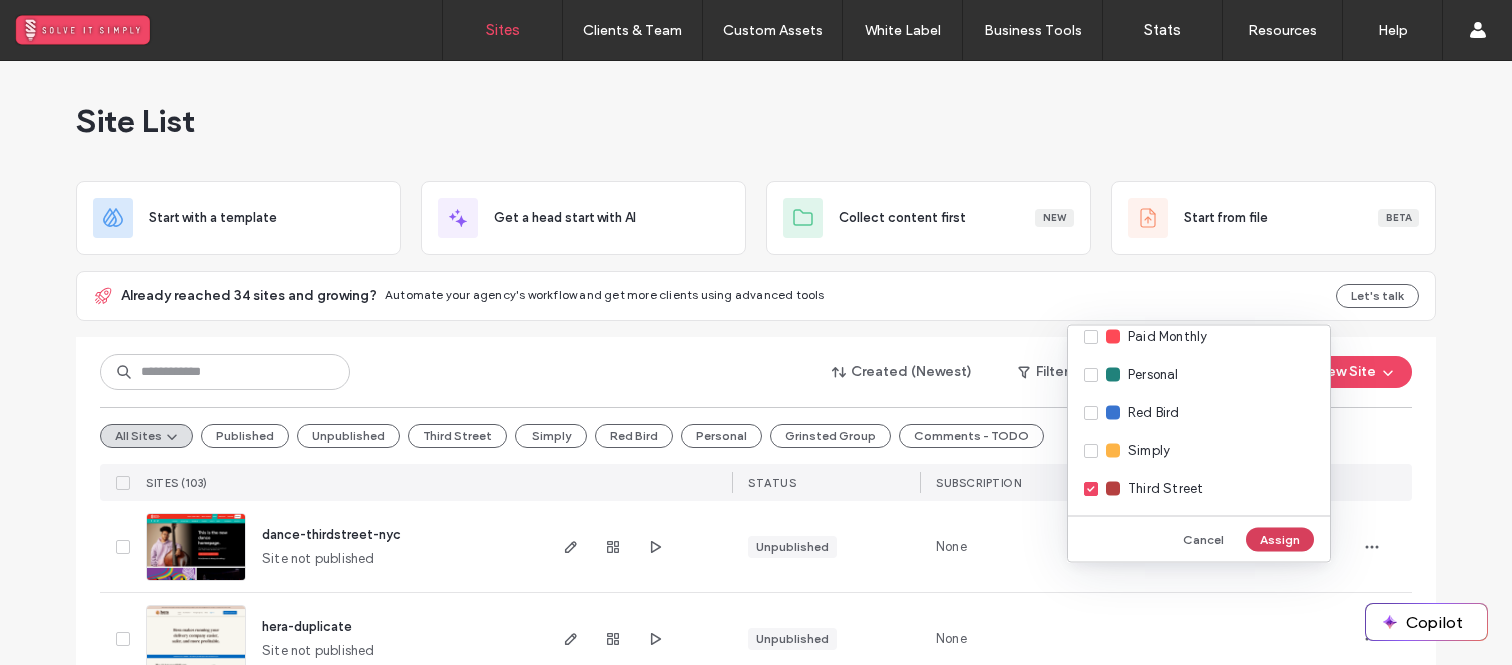 click on "Assign" at bounding box center [1280, 539] 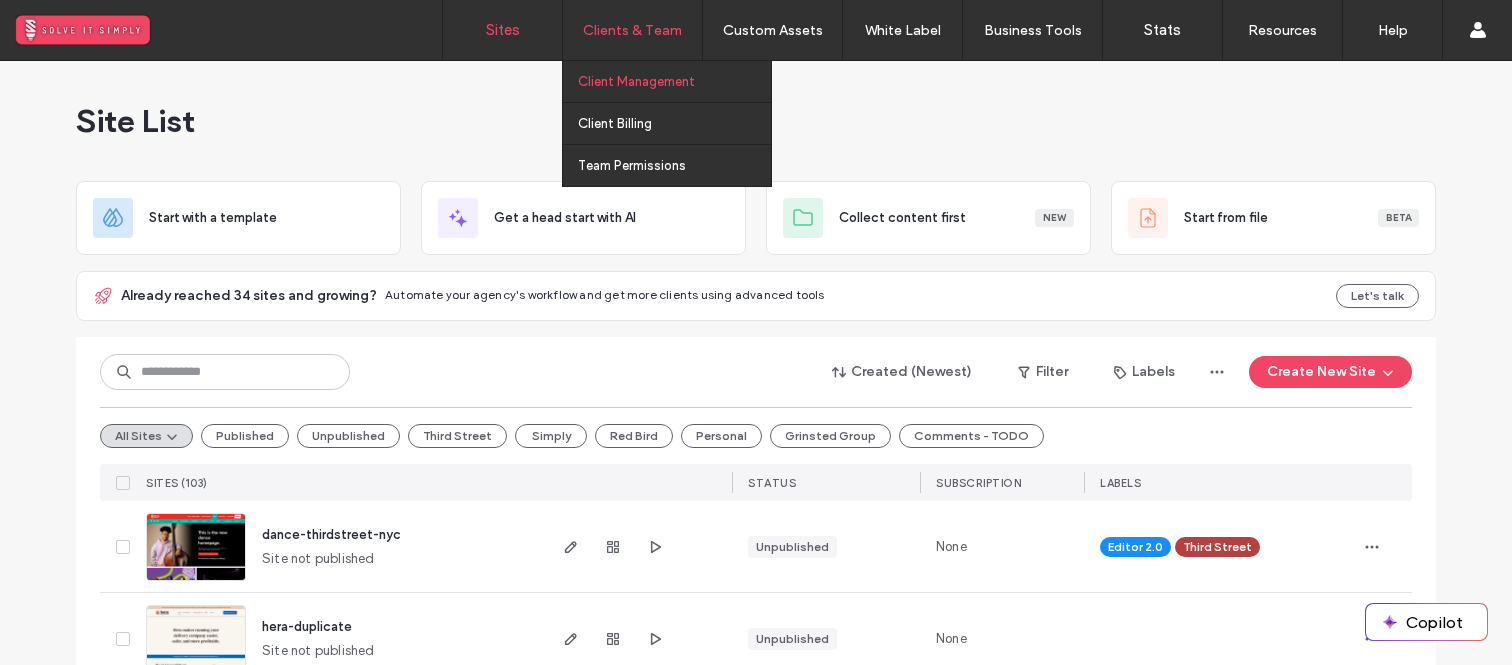 click on "Client Management" at bounding box center (636, 81) 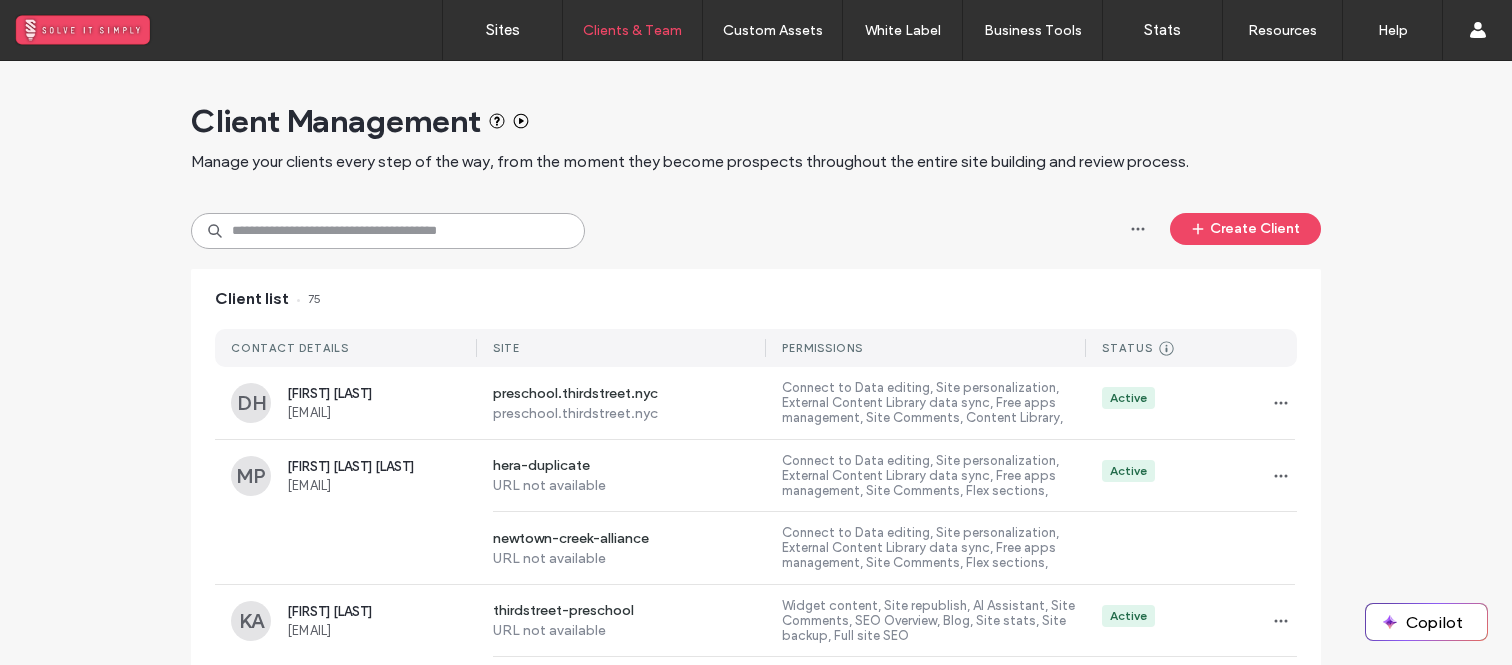 click at bounding box center (388, 231) 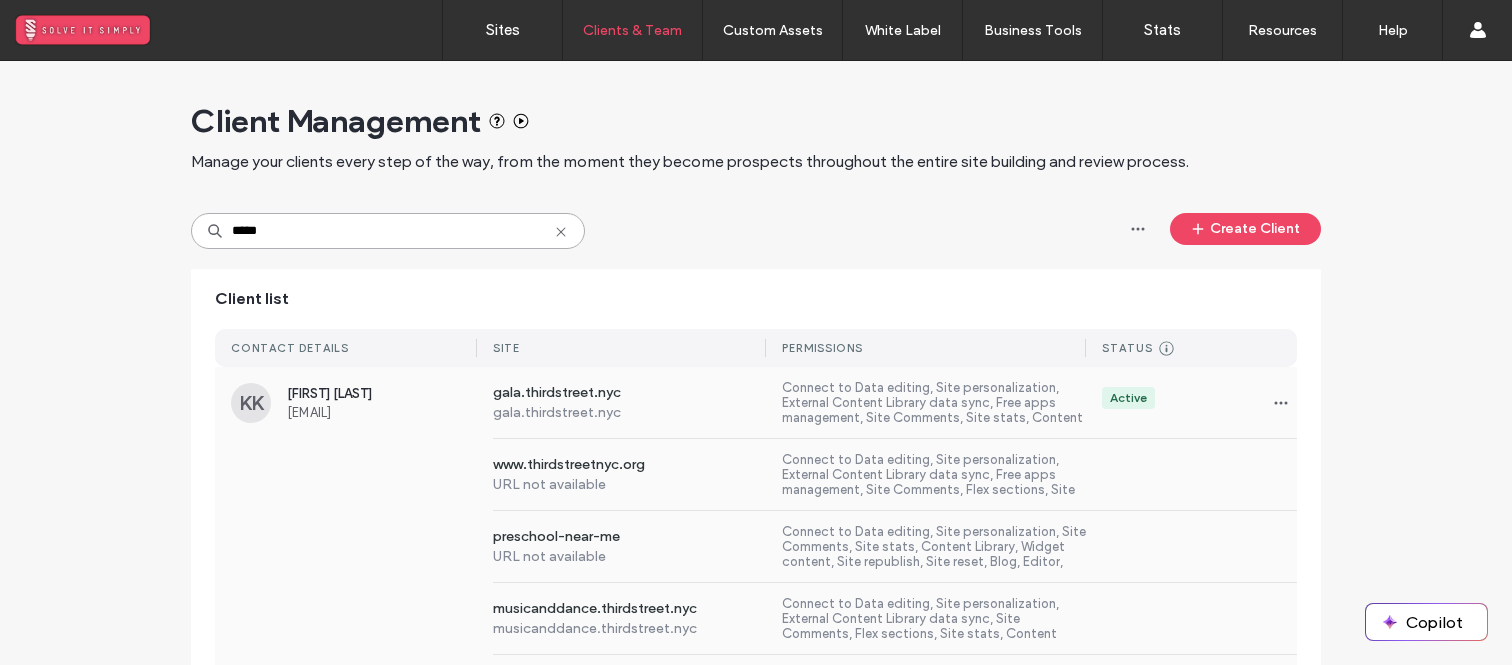 type on "*****" 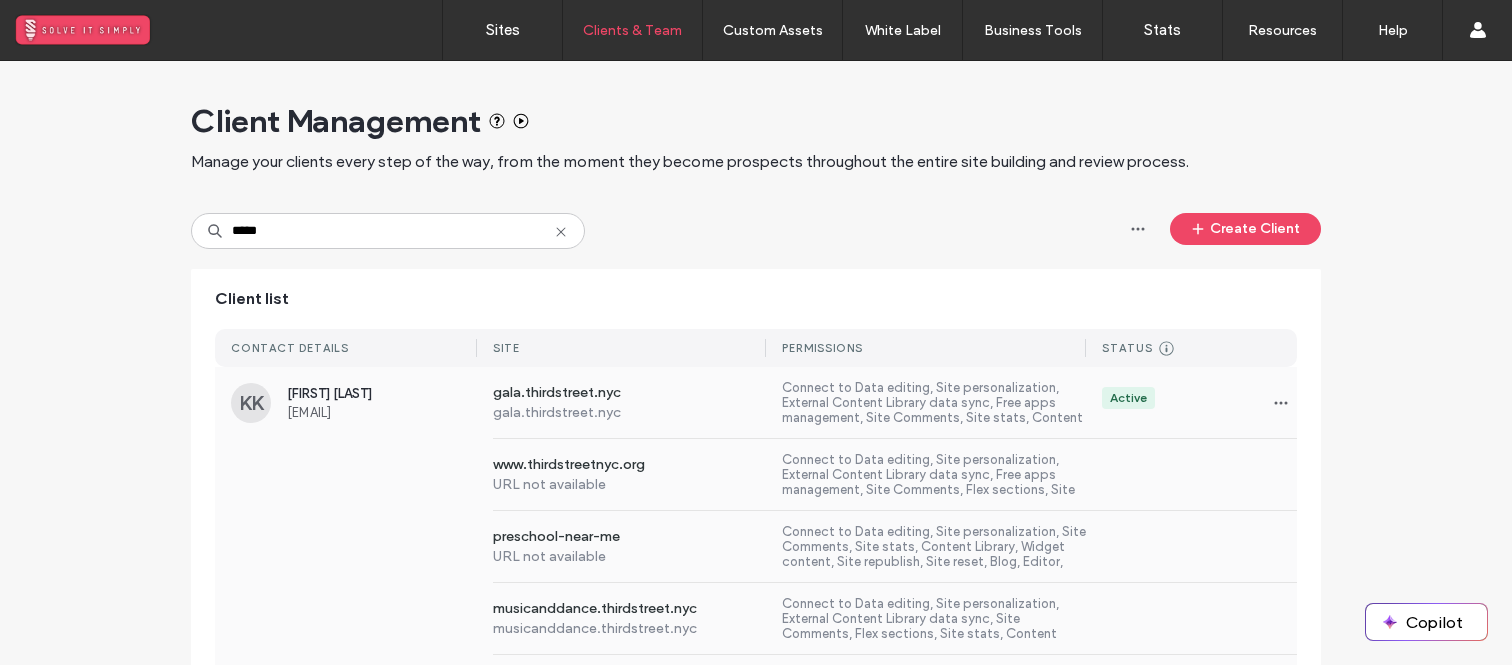 click on "[URL] [URL] [URL]" at bounding box center (887, 402) 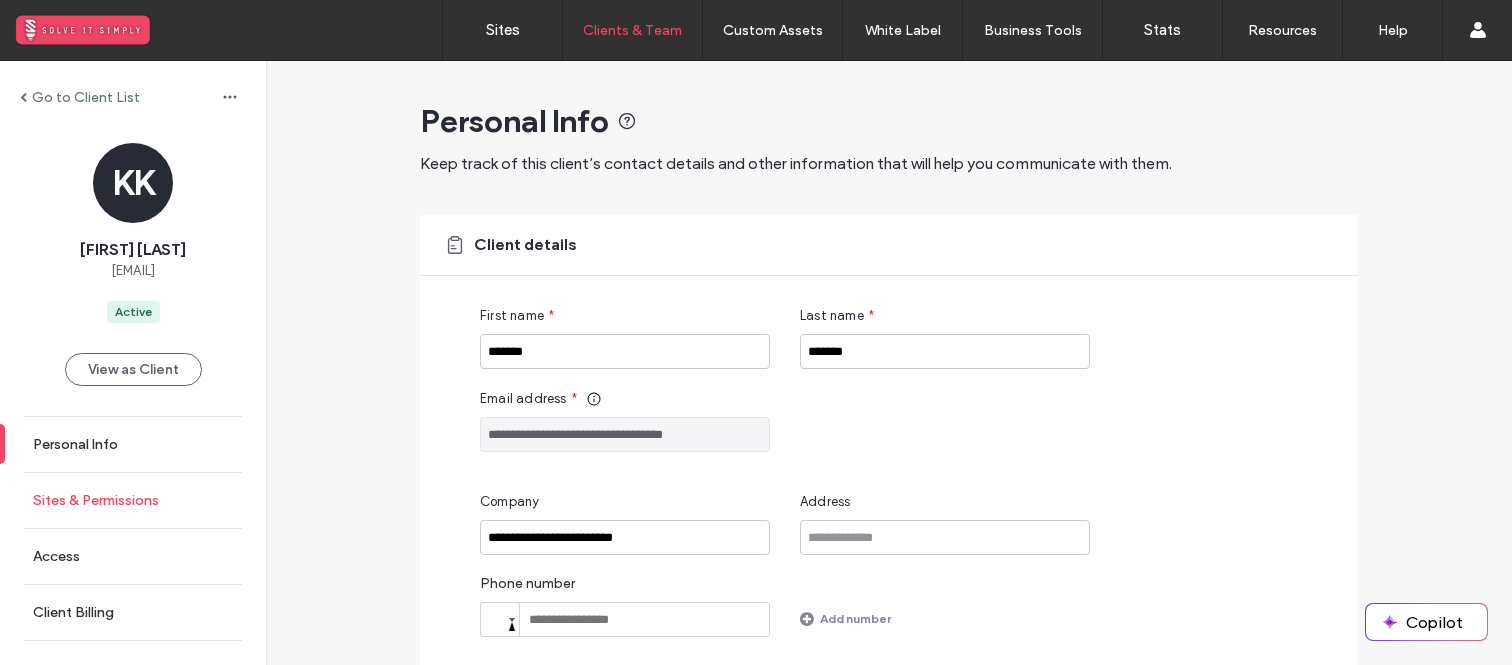 click on "Sites & Permissions" at bounding box center [133, 500] 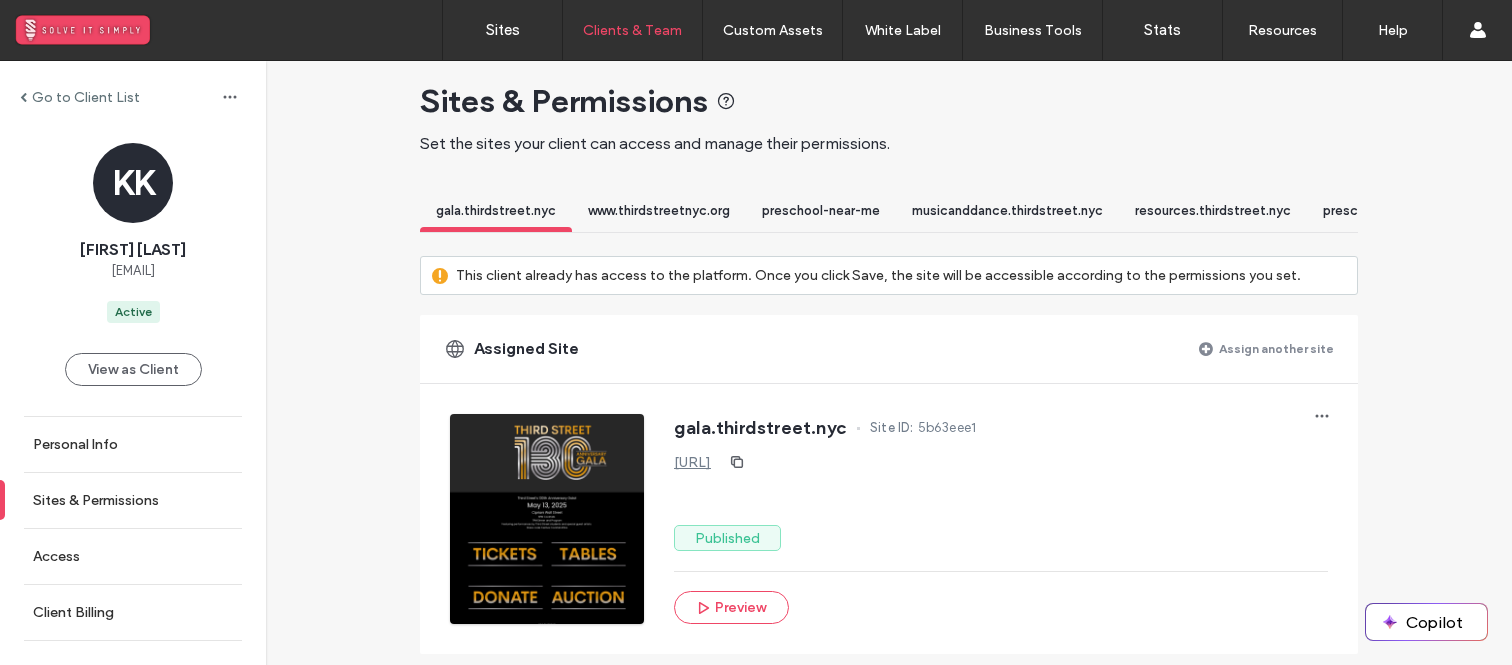 scroll, scrollTop: 0, scrollLeft: 0, axis: both 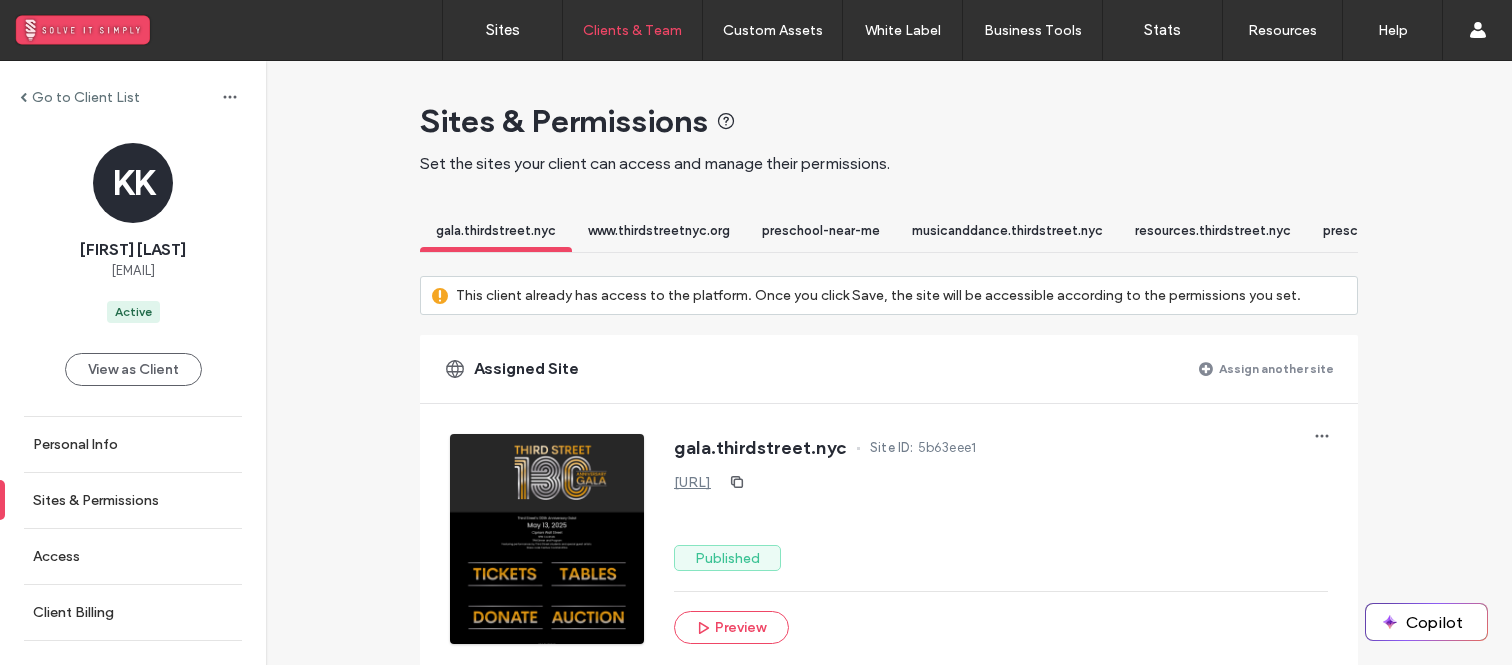 click on "Assign another site" at bounding box center [1276, 368] 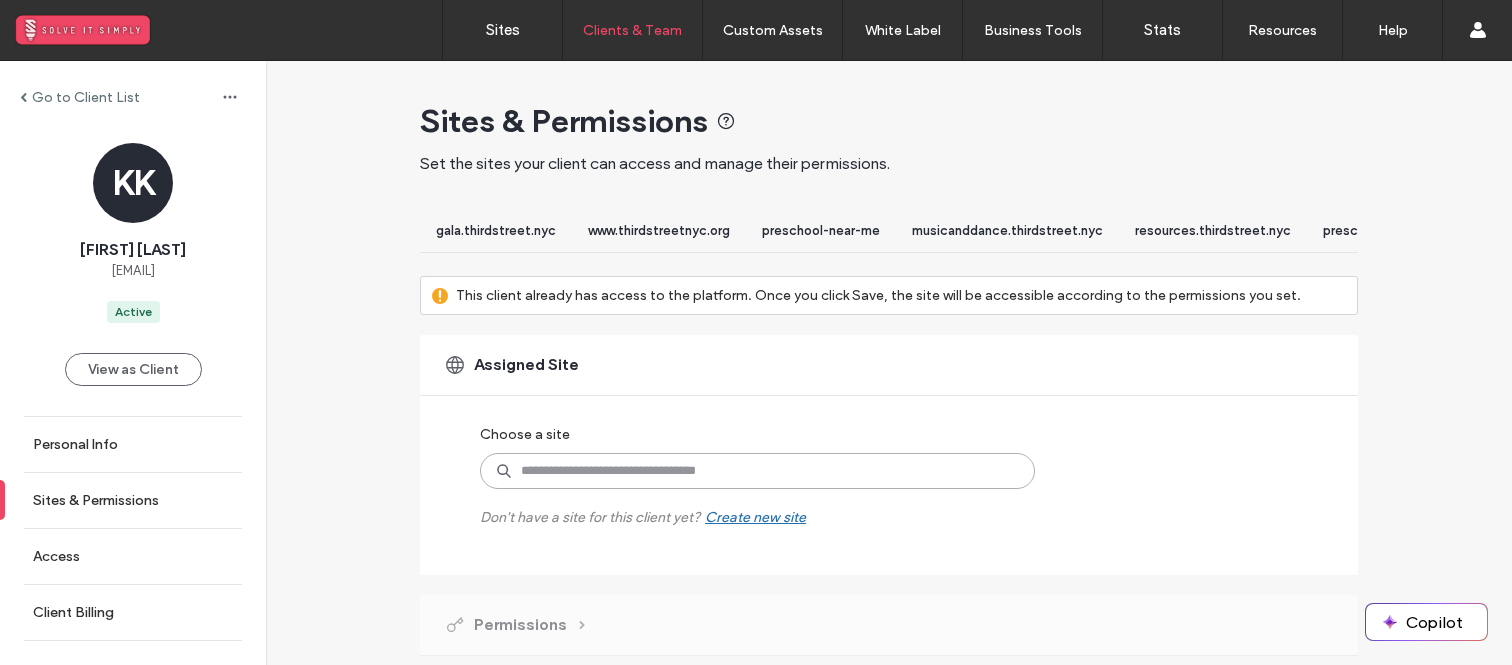 click at bounding box center (757, 471) 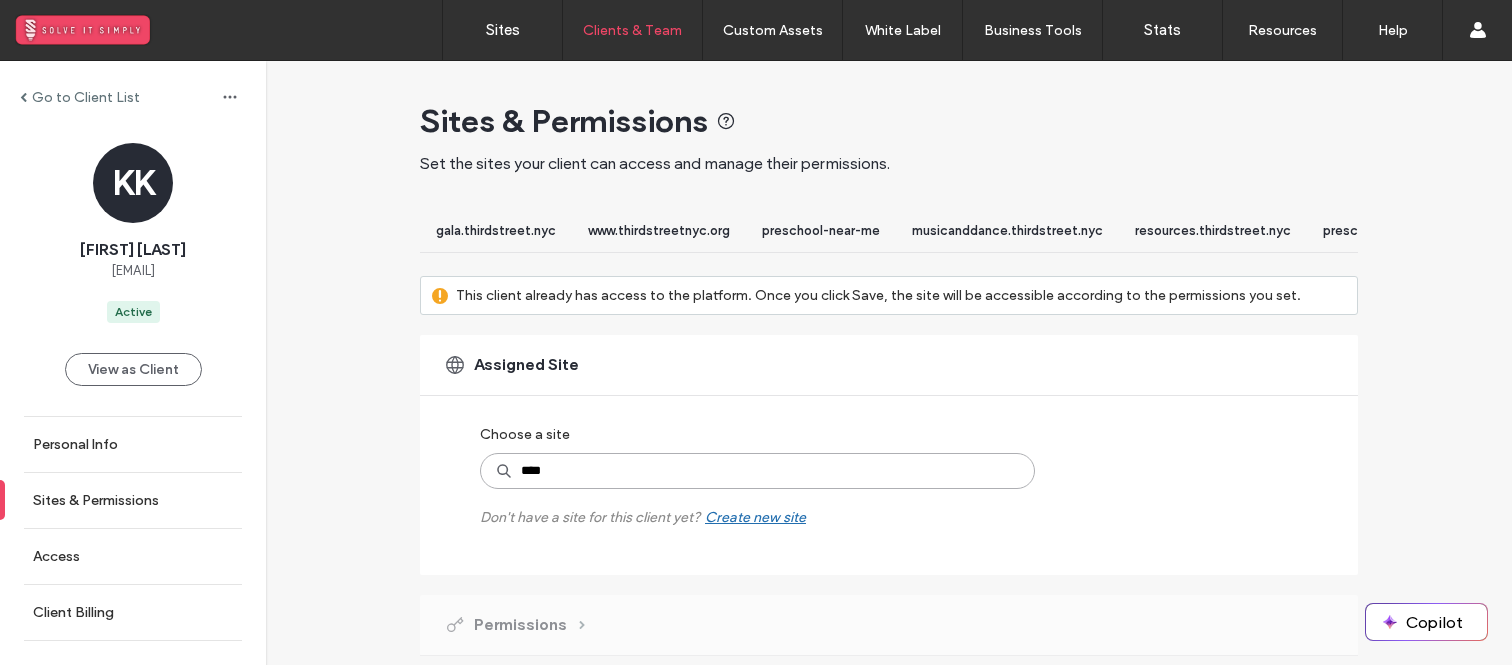 type on "*****" 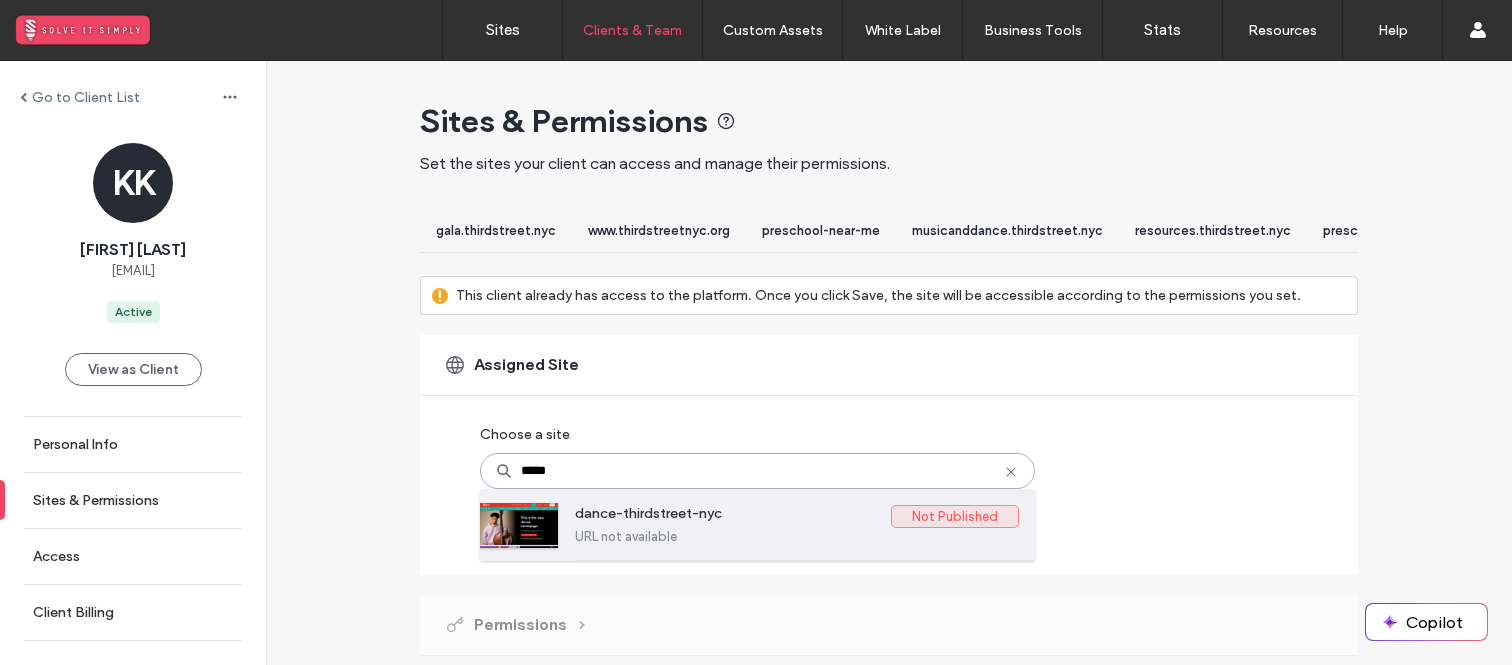 click on "URL not available" at bounding box center [797, 536] 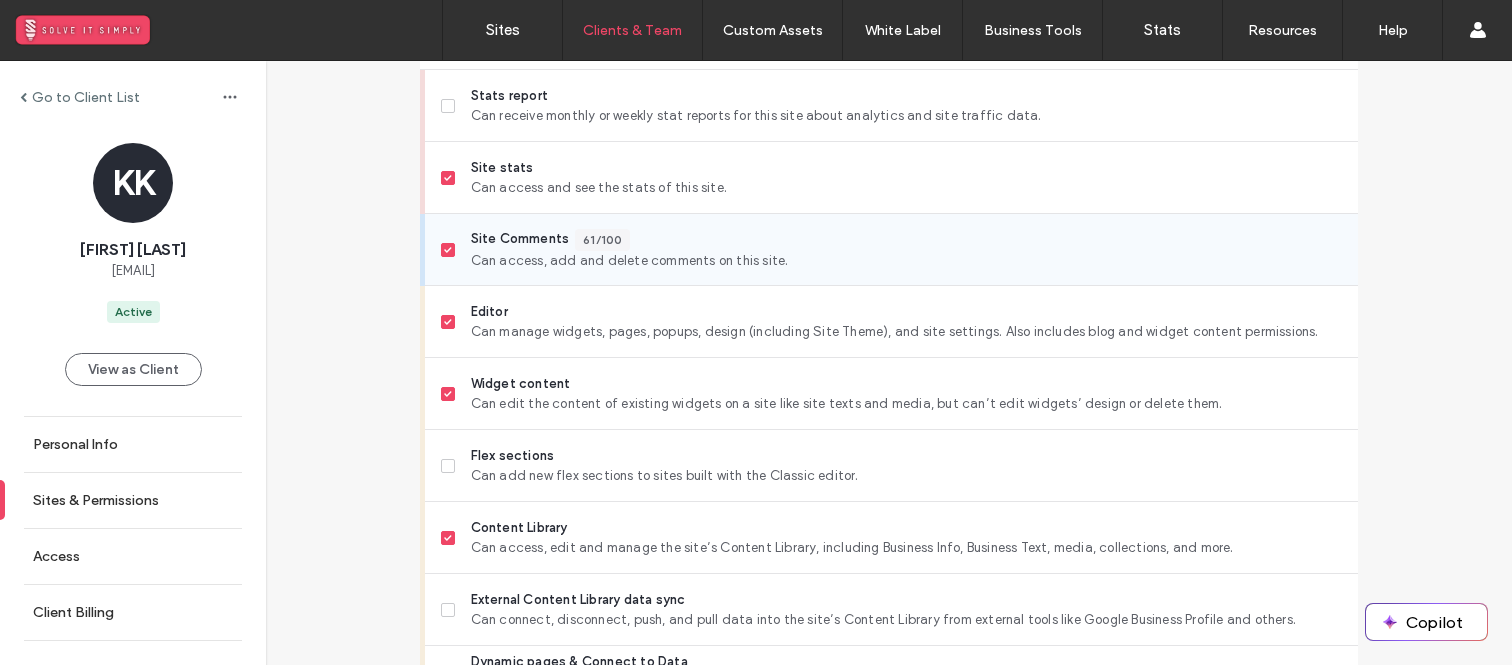 scroll, scrollTop: 714, scrollLeft: 0, axis: vertical 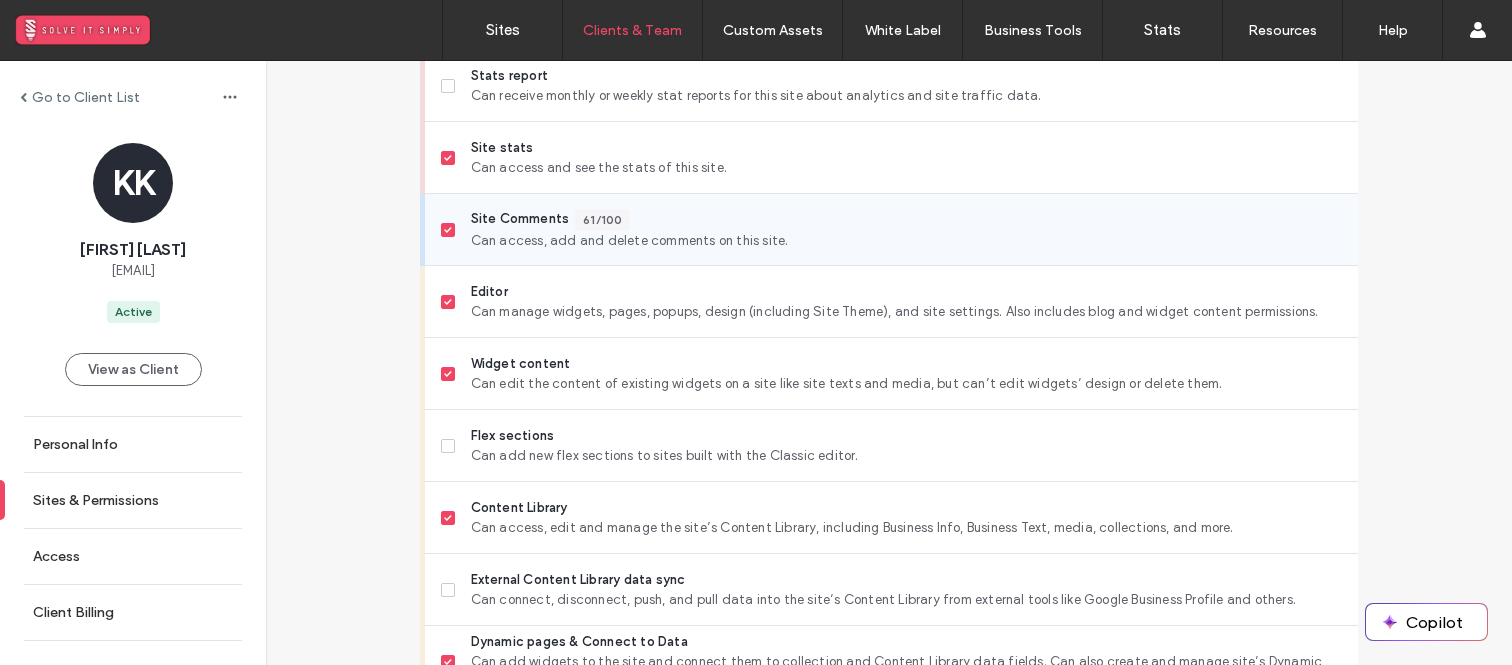 click on "Site Comments 61/100" at bounding box center [906, 220] 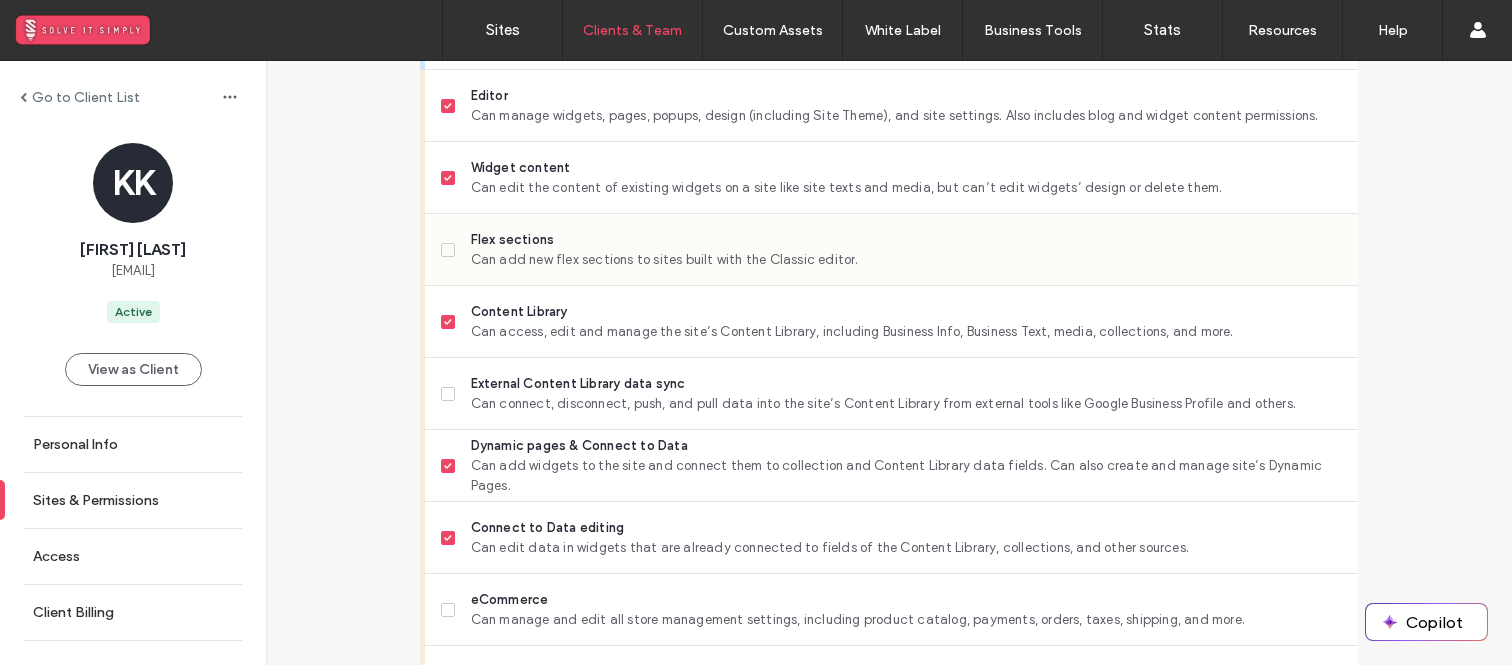 scroll, scrollTop: 998, scrollLeft: 0, axis: vertical 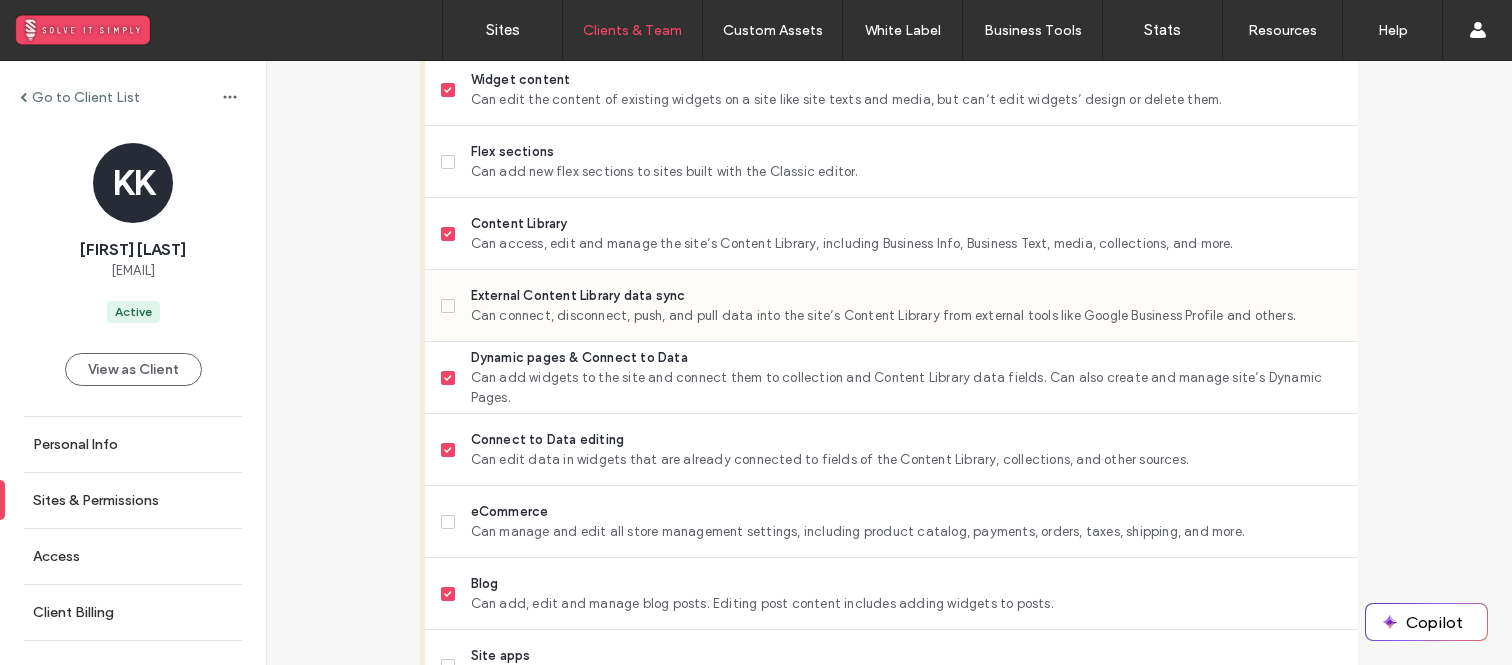 click on "Can connect, disconnect, push, and pull data into the site’s Content Library from external tools like Google Business Profile and others." at bounding box center [906, 316] 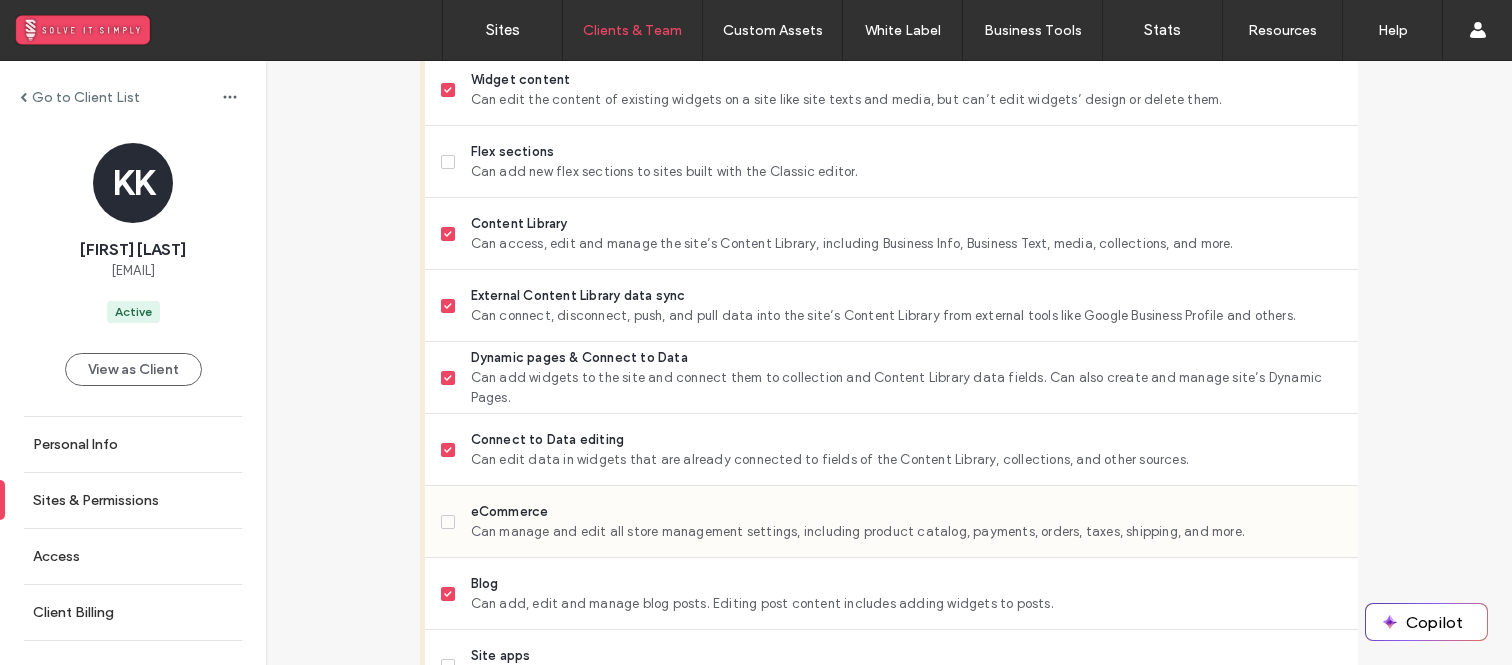 click on "eCommerce" at bounding box center [906, 512] 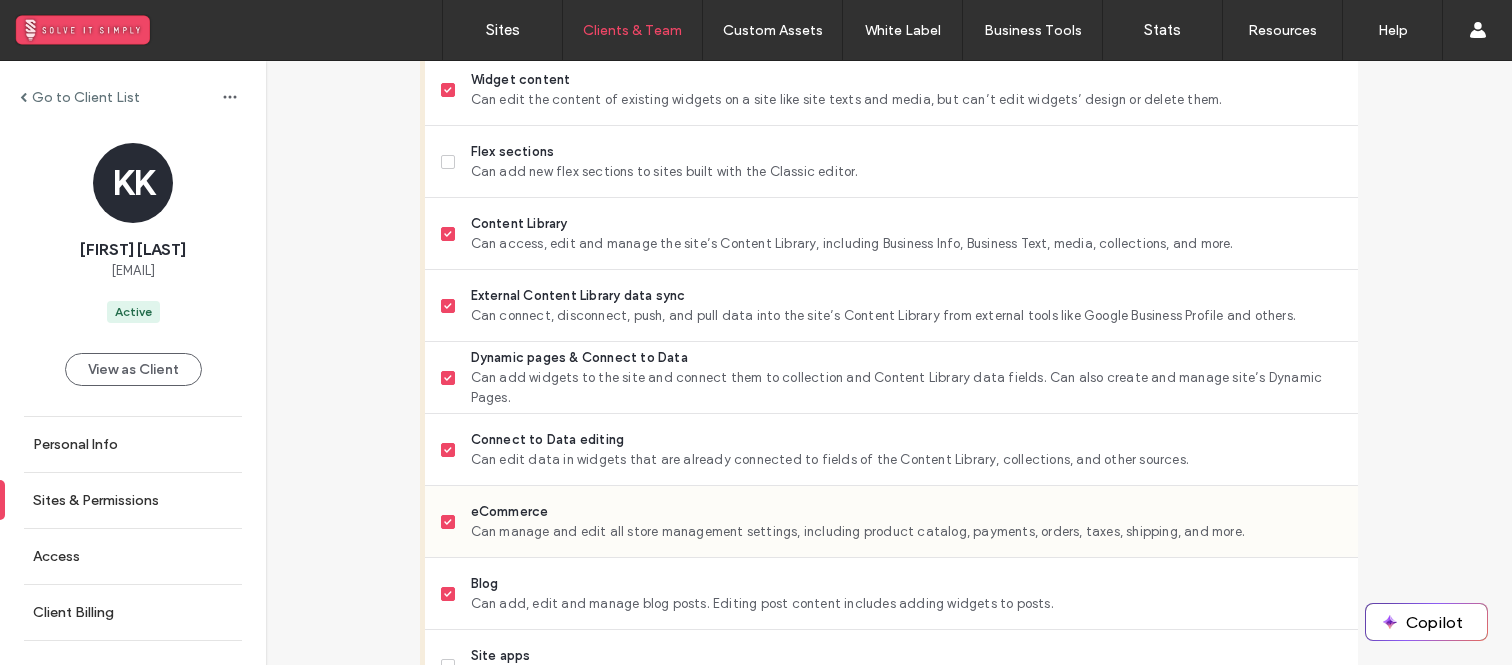 click on "eCommerce" at bounding box center (906, 512) 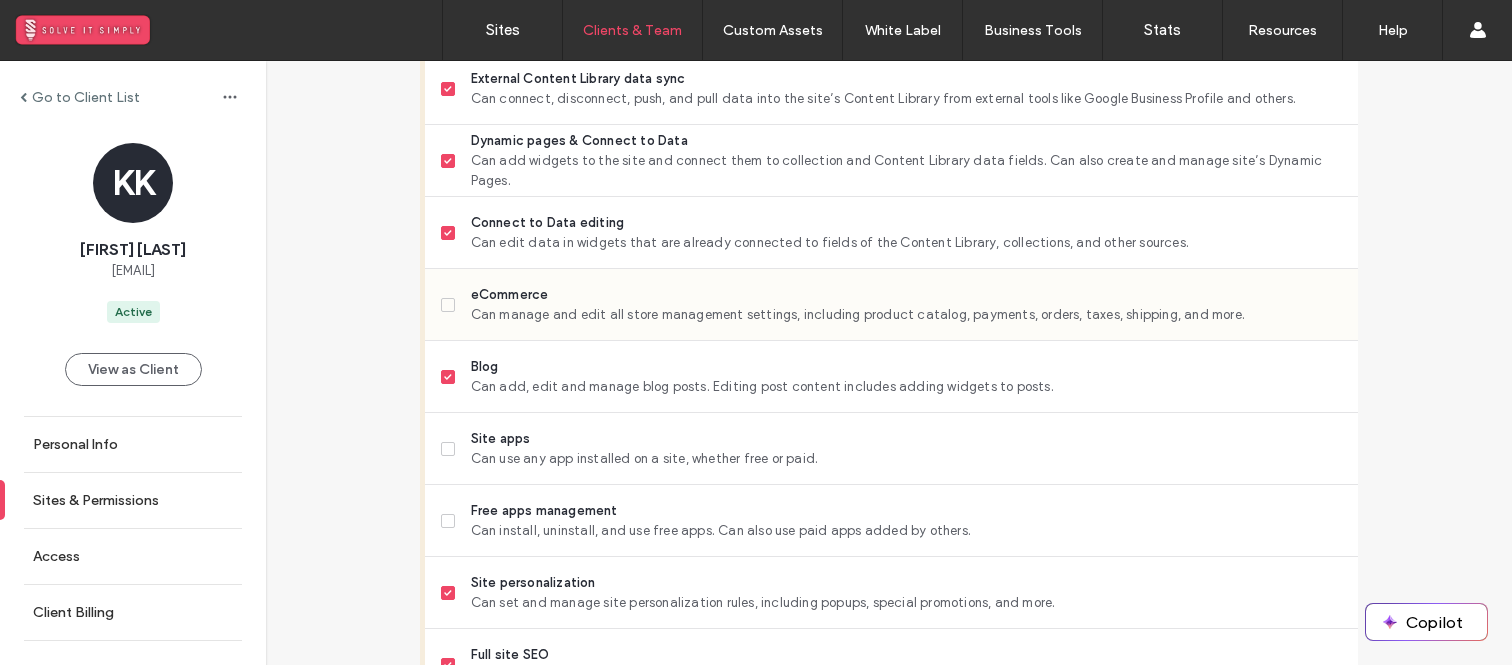 scroll, scrollTop: 1259, scrollLeft: 0, axis: vertical 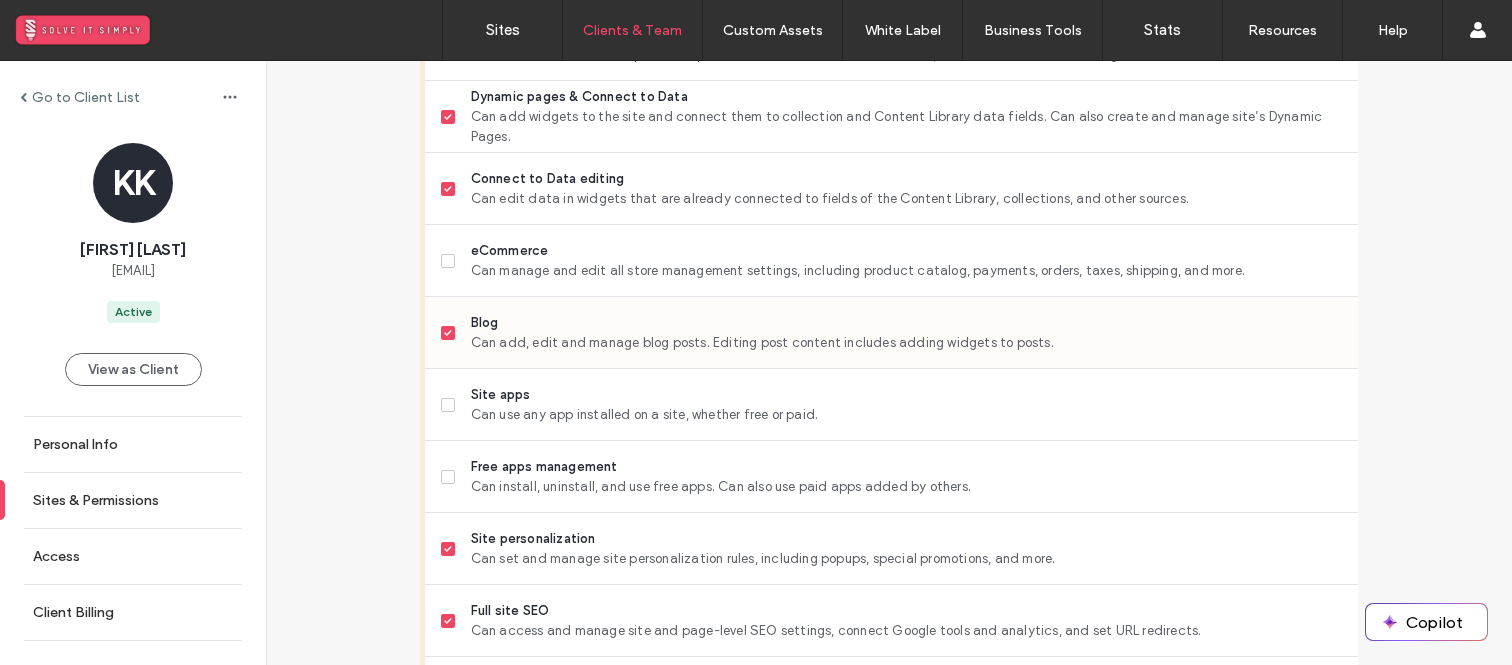 click on "Can add, edit and manage blog posts. Editing post content includes adding widgets to posts." at bounding box center (906, 343) 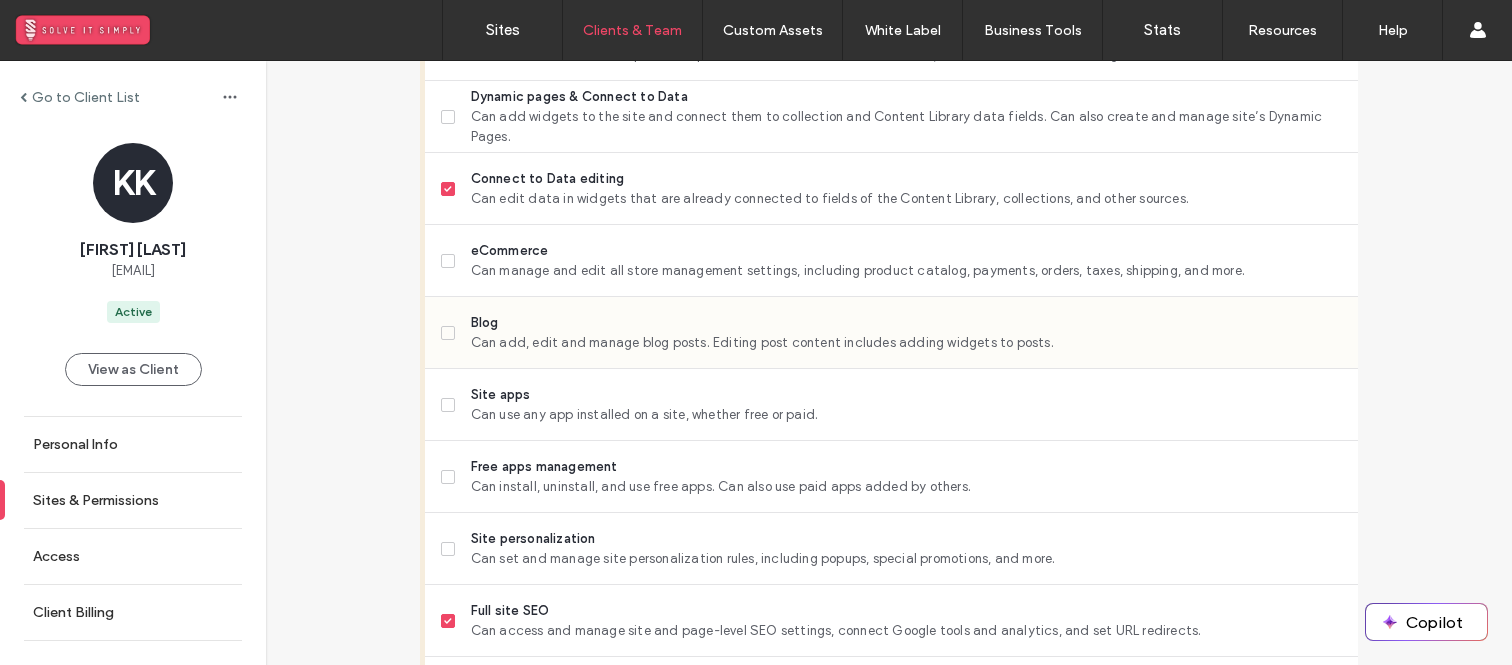 click on "Can add, edit and manage blog posts. Editing post content includes adding widgets to posts." at bounding box center [906, 343] 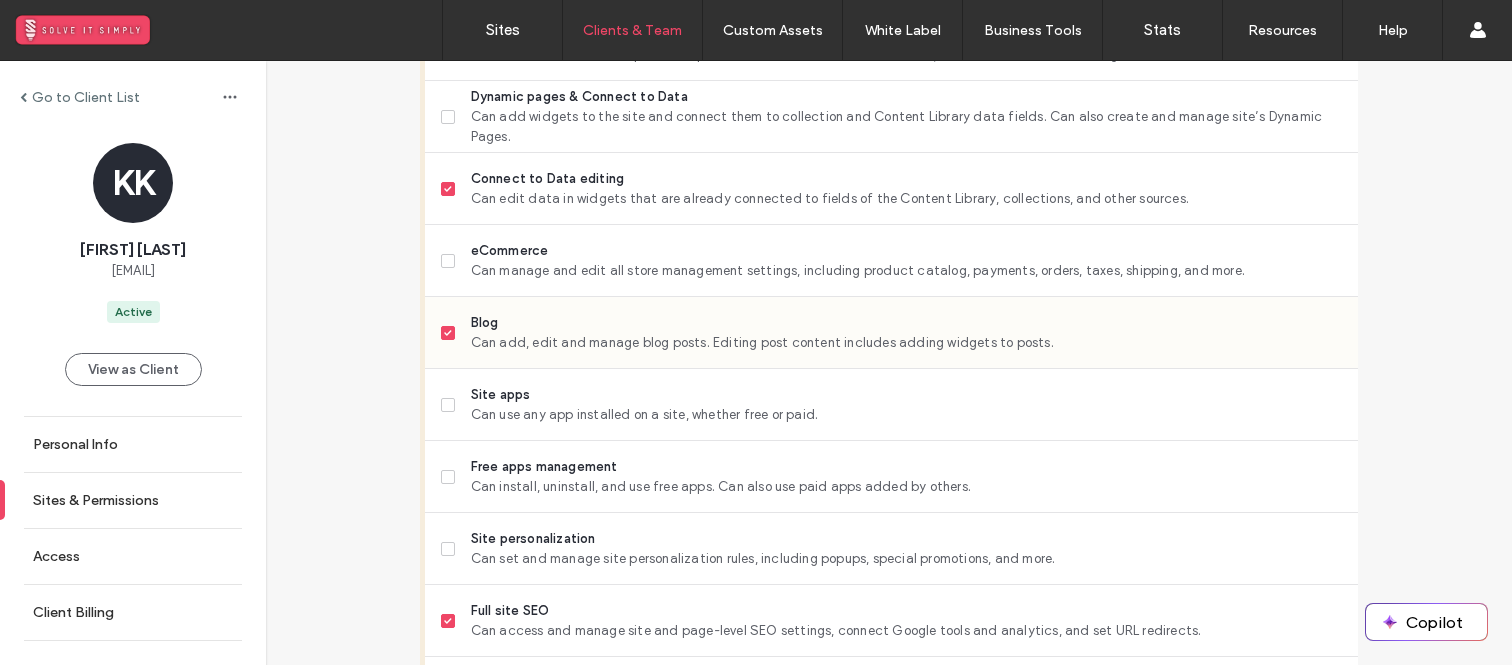 click on "Can add, edit and manage blog posts. Editing post content includes adding widgets to posts." at bounding box center (906, 343) 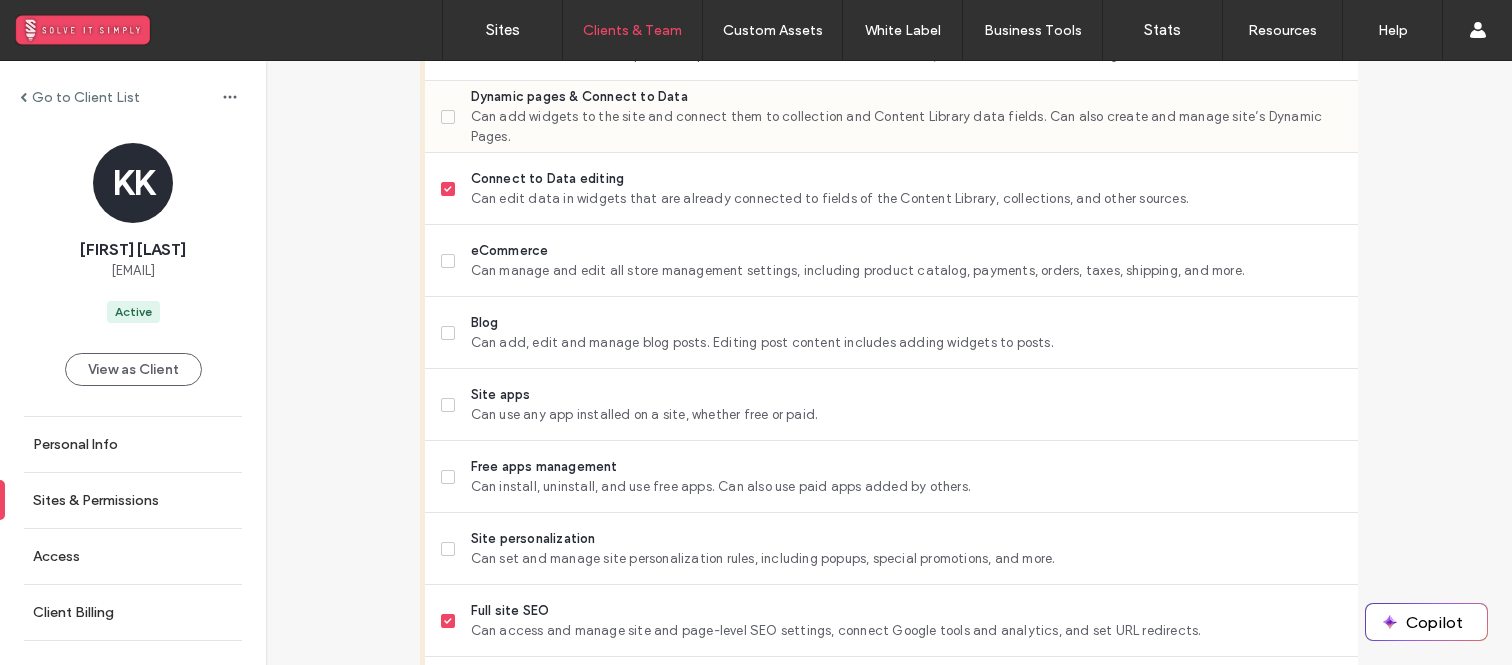 click on "Can add widgets to the site and connect them to collection and Content Library data fields. Can also create and manage site’s Dynamic Pages." at bounding box center (906, 127) 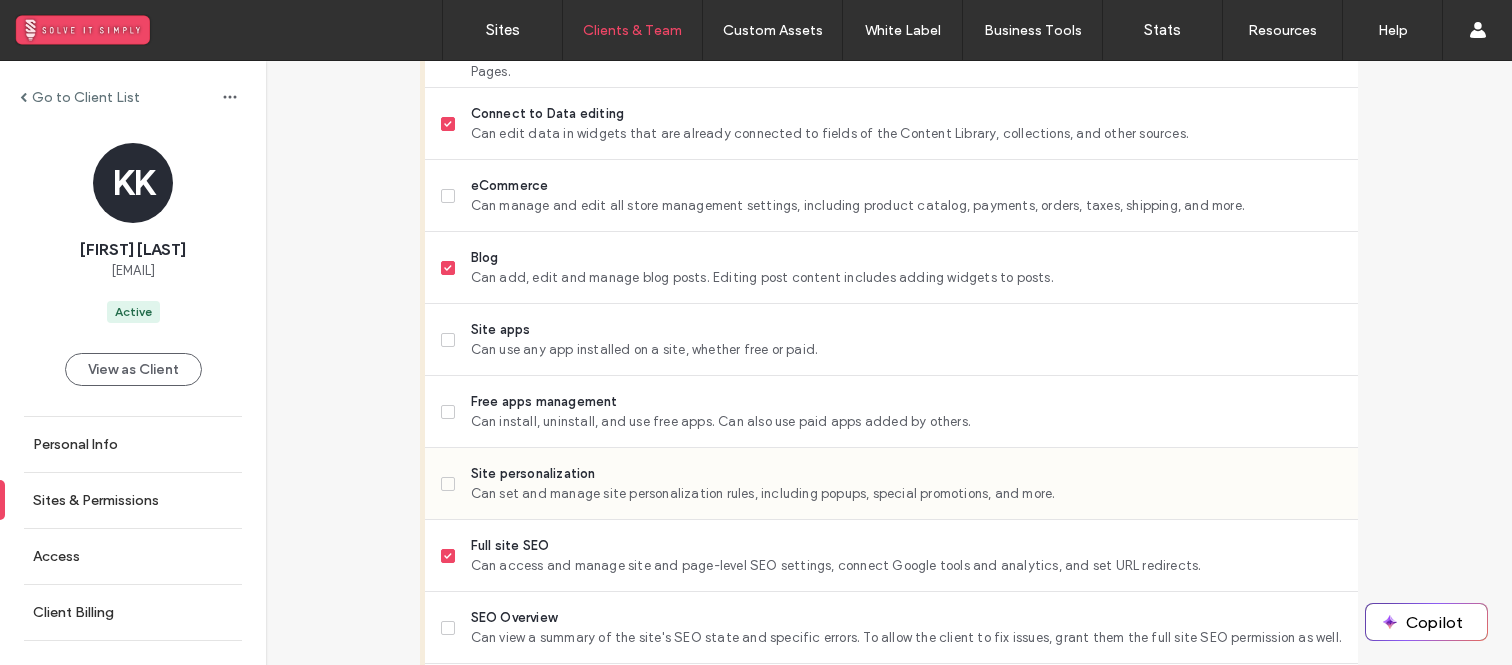 click on "Can set and manage site personalization rules, including popups, special promotions, and more." at bounding box center [906, 494] 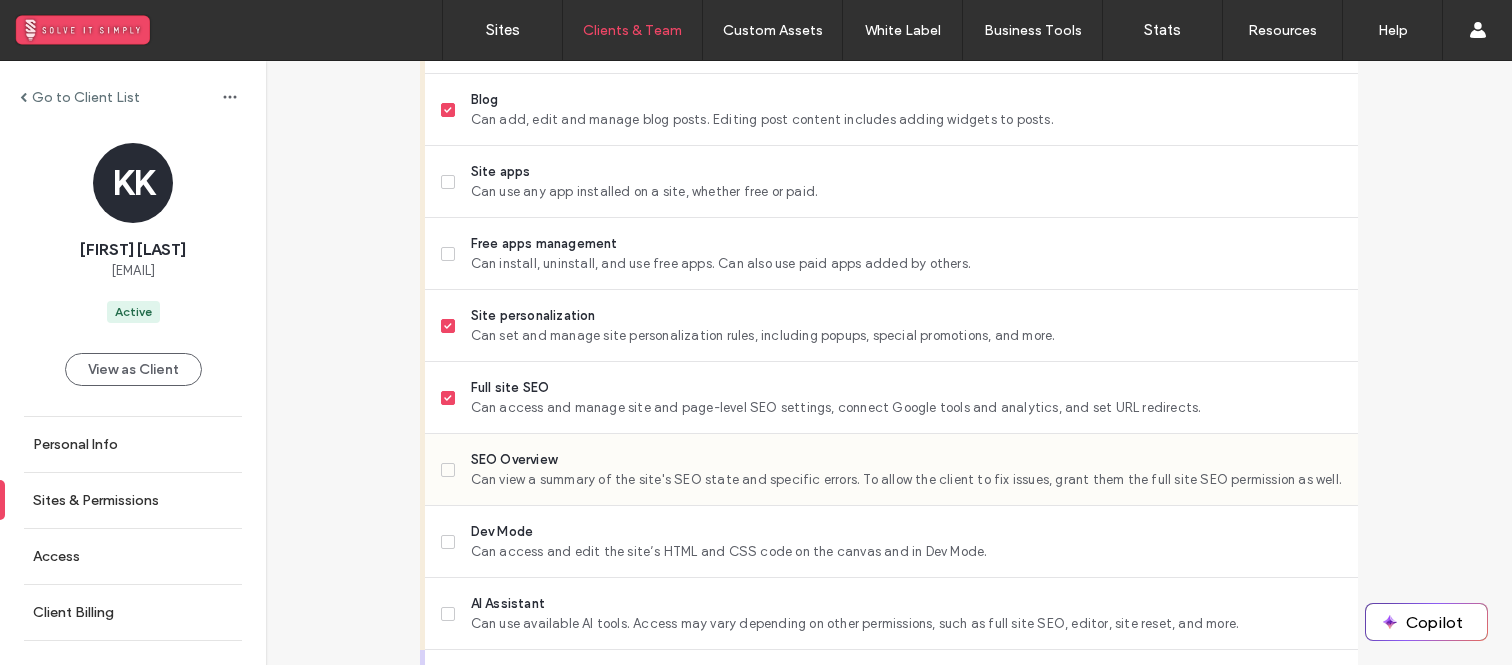 click on "SEO Overview" at bounding box center (906, 460) 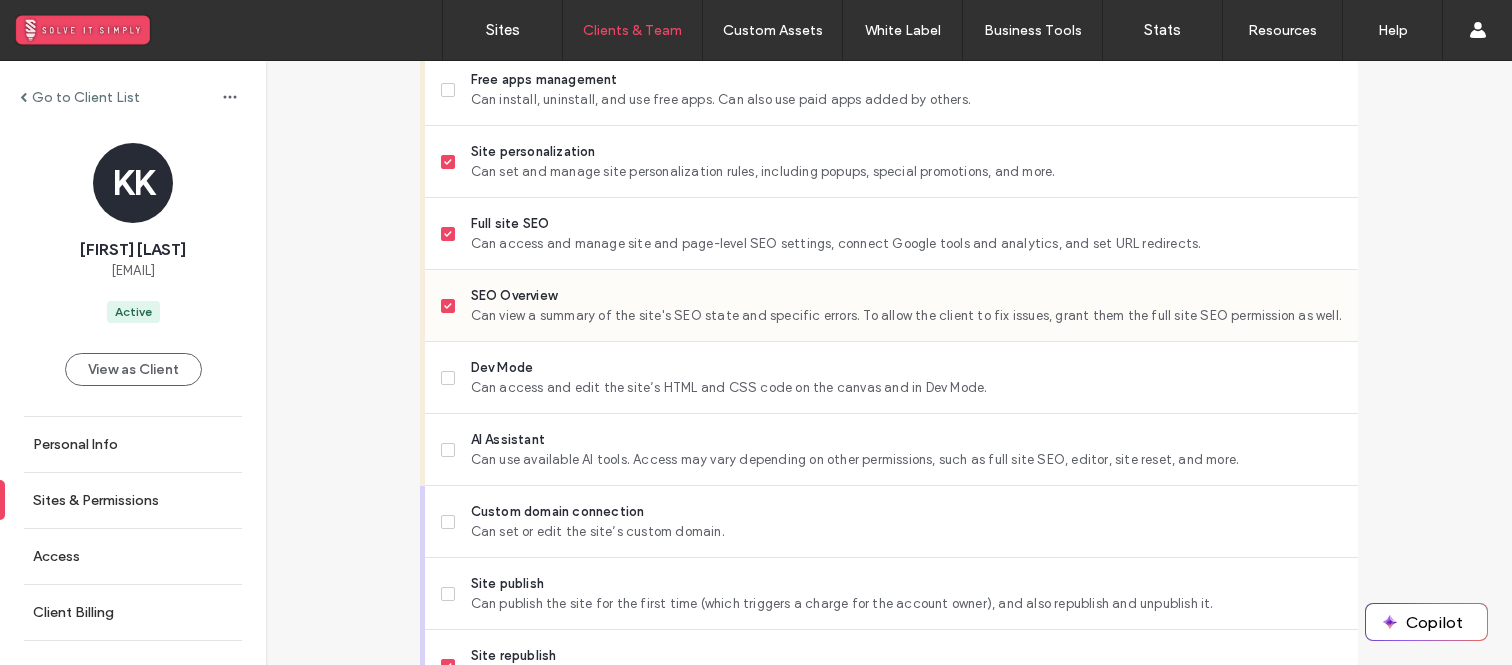 scroll, scrollTop: 1647, scrollLeft: 0, axis: vertical 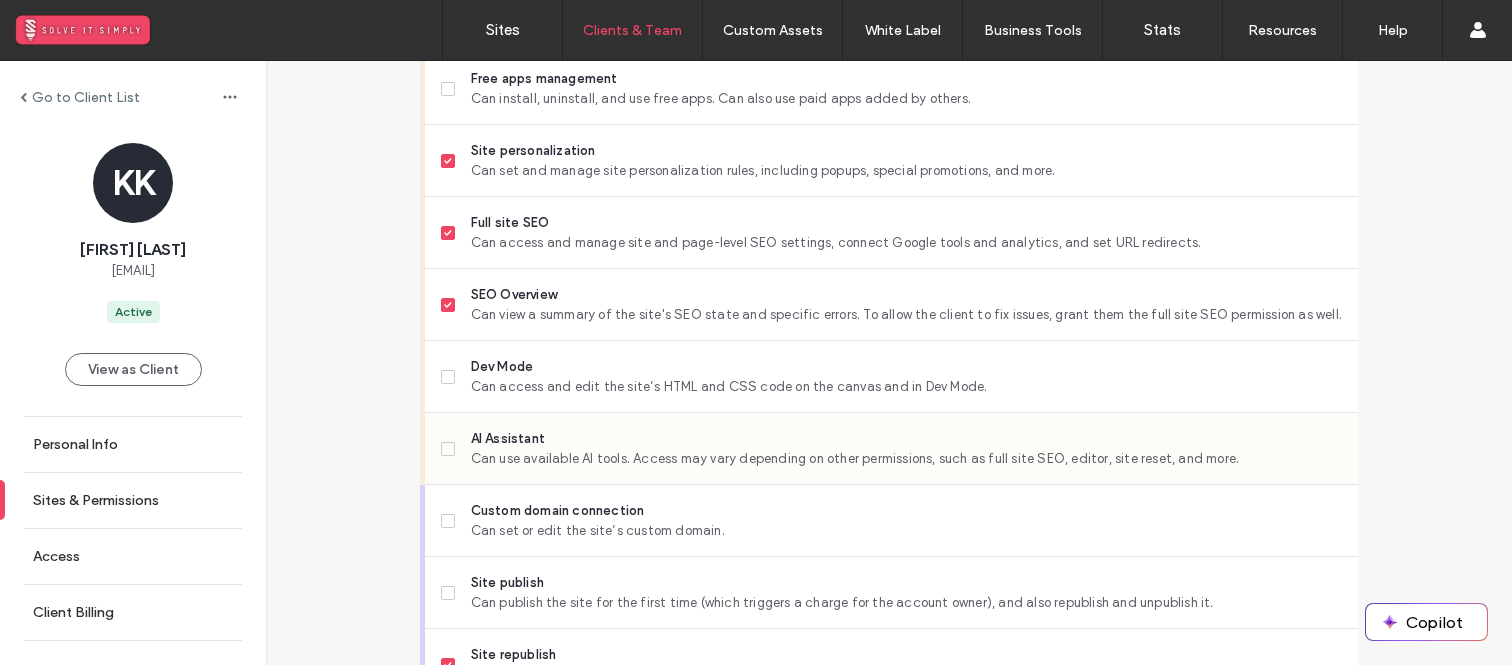 click on "AI Assistant" at bounding box center [906, 439] 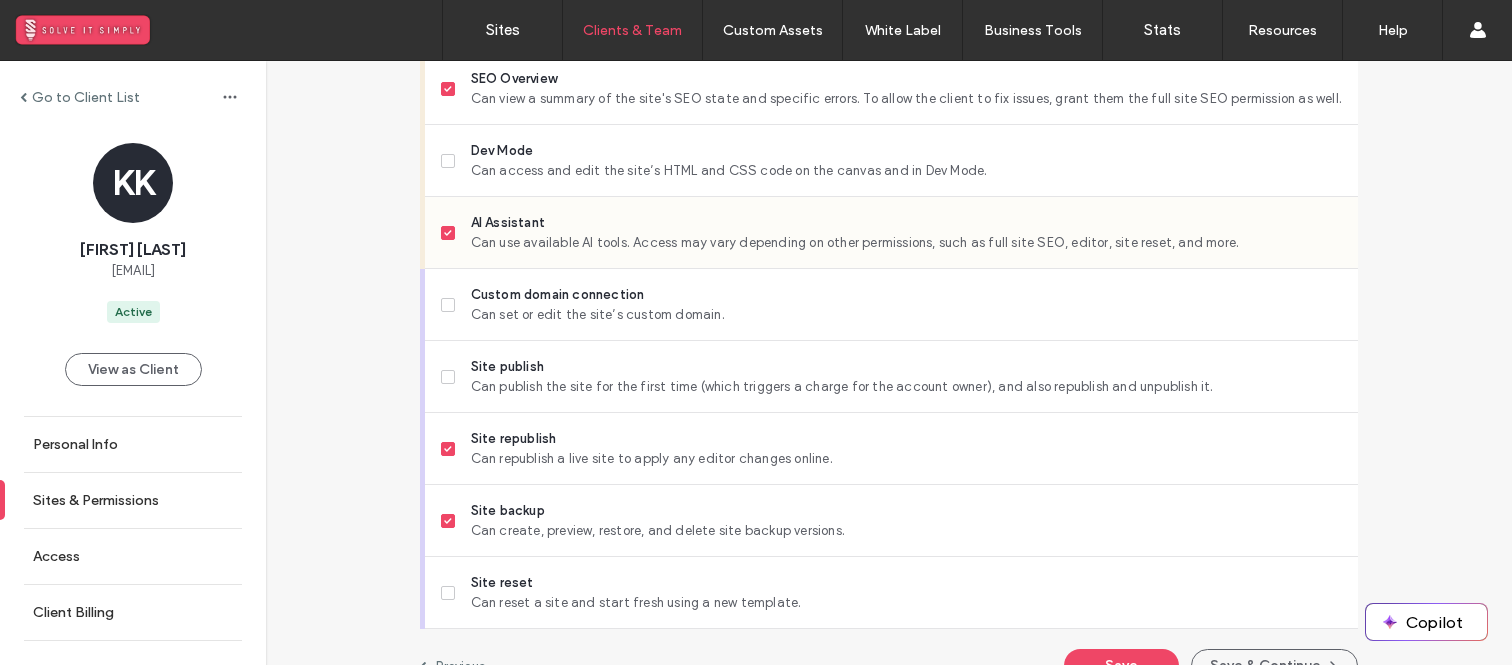 scroll, scrollTop: 1918, scrollLeft: 0, axis: vertical 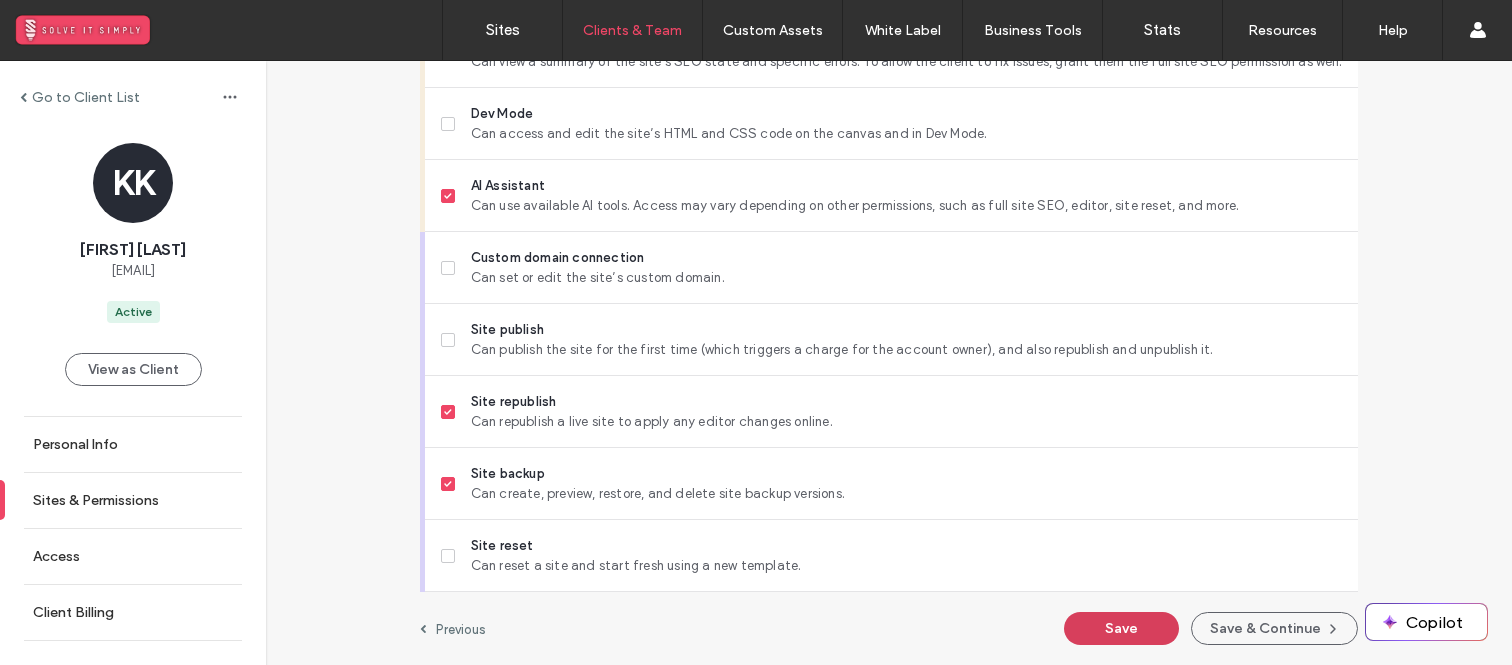 click on "Save" at bounding box center (1121, 628) 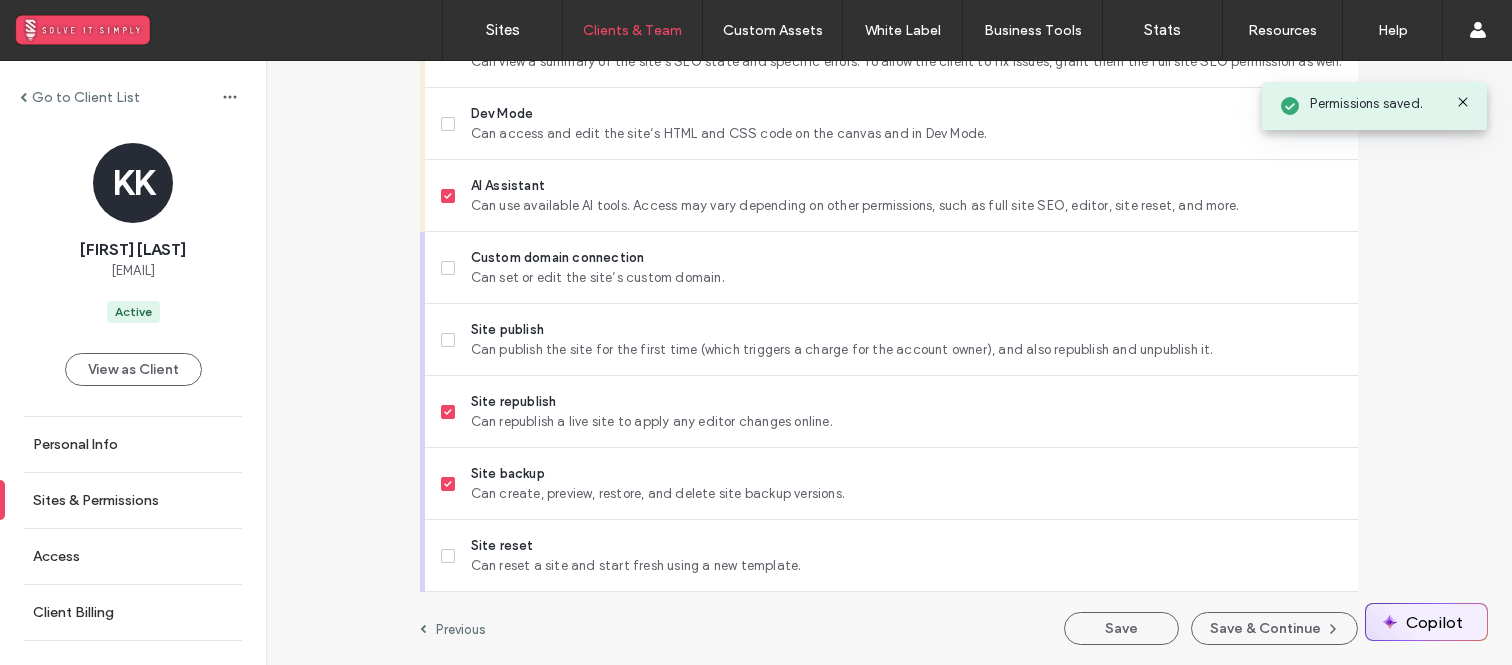 click on "Copilot" at bounding box center [1426, 622] 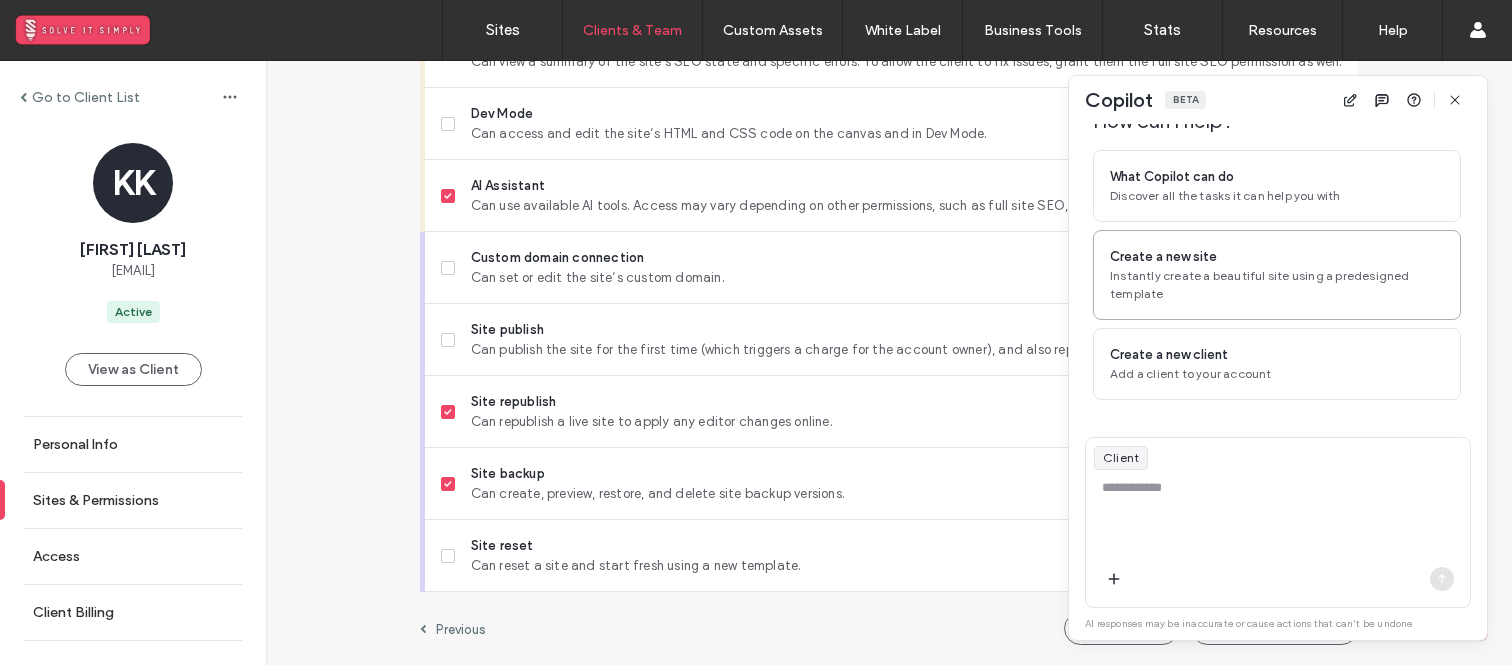 scroll, scrollTop: 113, scrollLeft: 0, axis: vertical 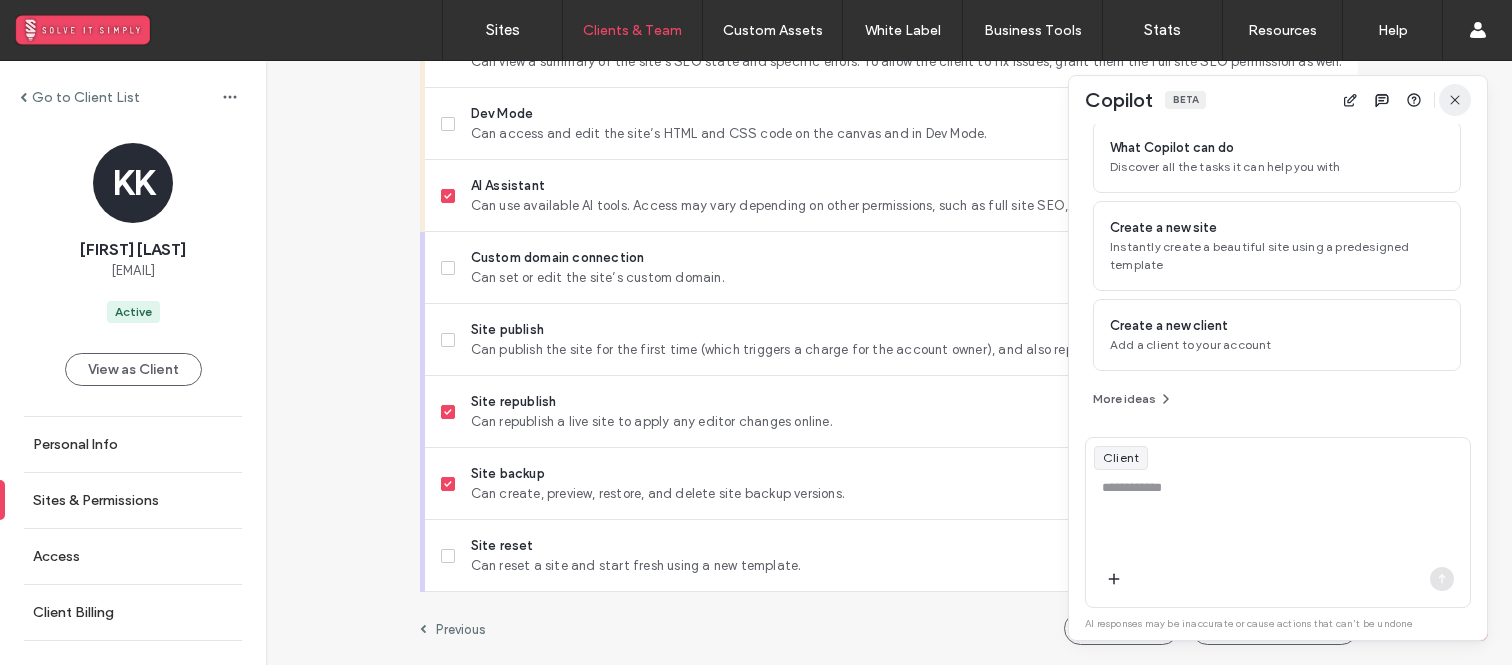 click 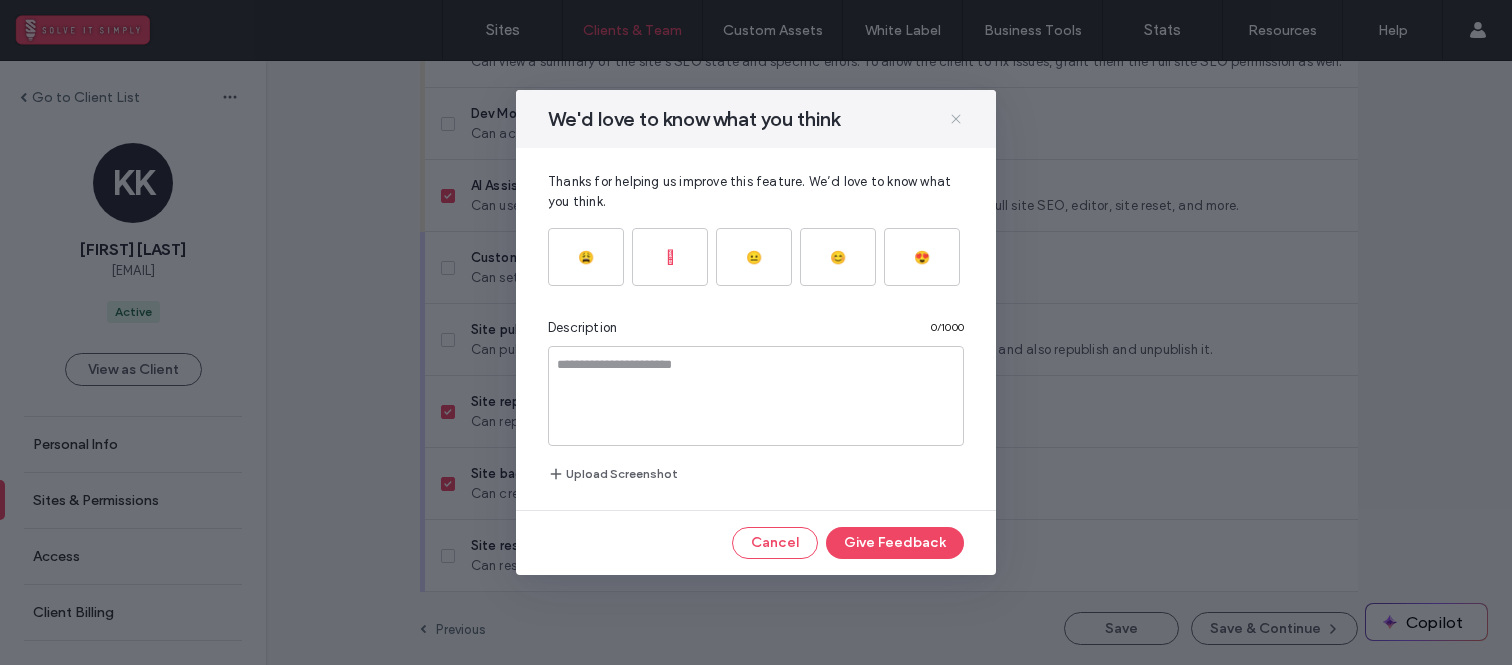 click 